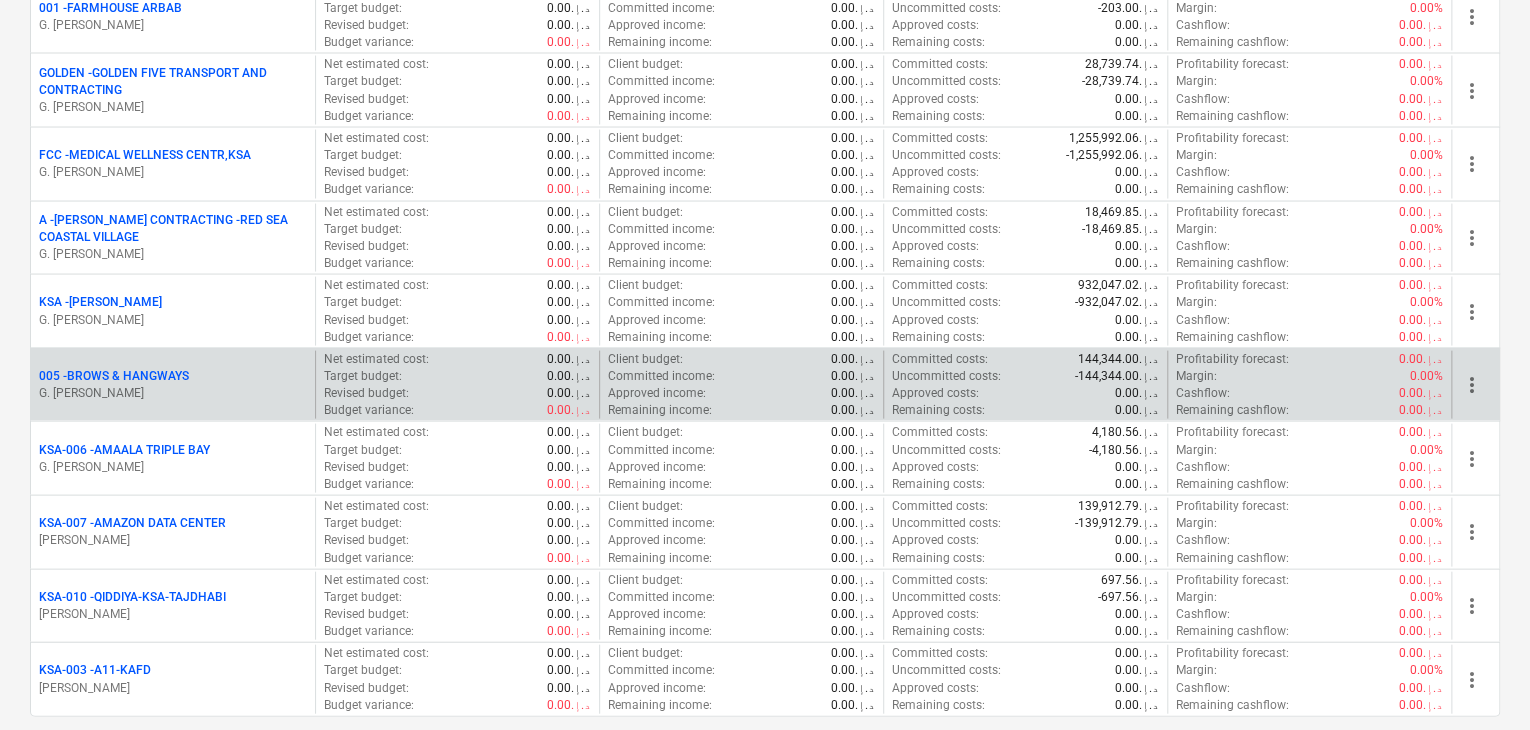 scroll, scrollTop: 2000, scrollLeft: 0, axis: vertical 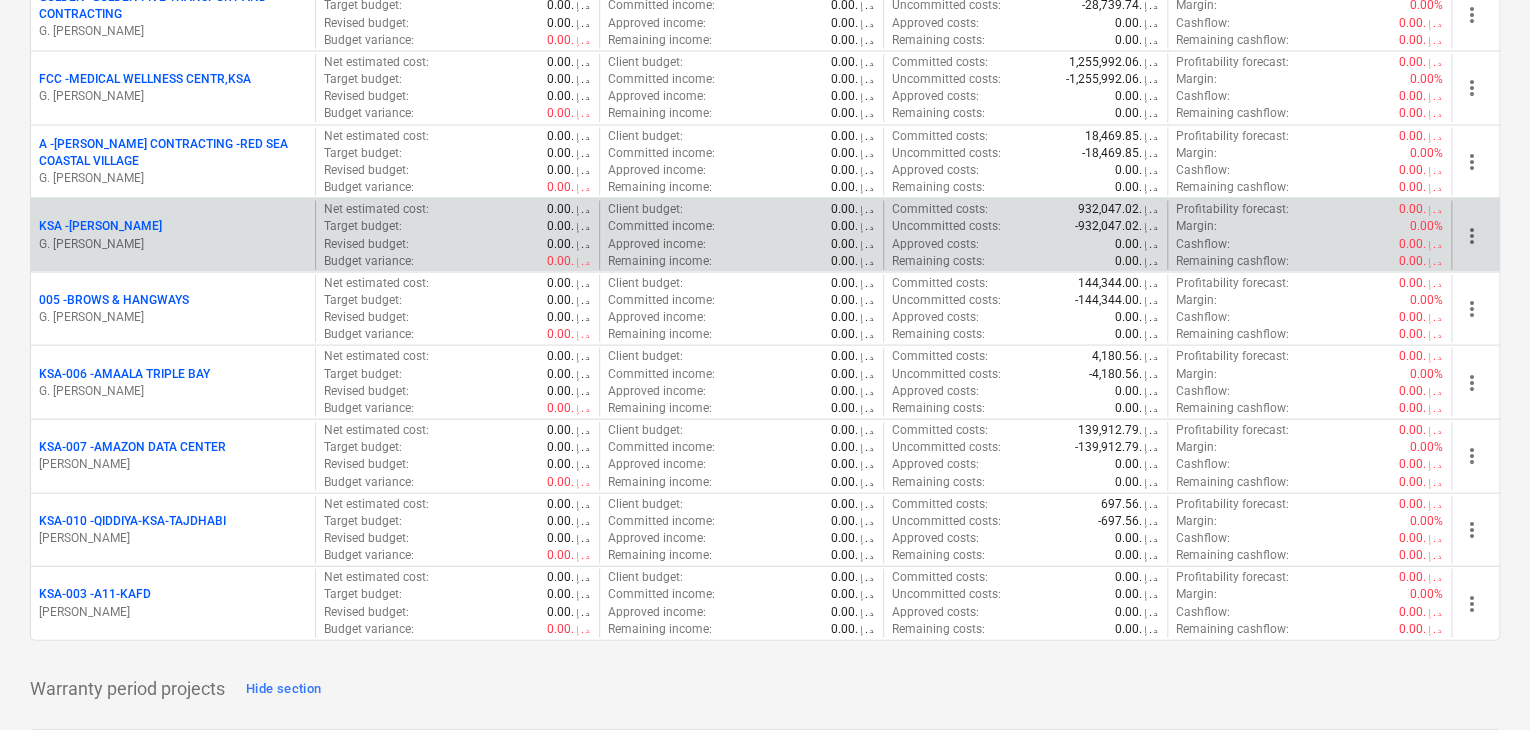 click on "KSA -  [PERSON_NAME] [PERSON_NAME]" at bounding box center [173, 235] 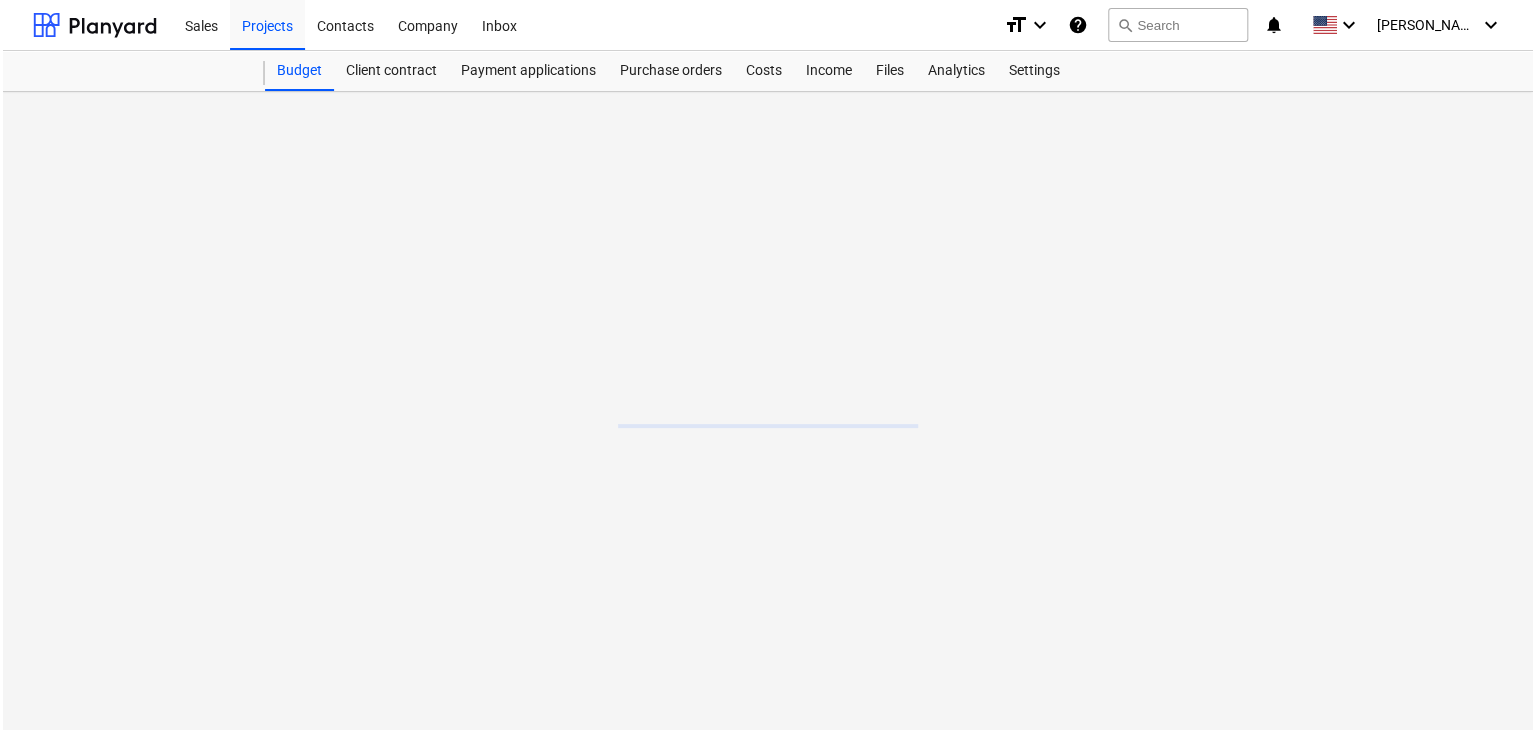 scroll, scrollTop: 0, scrollLeft: 0, axis: both 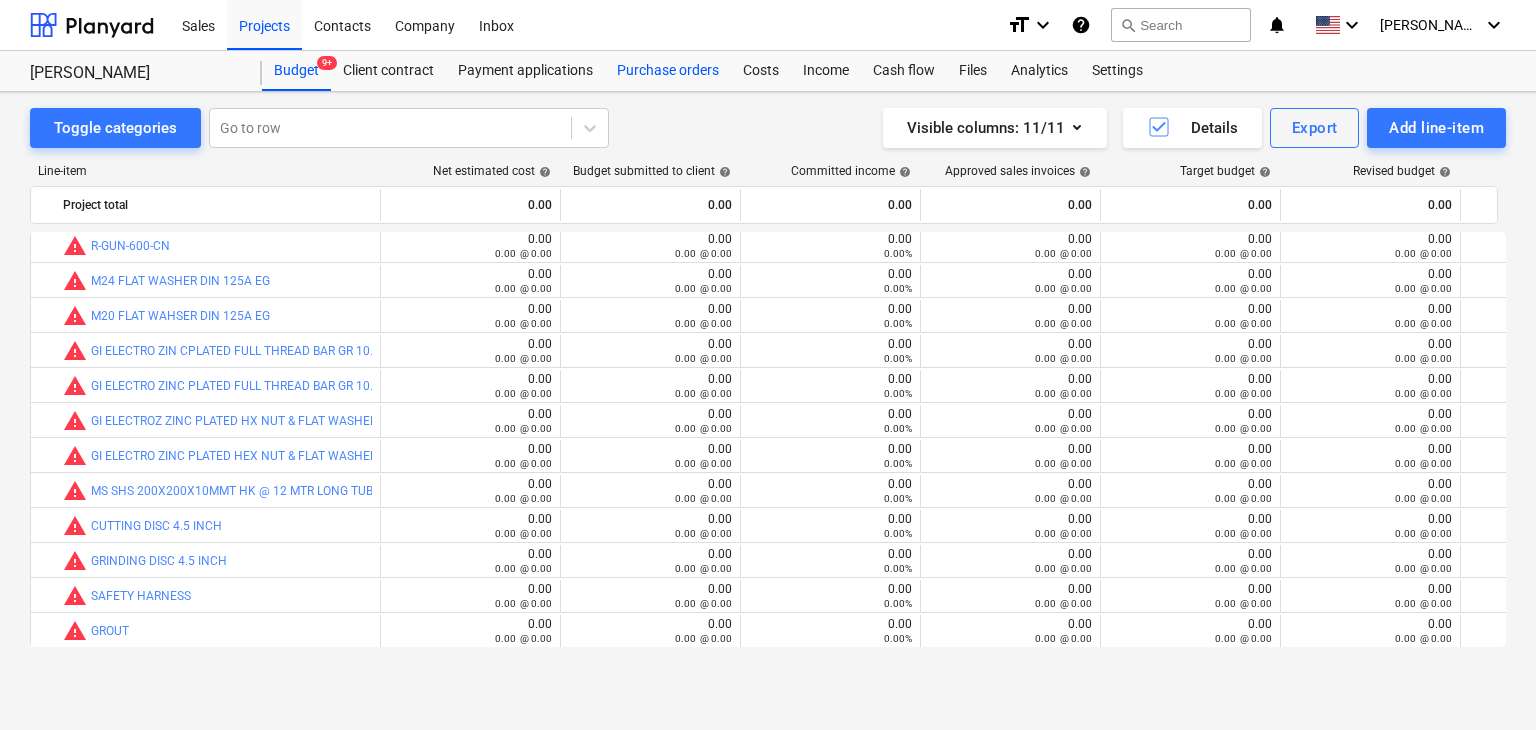 click on "Purchase orders" at bounding box center [668, 71] 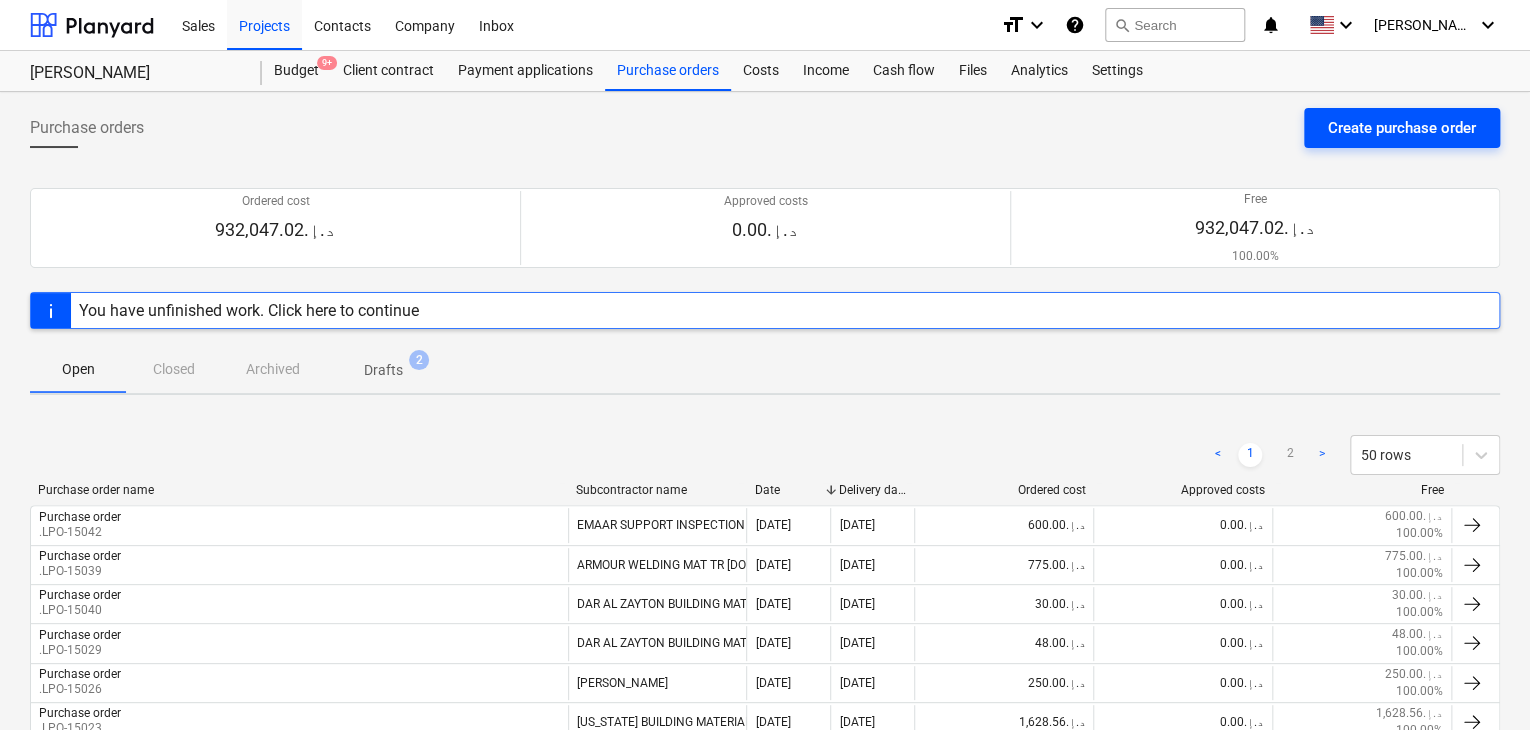 click on "Create purchase order" at bounding box center [1402, 128] 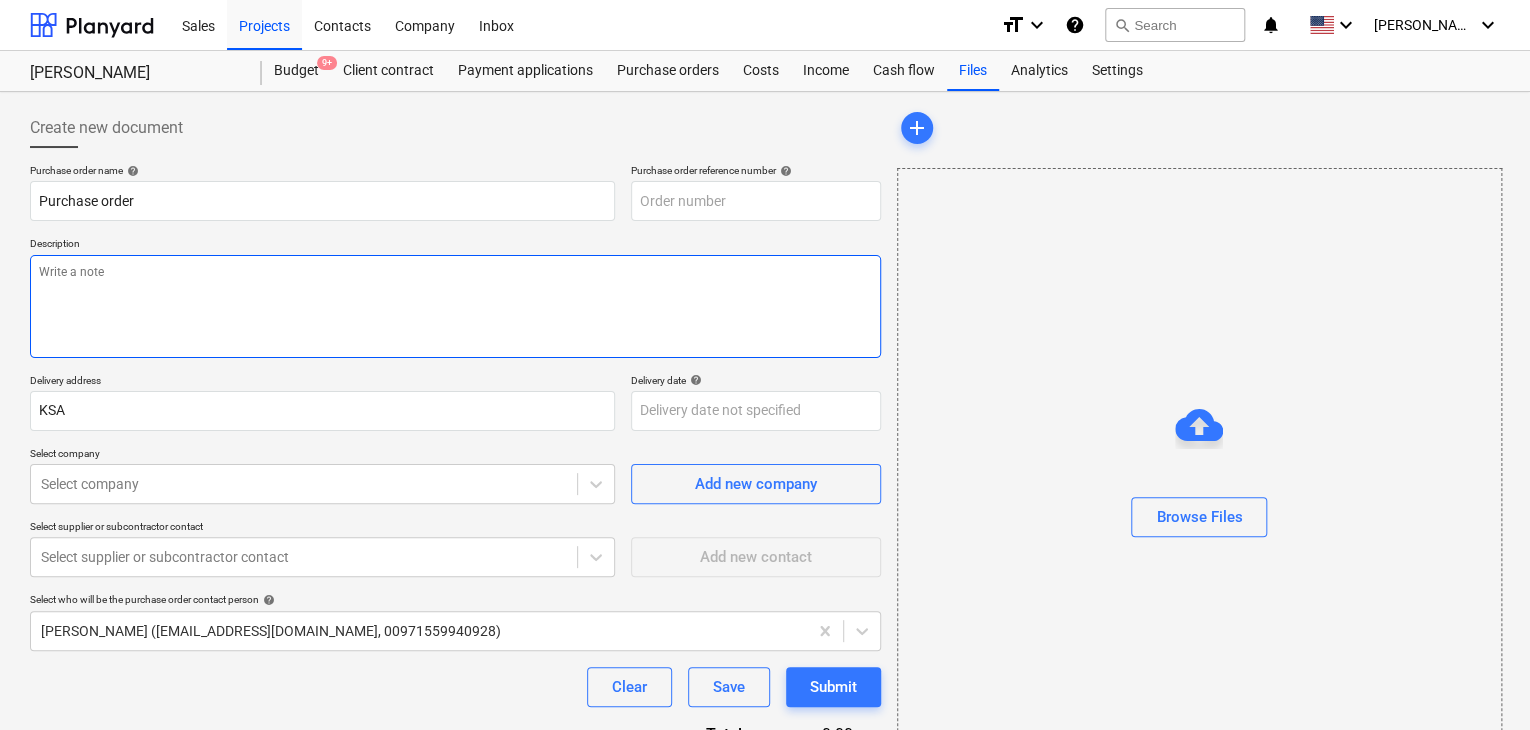 click at bounding box center (455, 306) 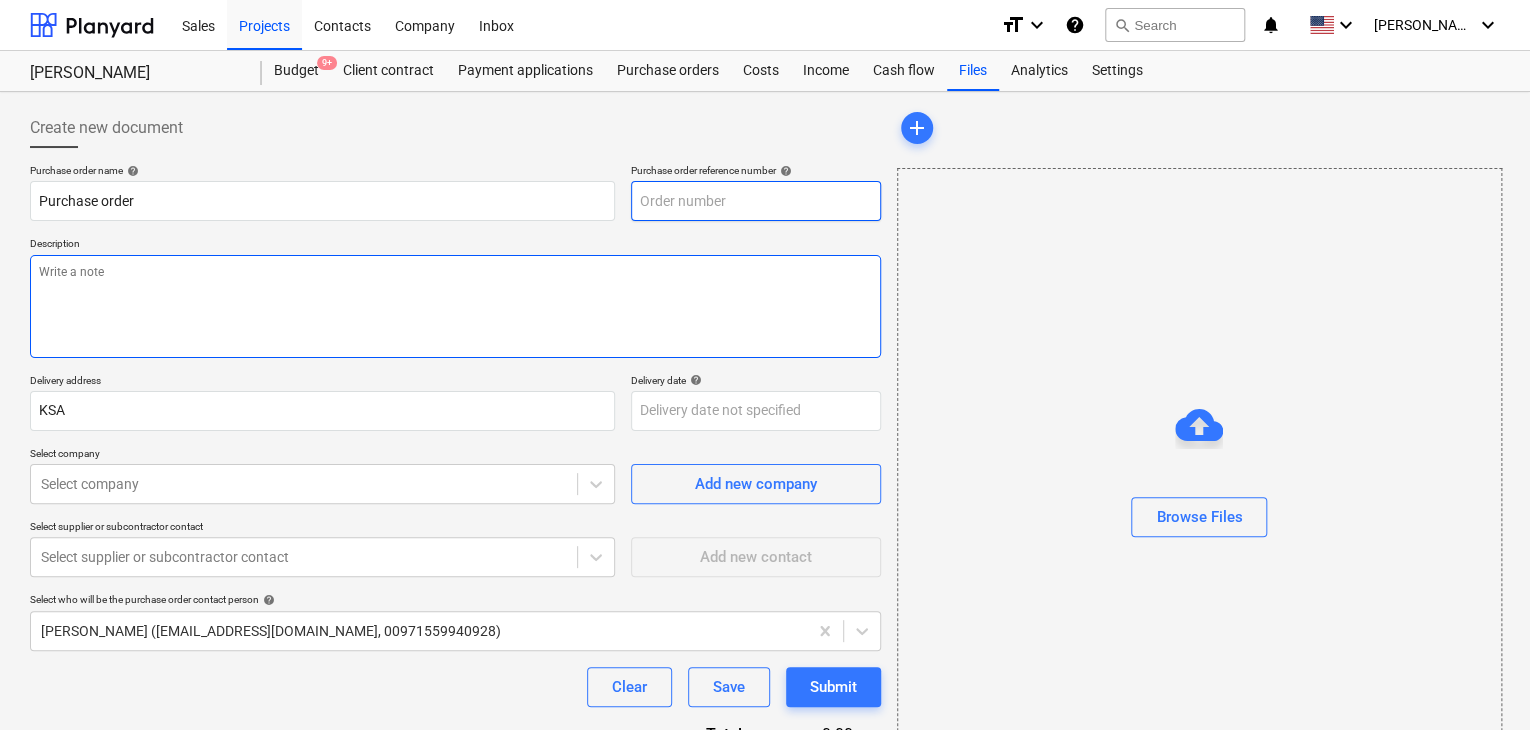 type on "x" 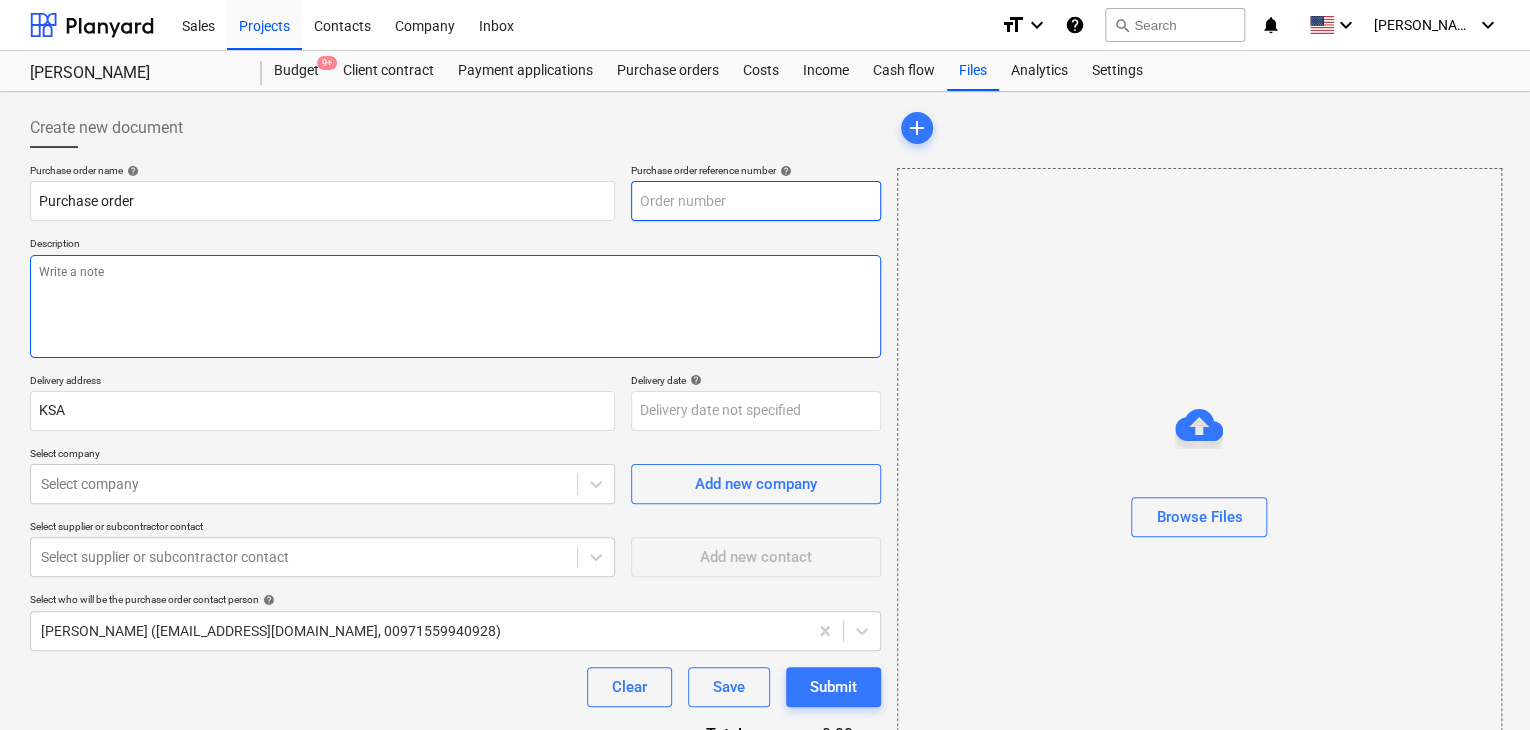 type on "KSA-PO-077" 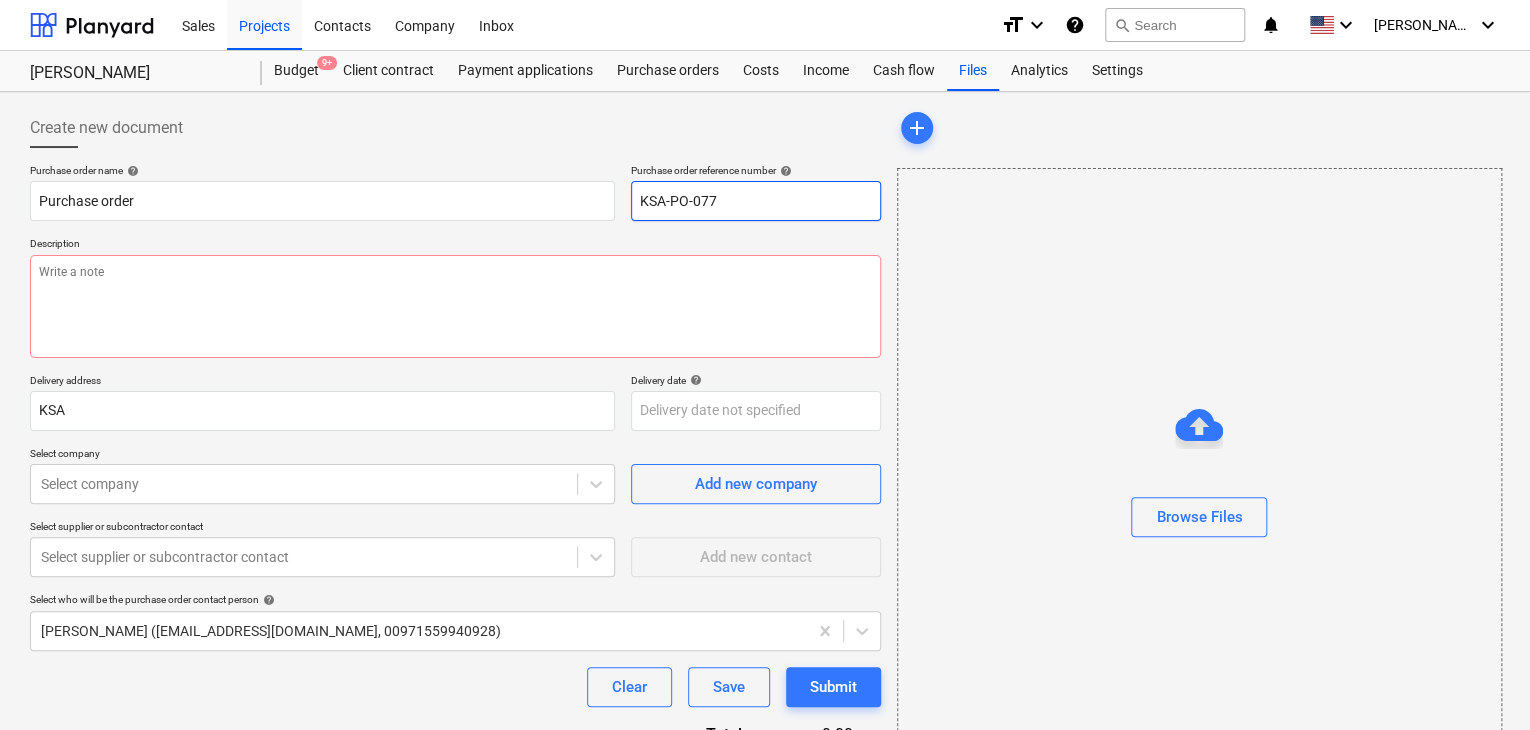 click on "KSA-PO-077" at bounding box center (756, 201) 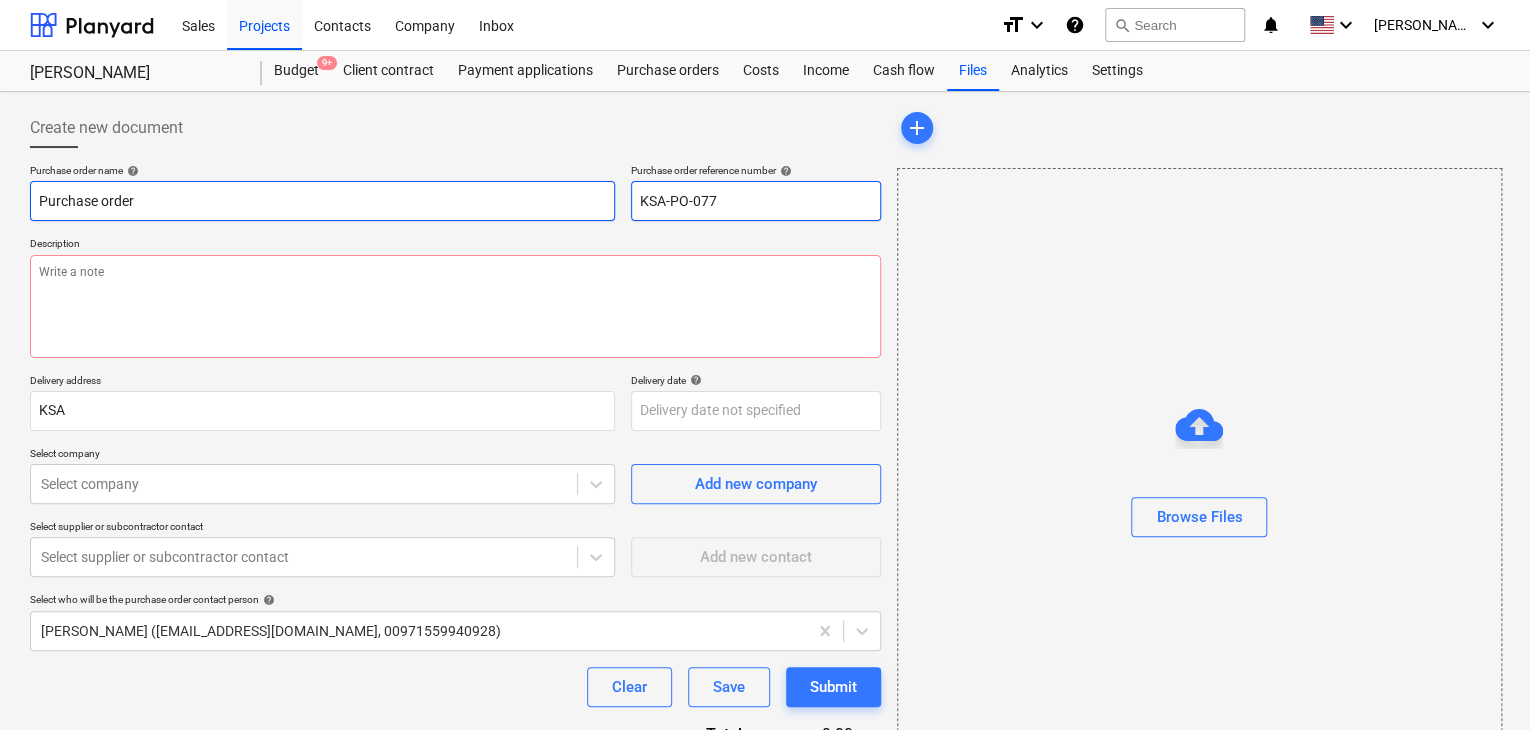 drag, startPoint x: 750, startPoint y: 205, endPoint x: 579, endPoint y: 187, distance: 171.94476 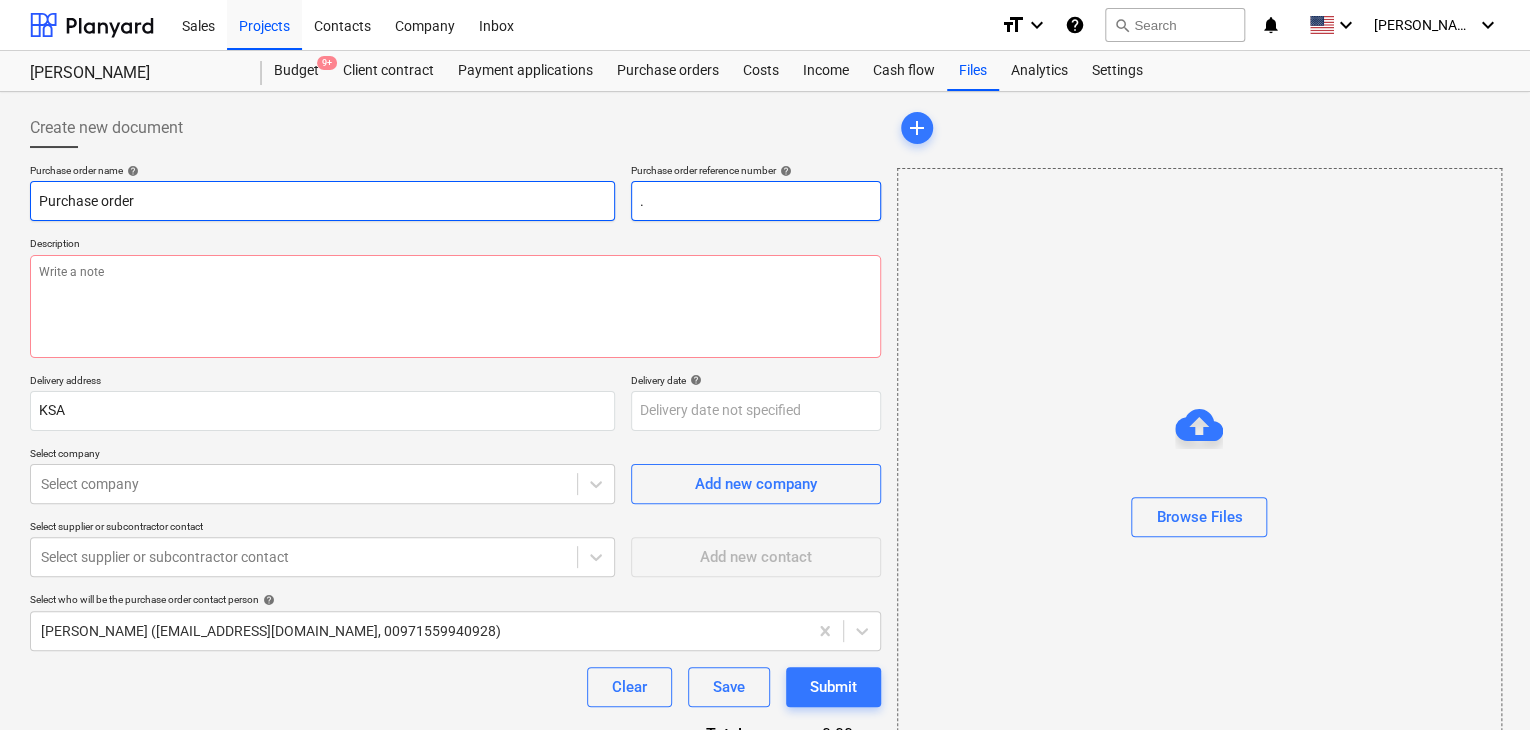 type on "x" 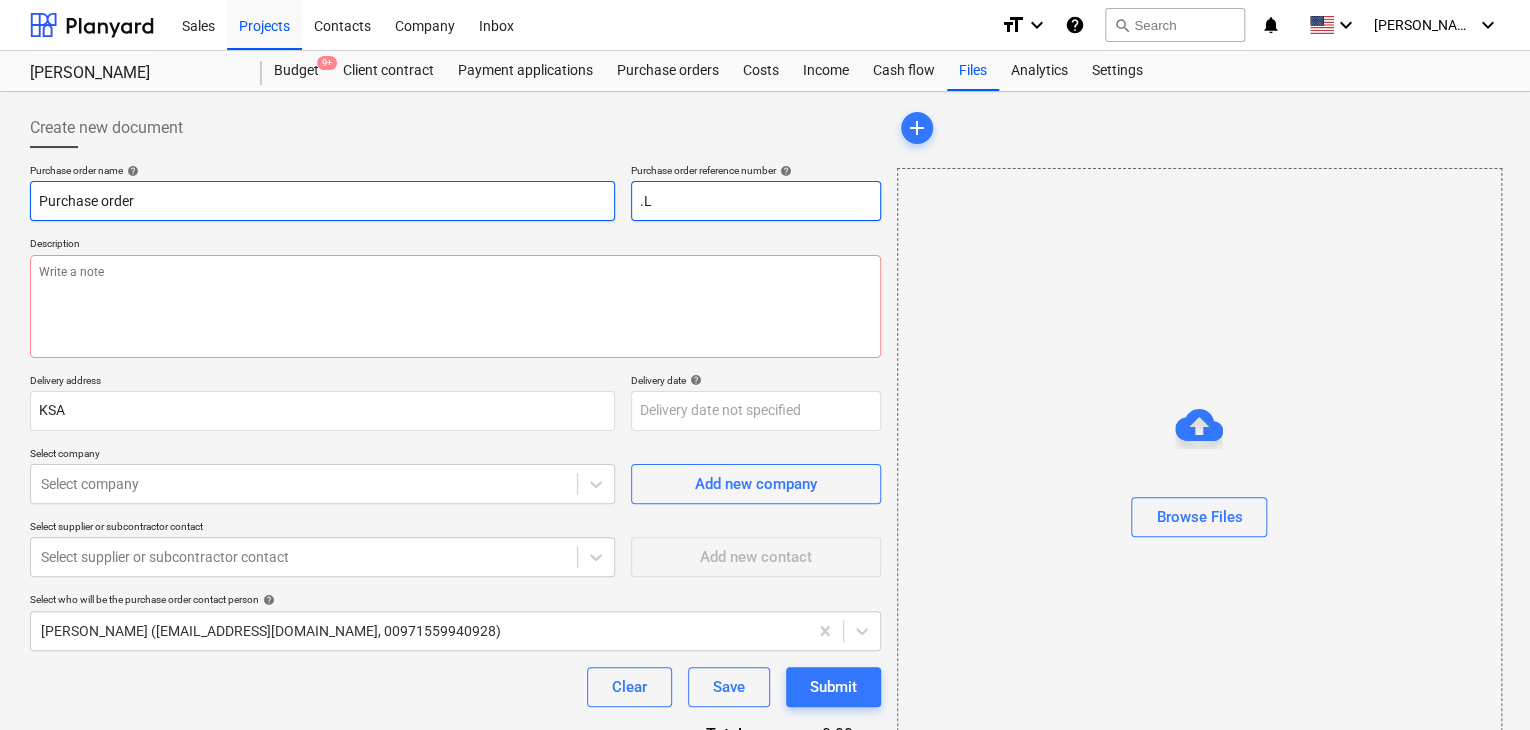 type on "x" 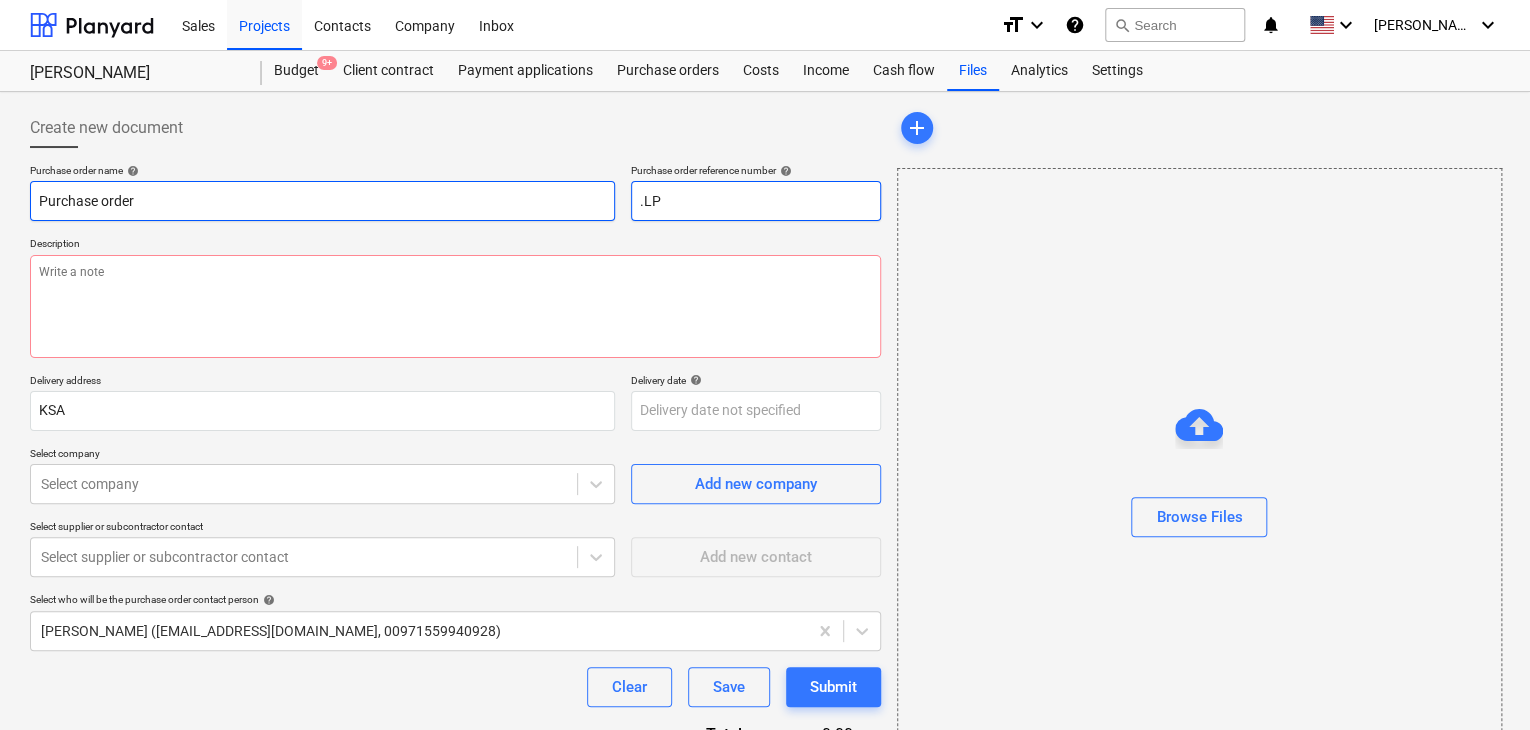type on "x" 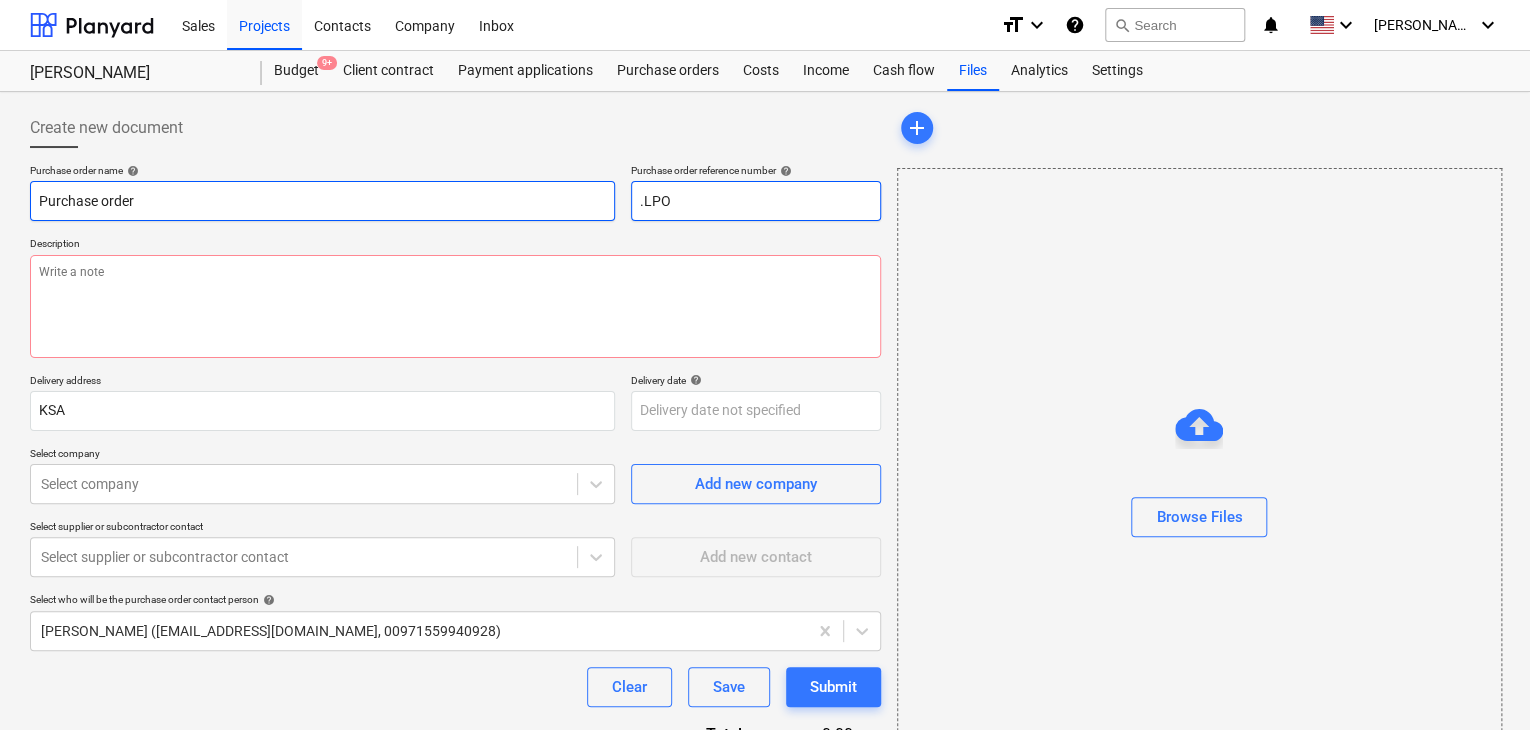 type on "x" 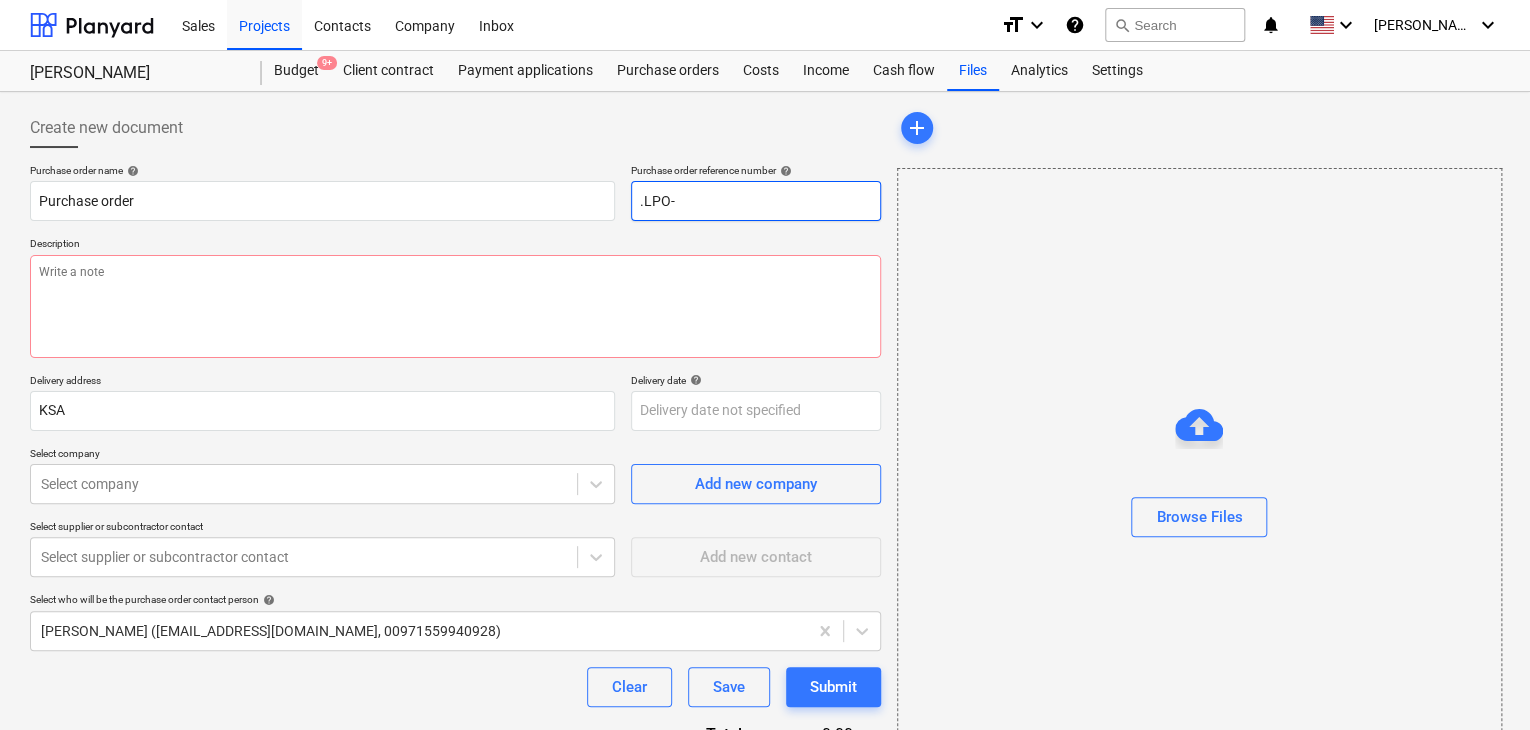 type on ".LPO-" 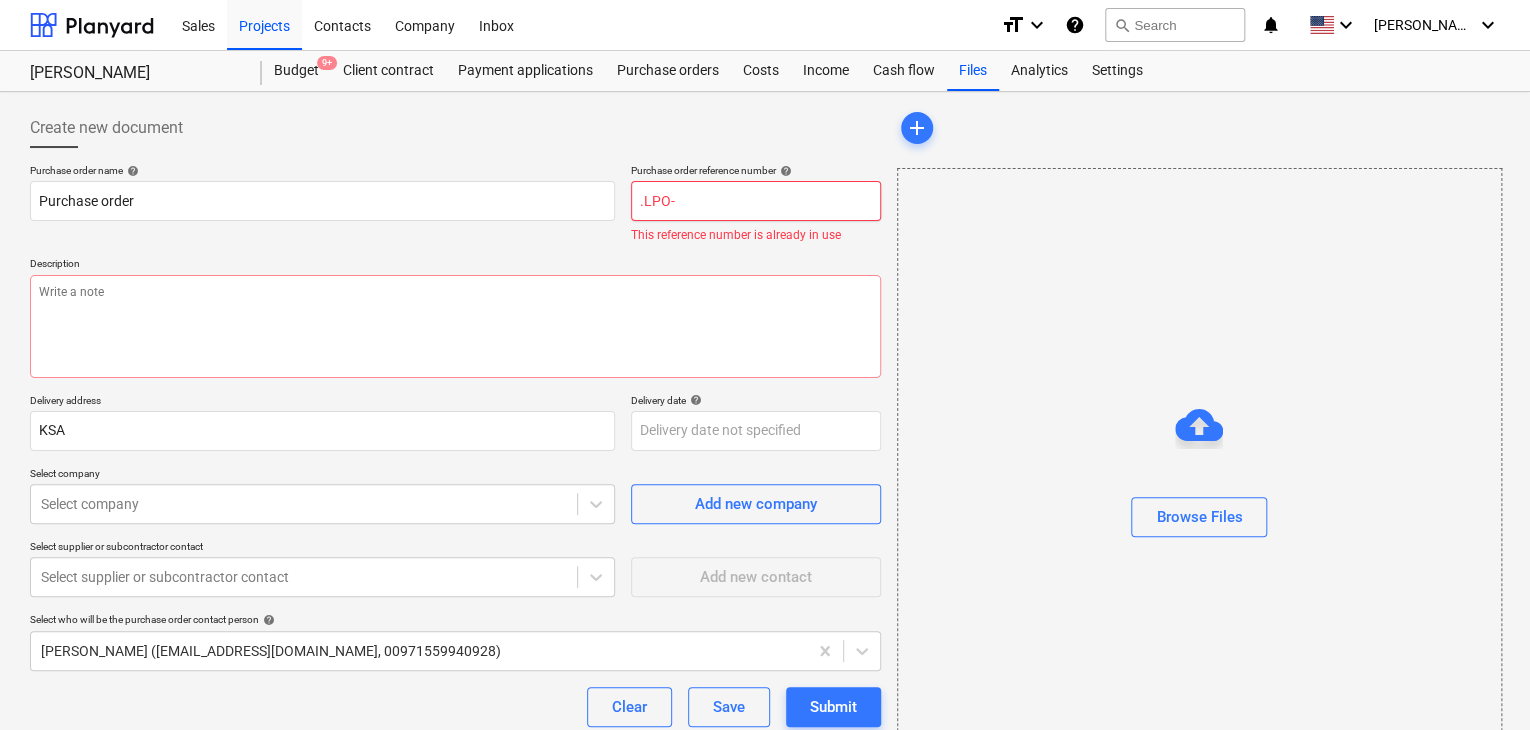 type on "x" 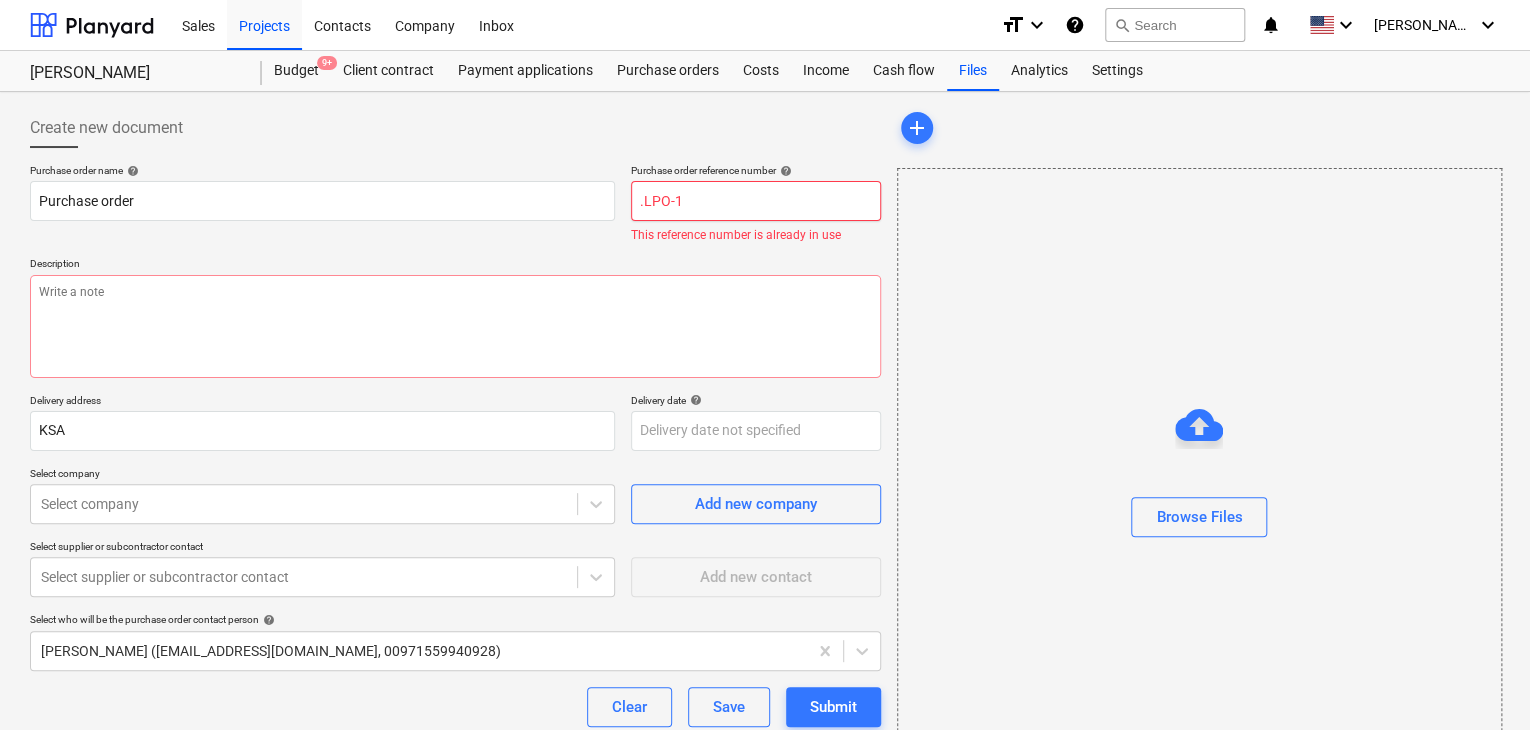 type on "x" 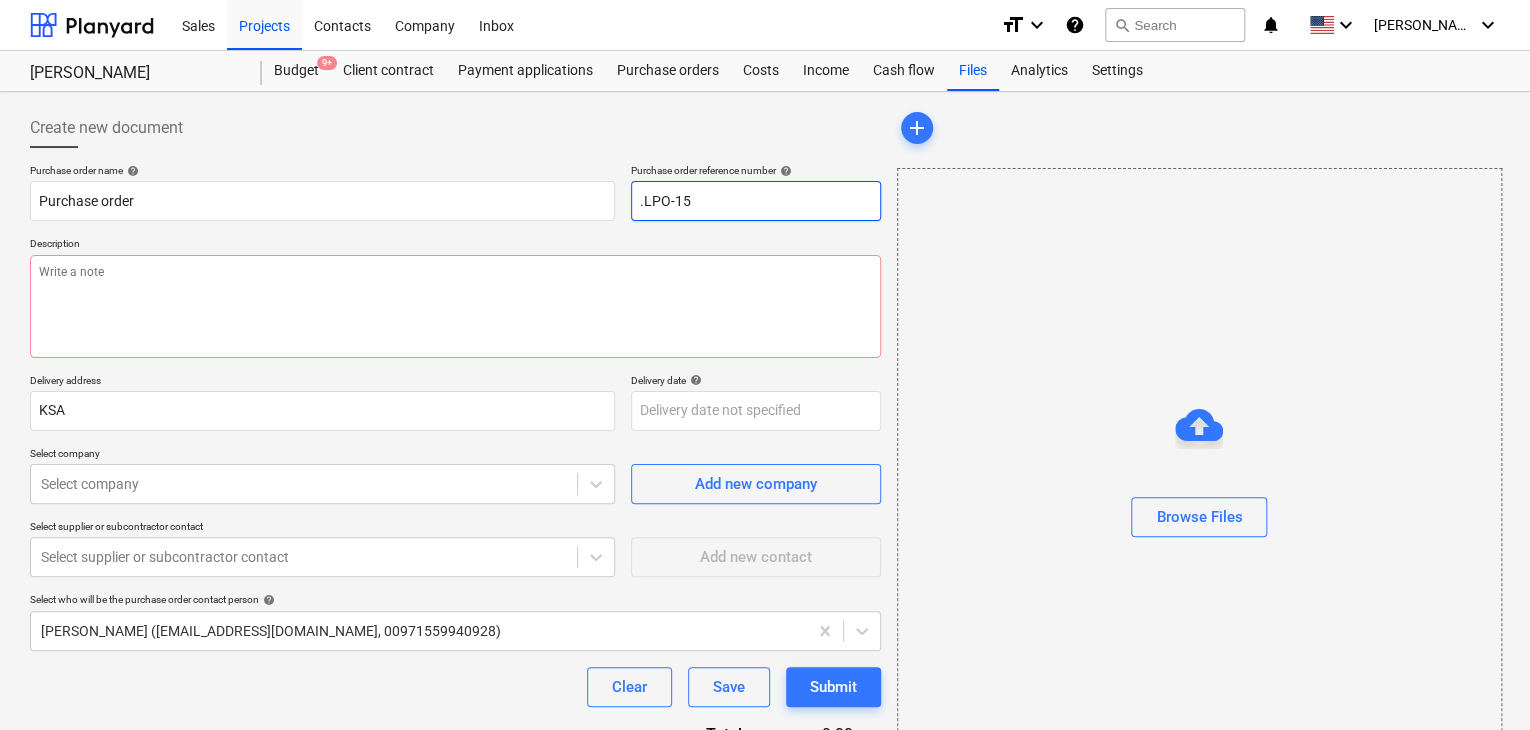 type on "x" 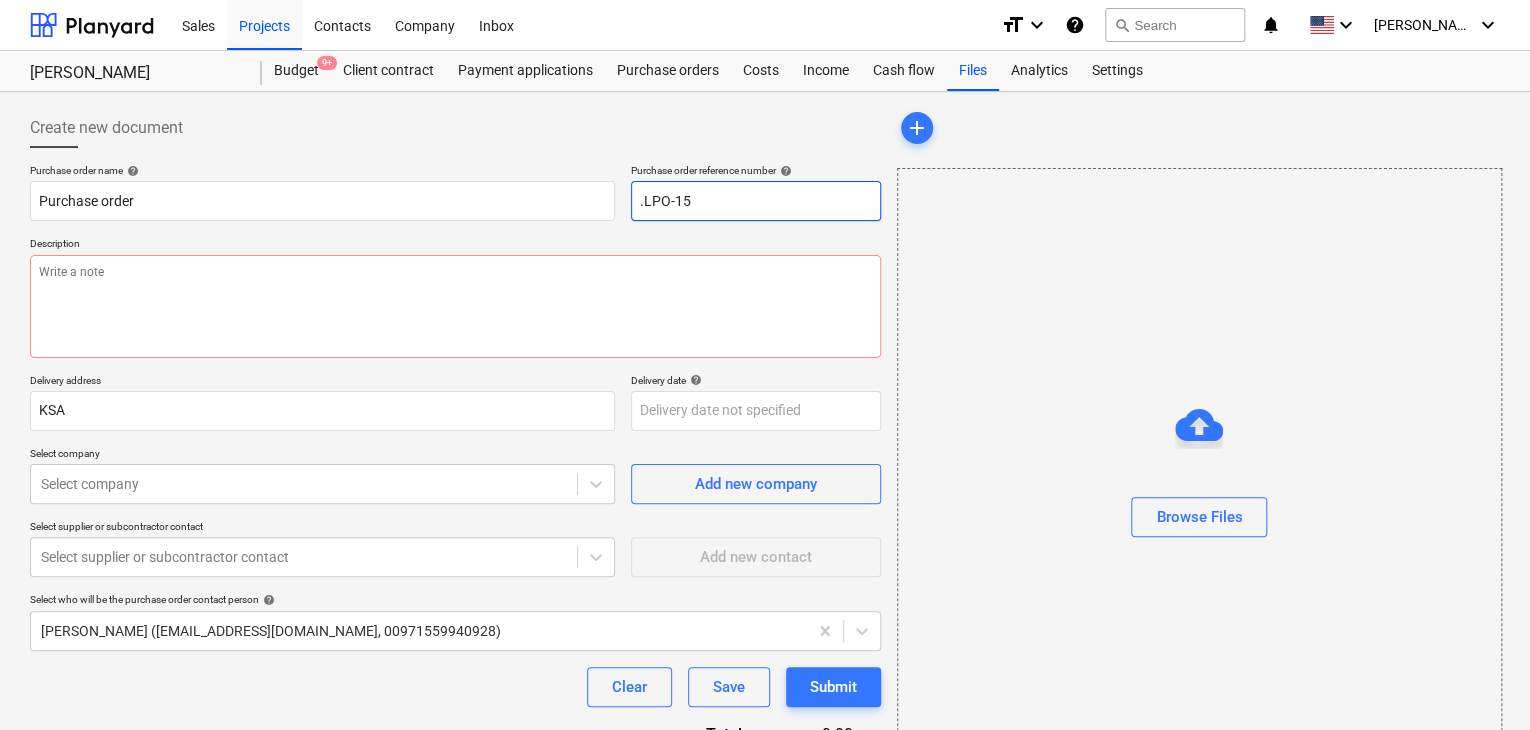 type on ".LPO-150" 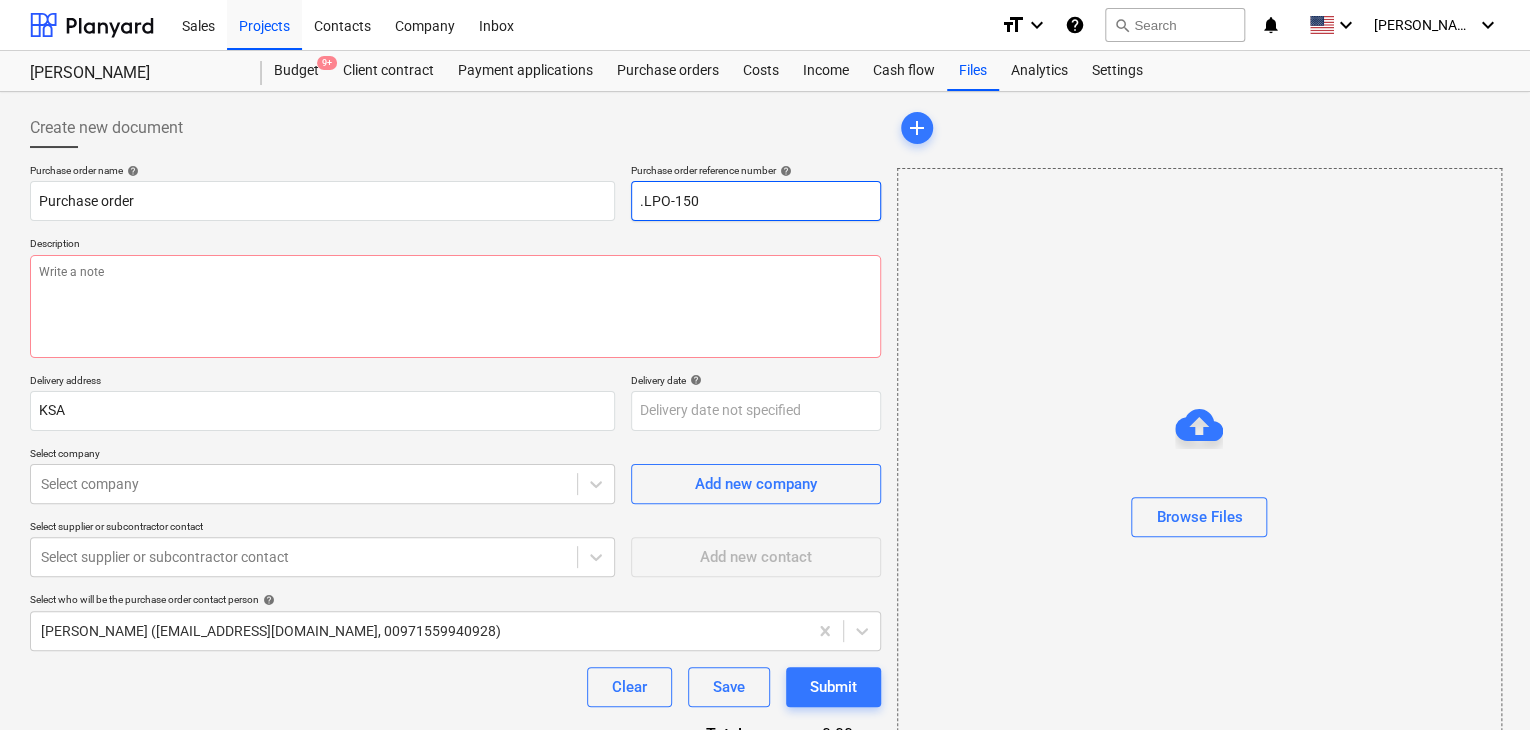 type on "x" 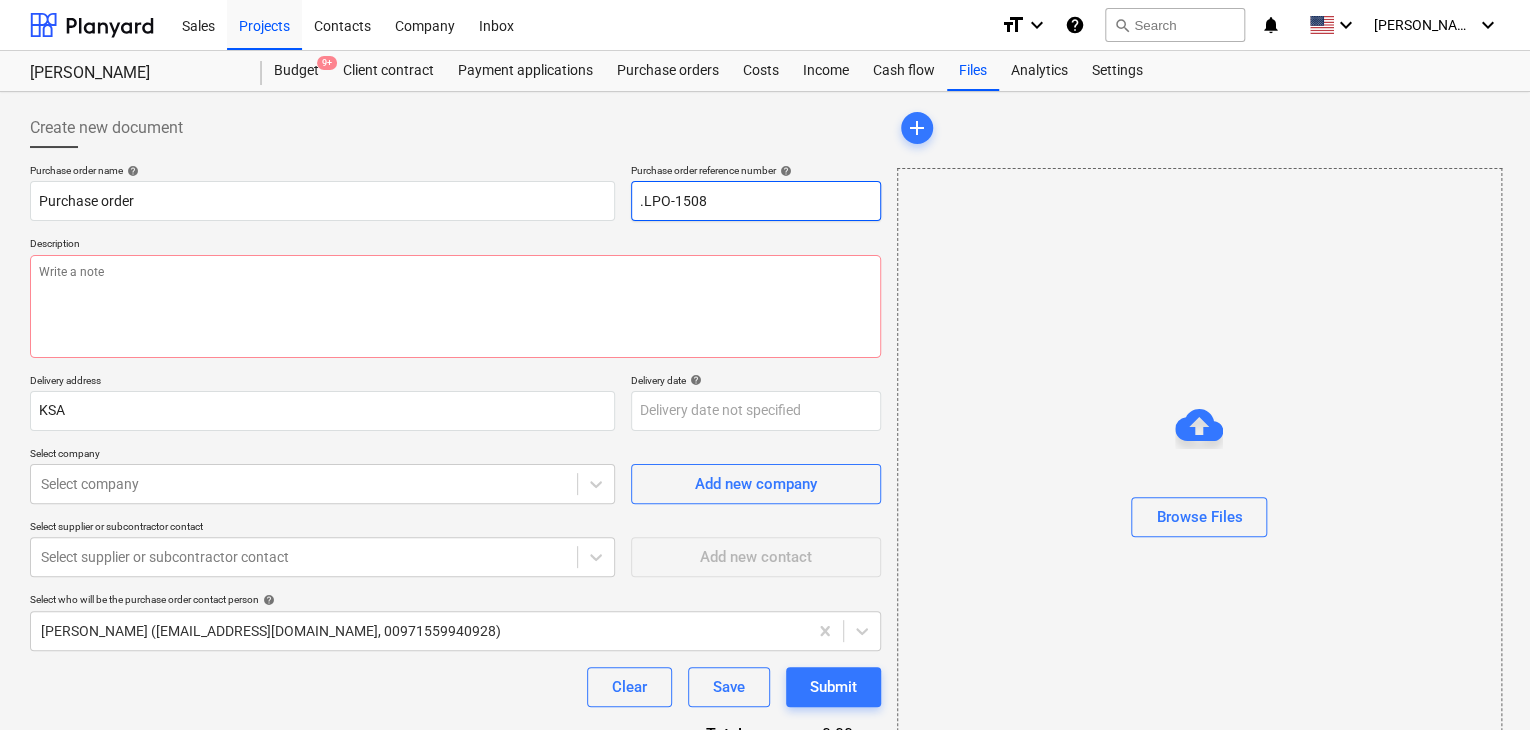 type on "x" 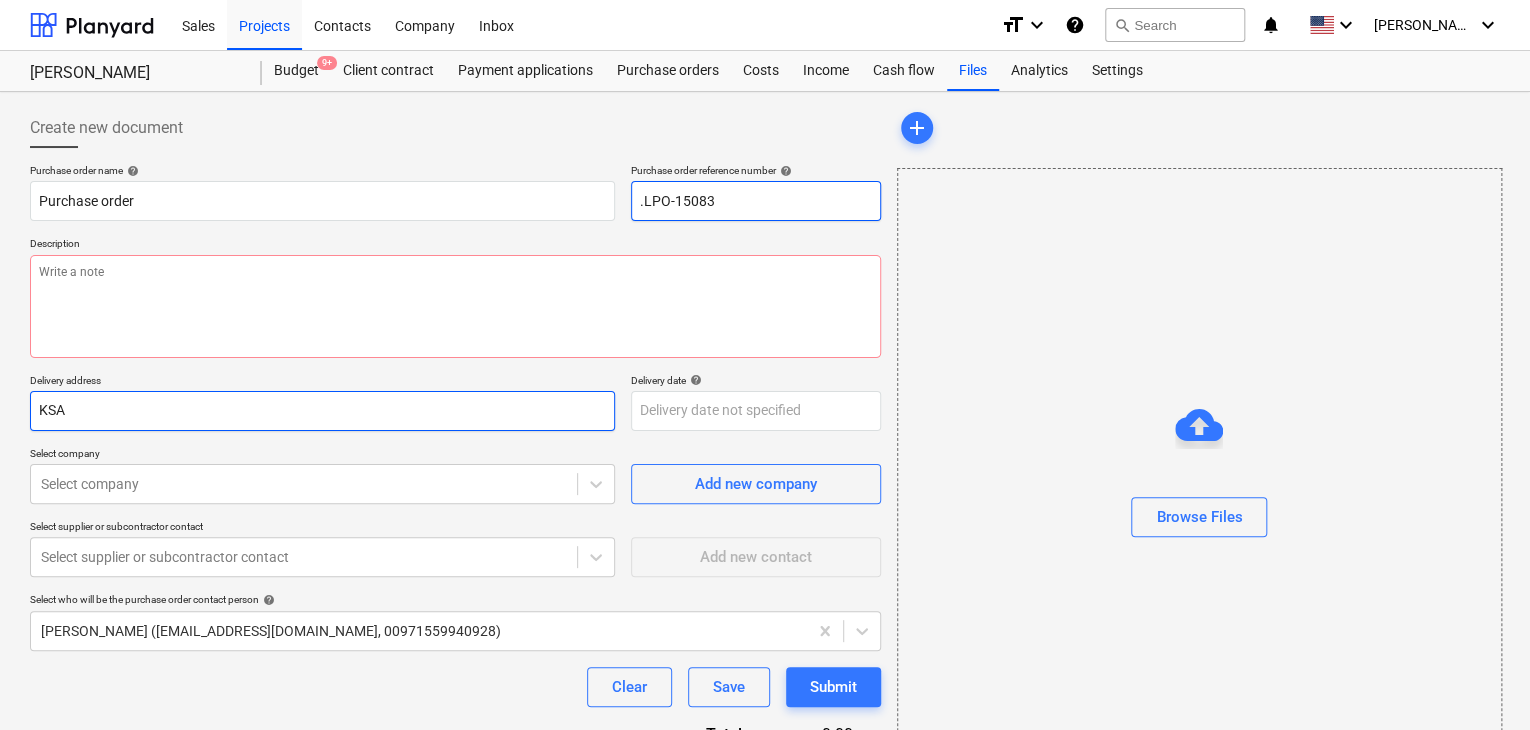 type on ".LPO-15083" 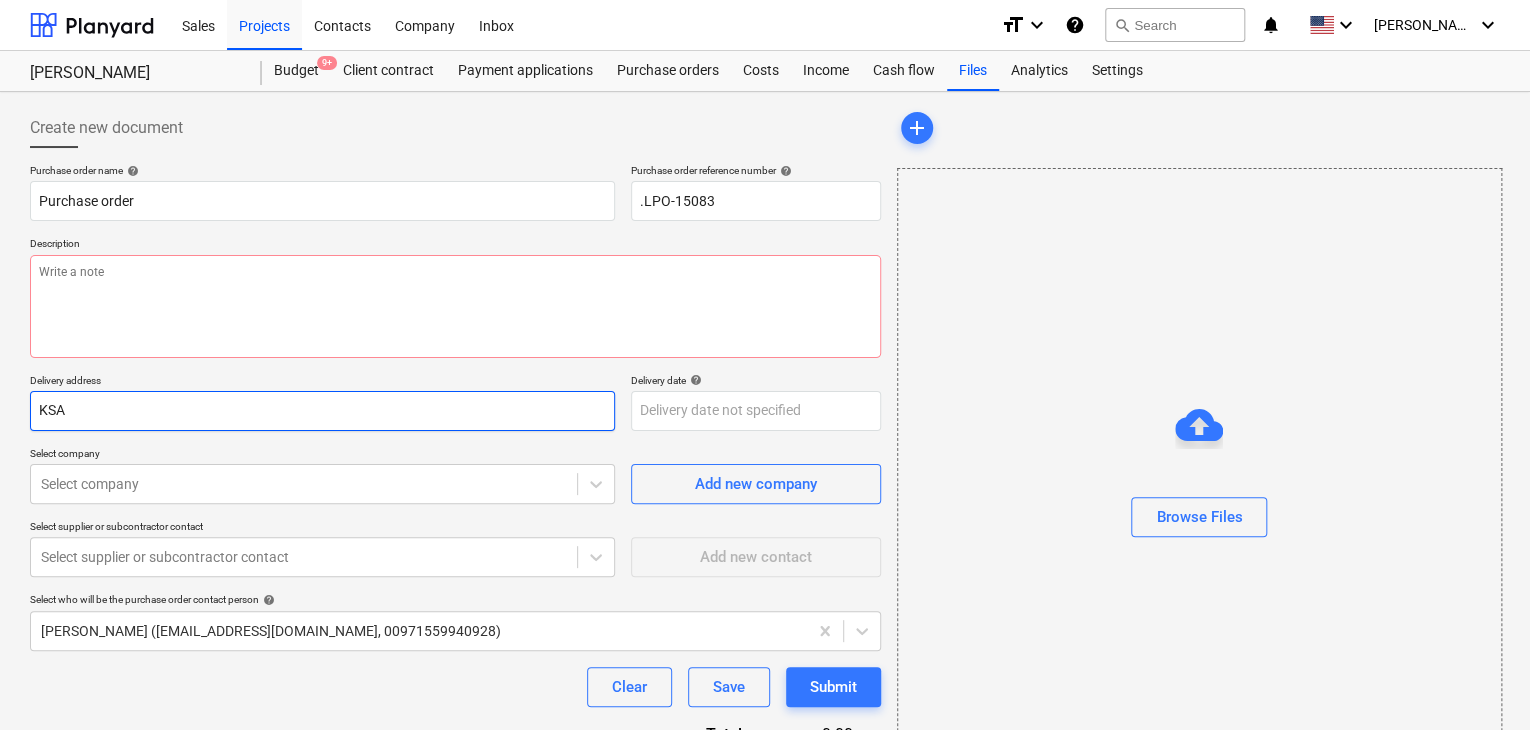 click on "KSA" at bounding box center [322, 411] 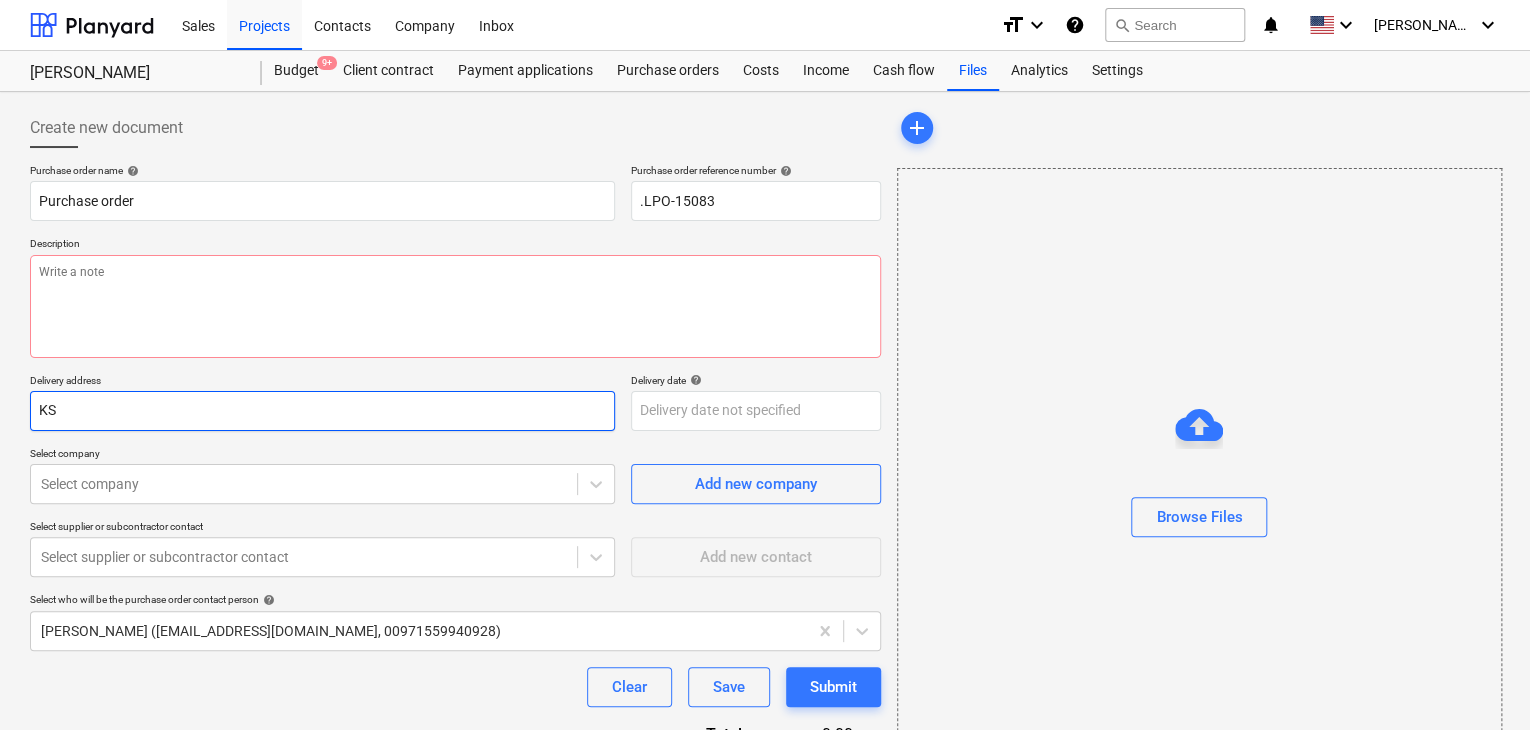 type on "x" 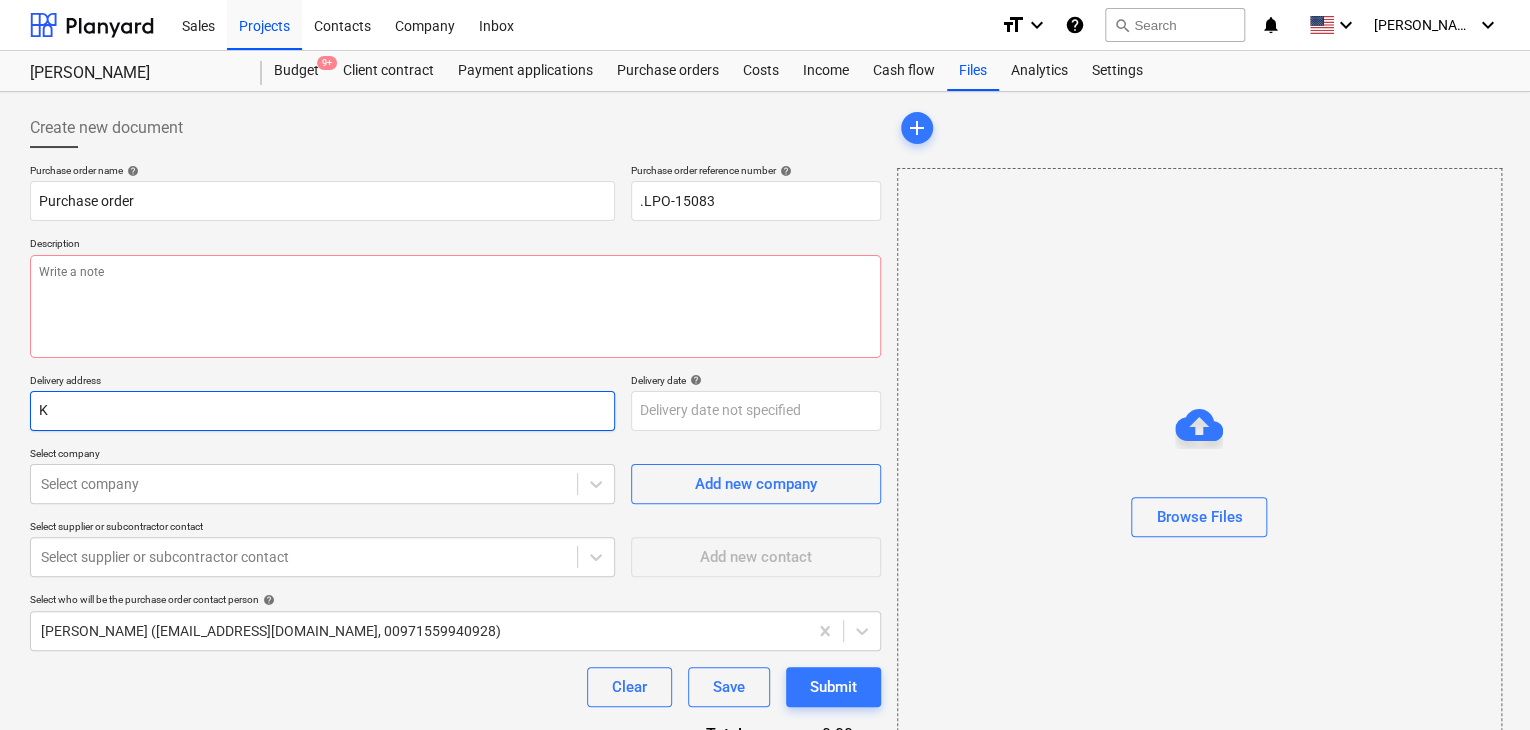 type on "x" 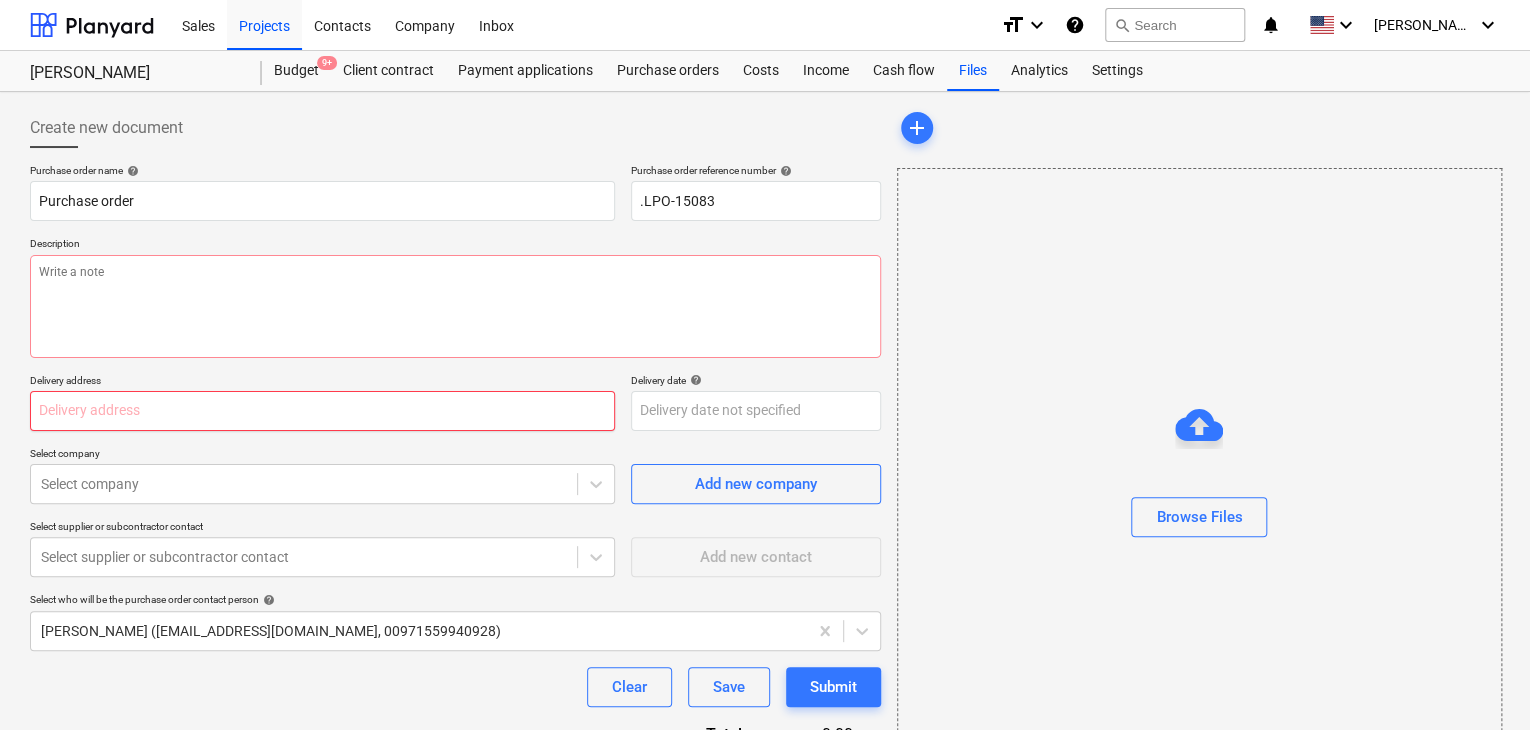 type on "x" 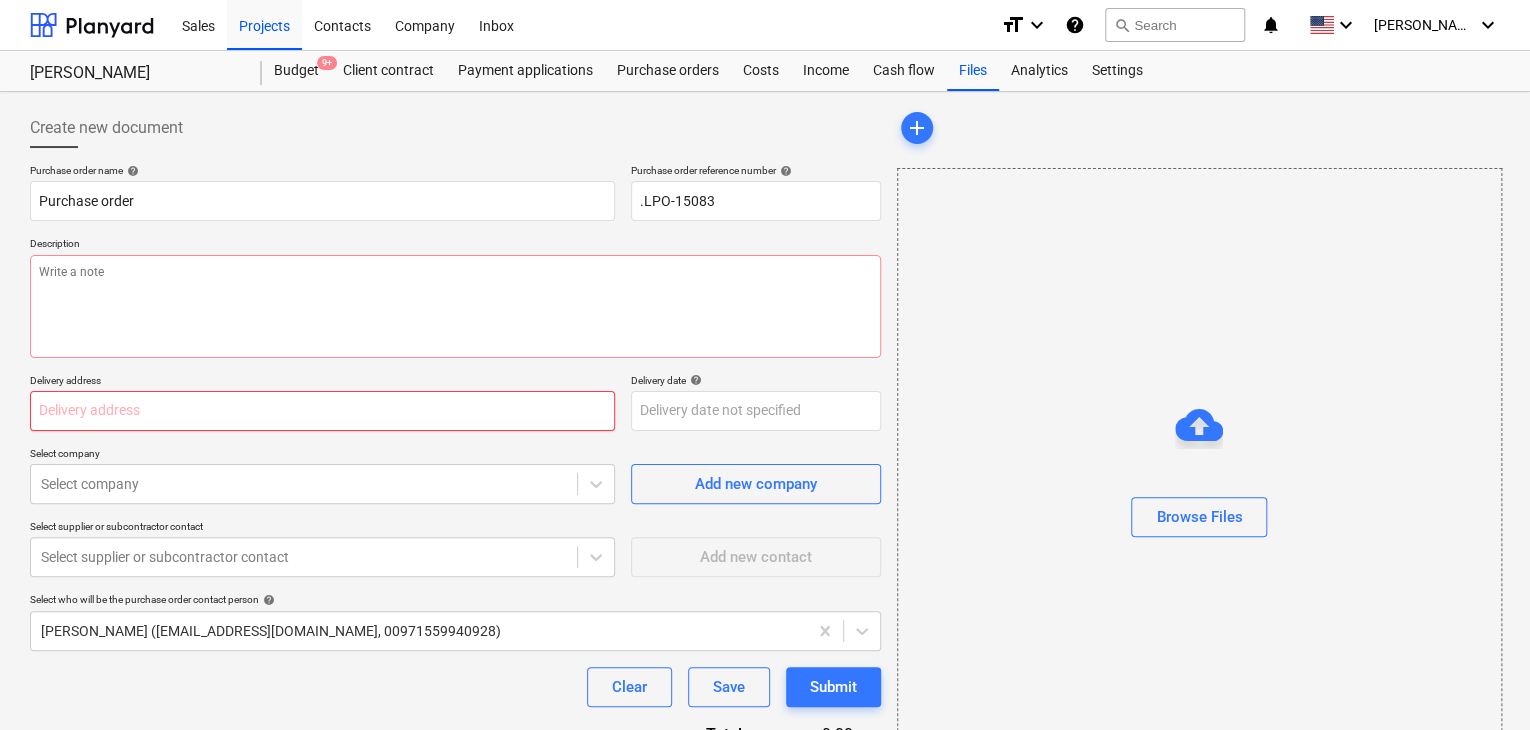 type on "L" 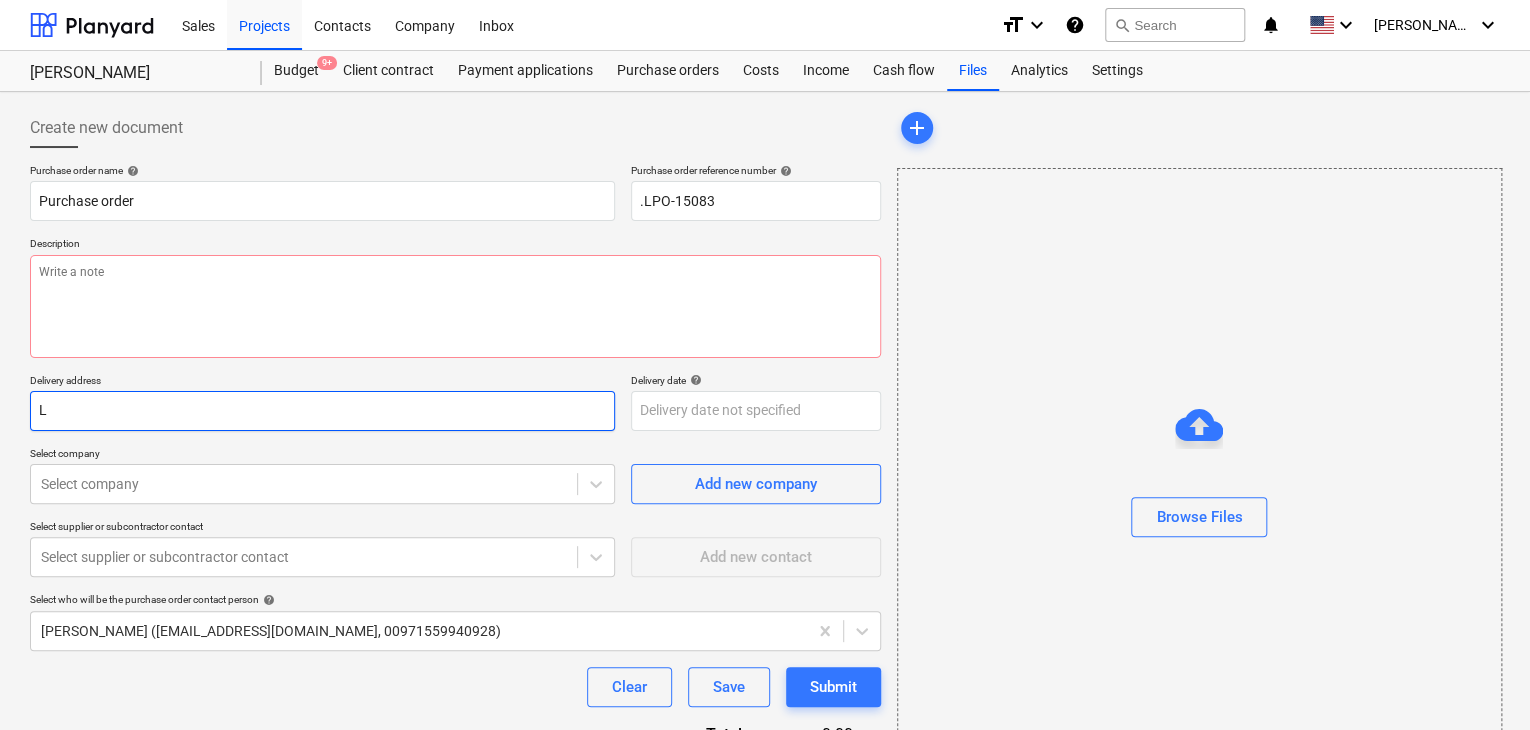 type on "x" 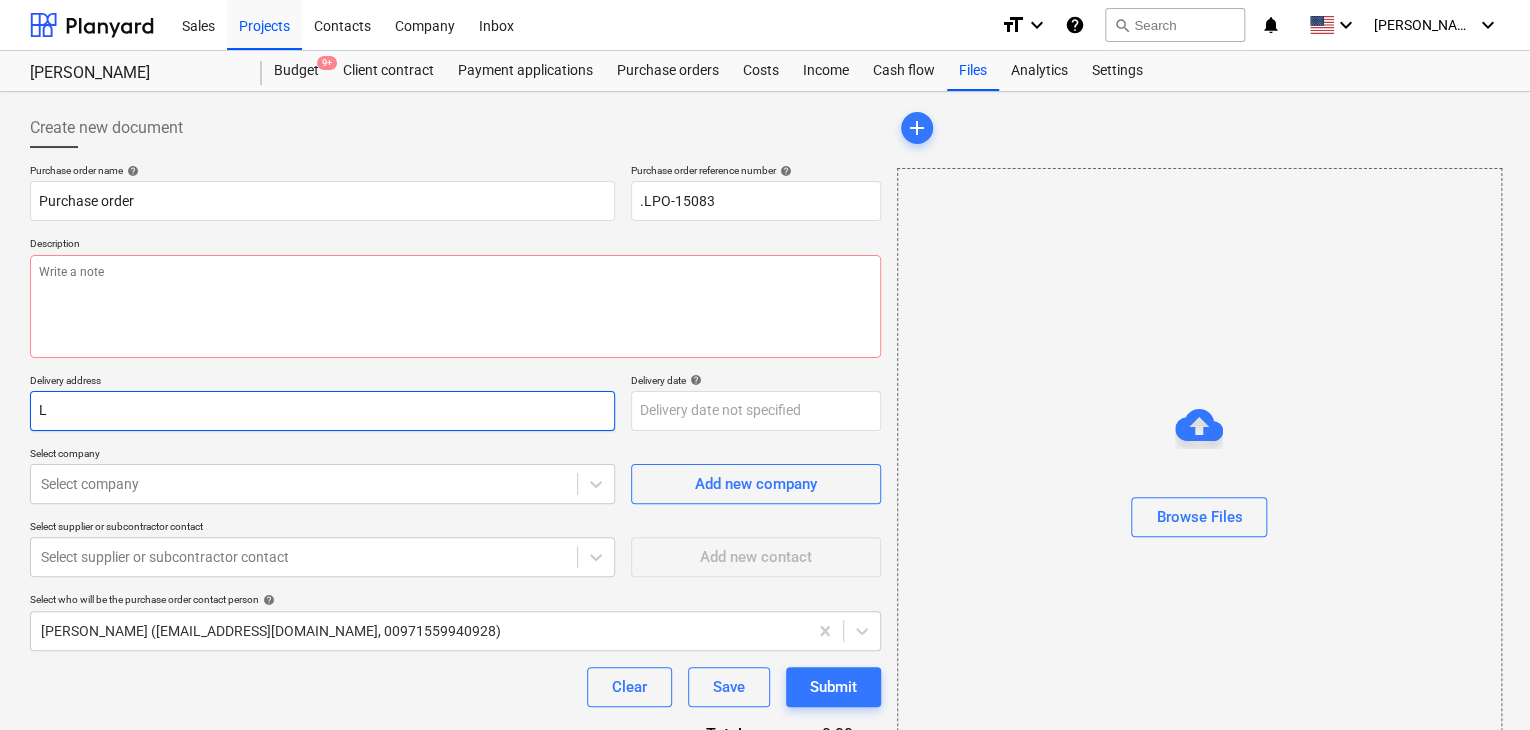 type on "LU" 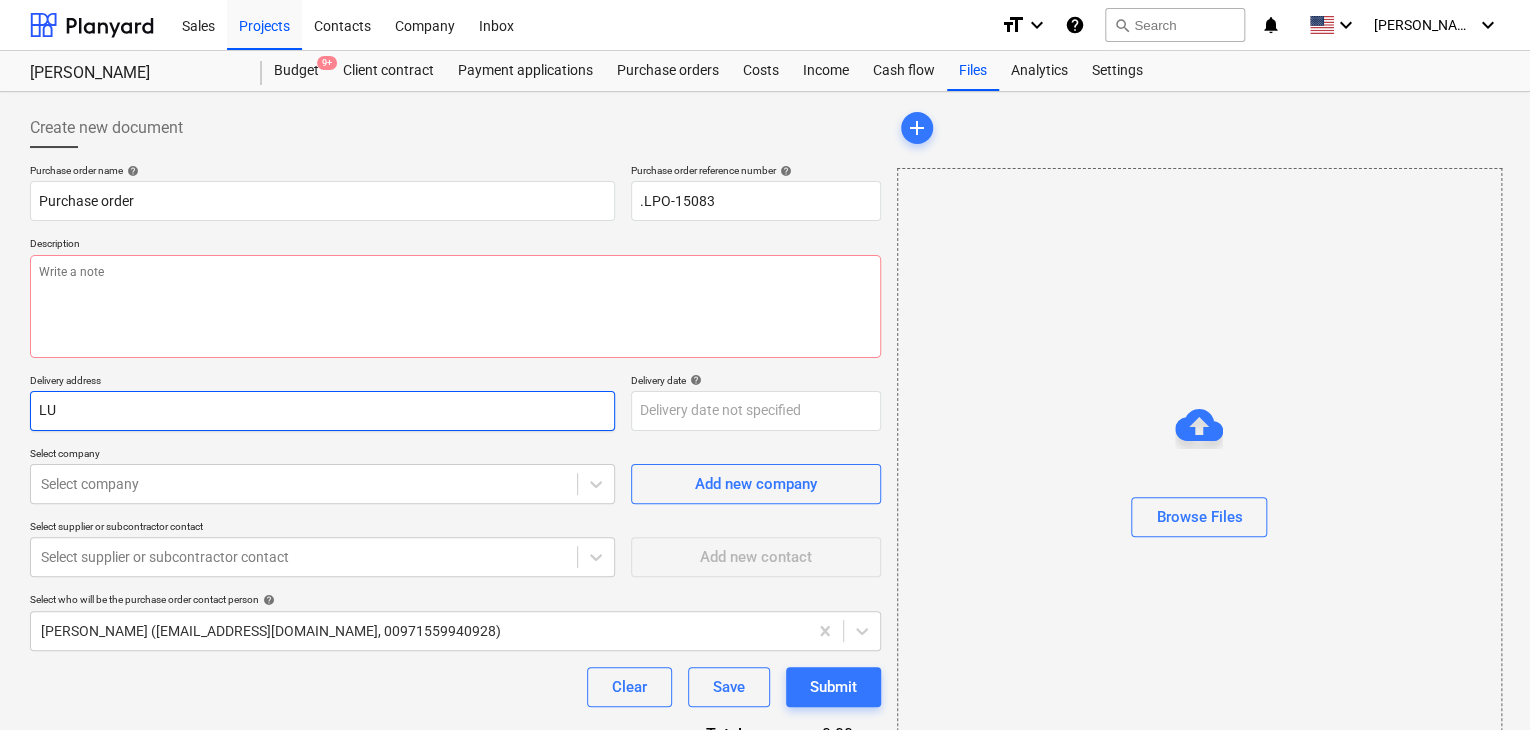 type on "x" 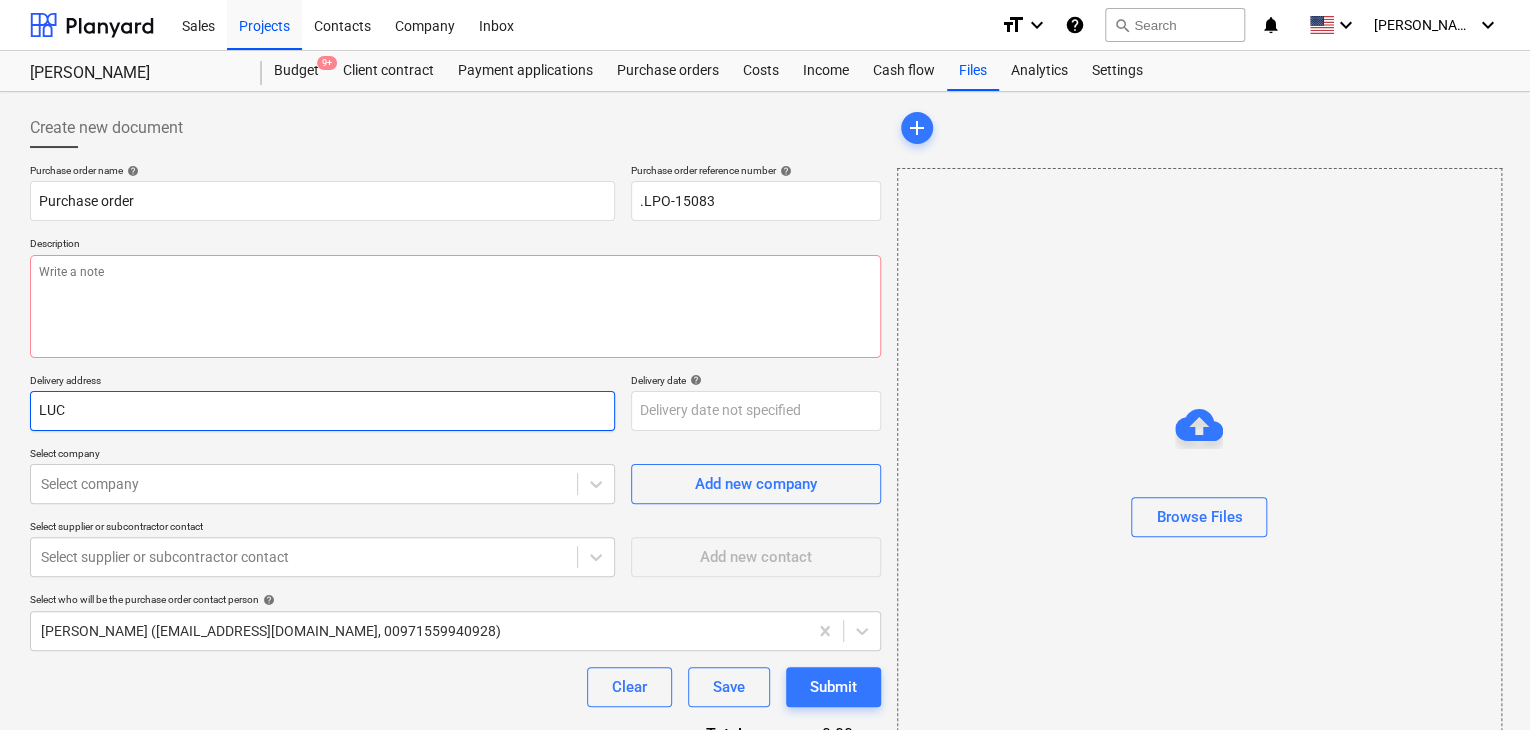 type on "x" 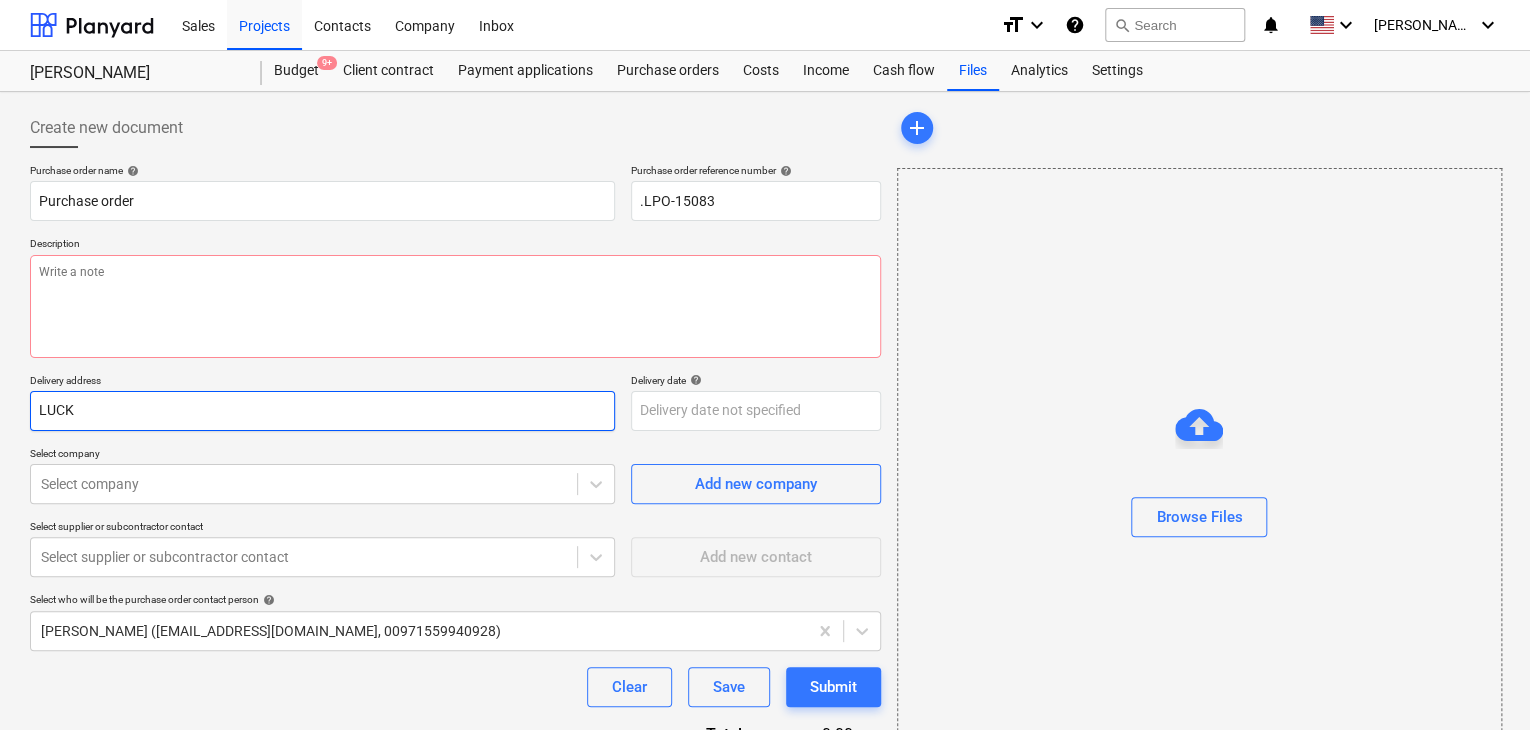 type on "x" 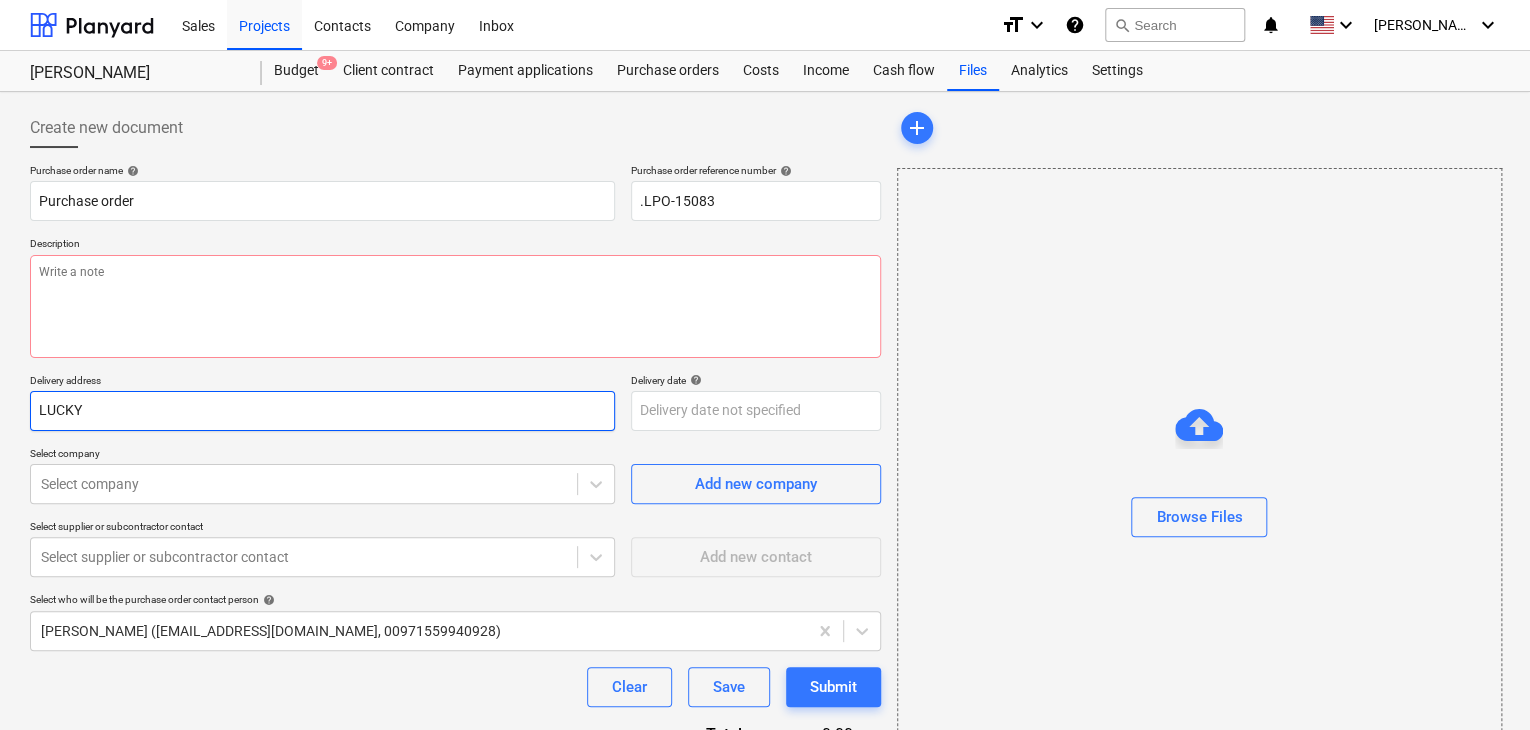 type on "x" 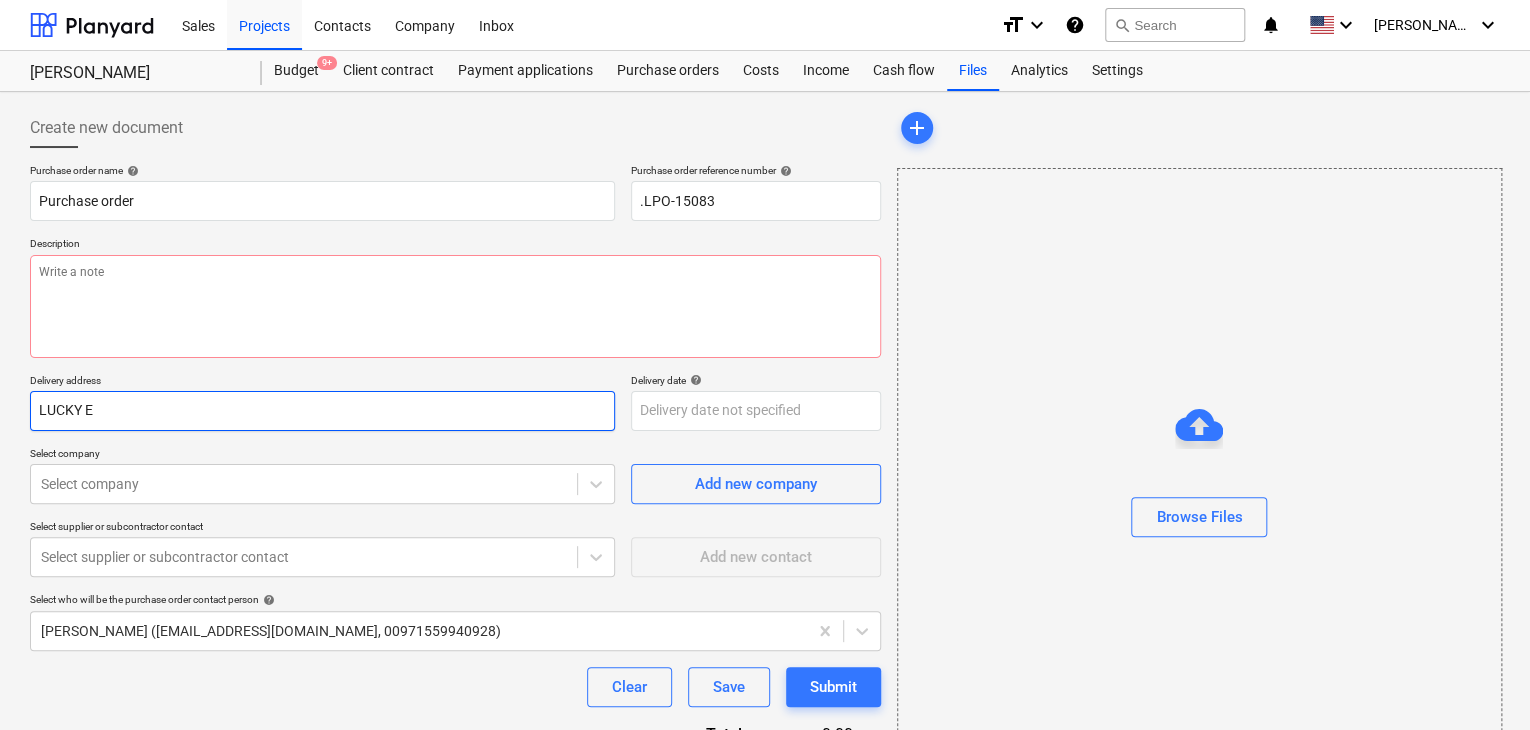 type on "LUCKY EN" 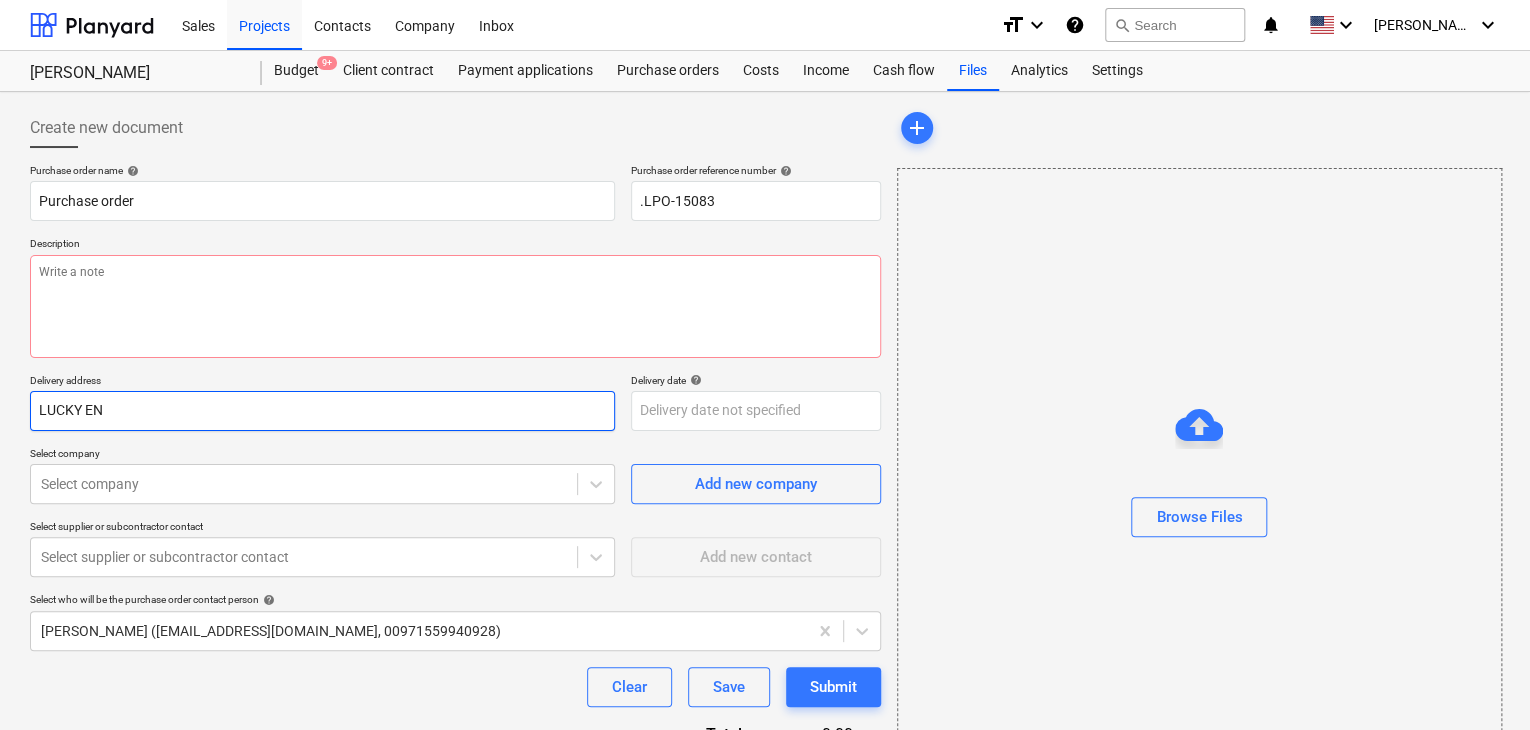type on "x" 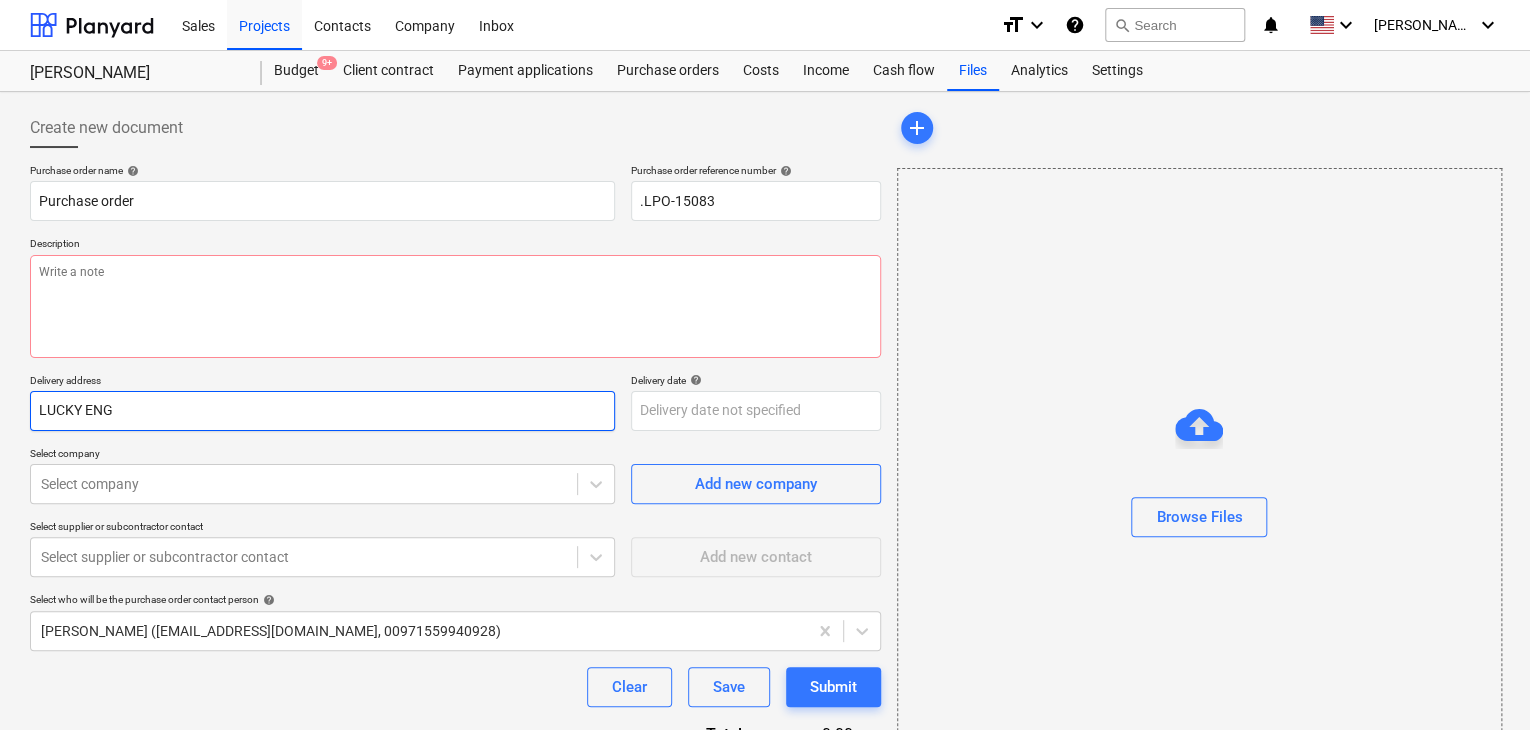 type on "x" 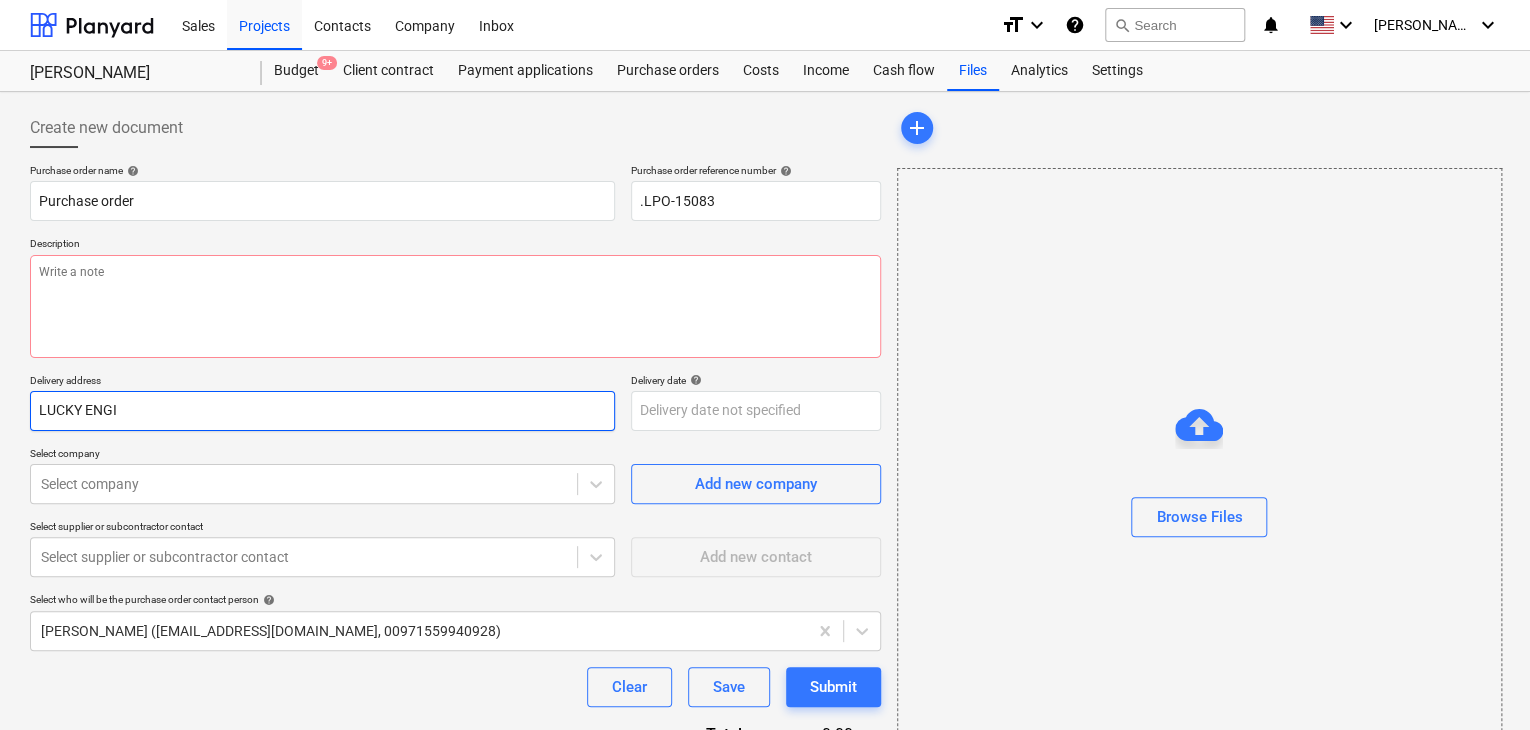 type on "x" 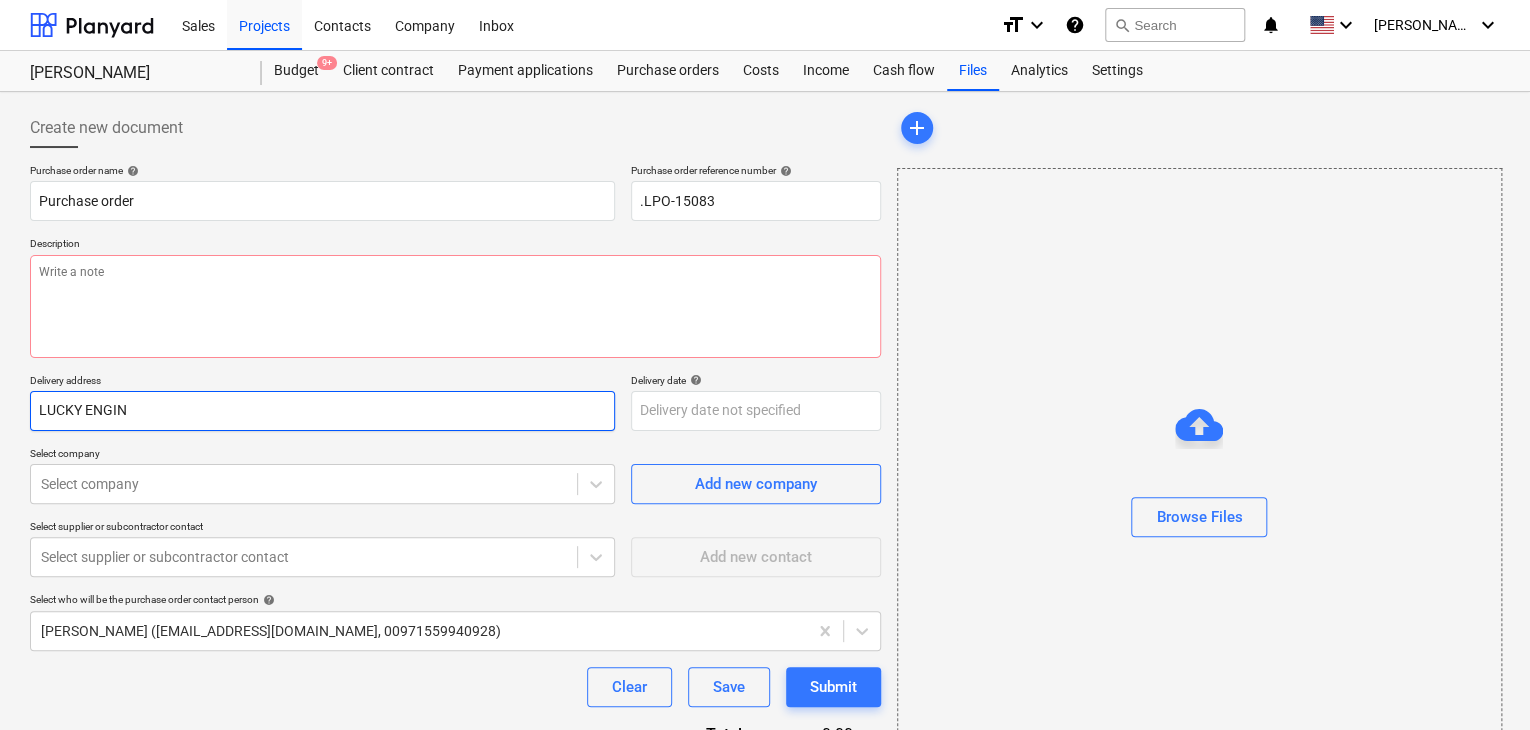 type on "x" 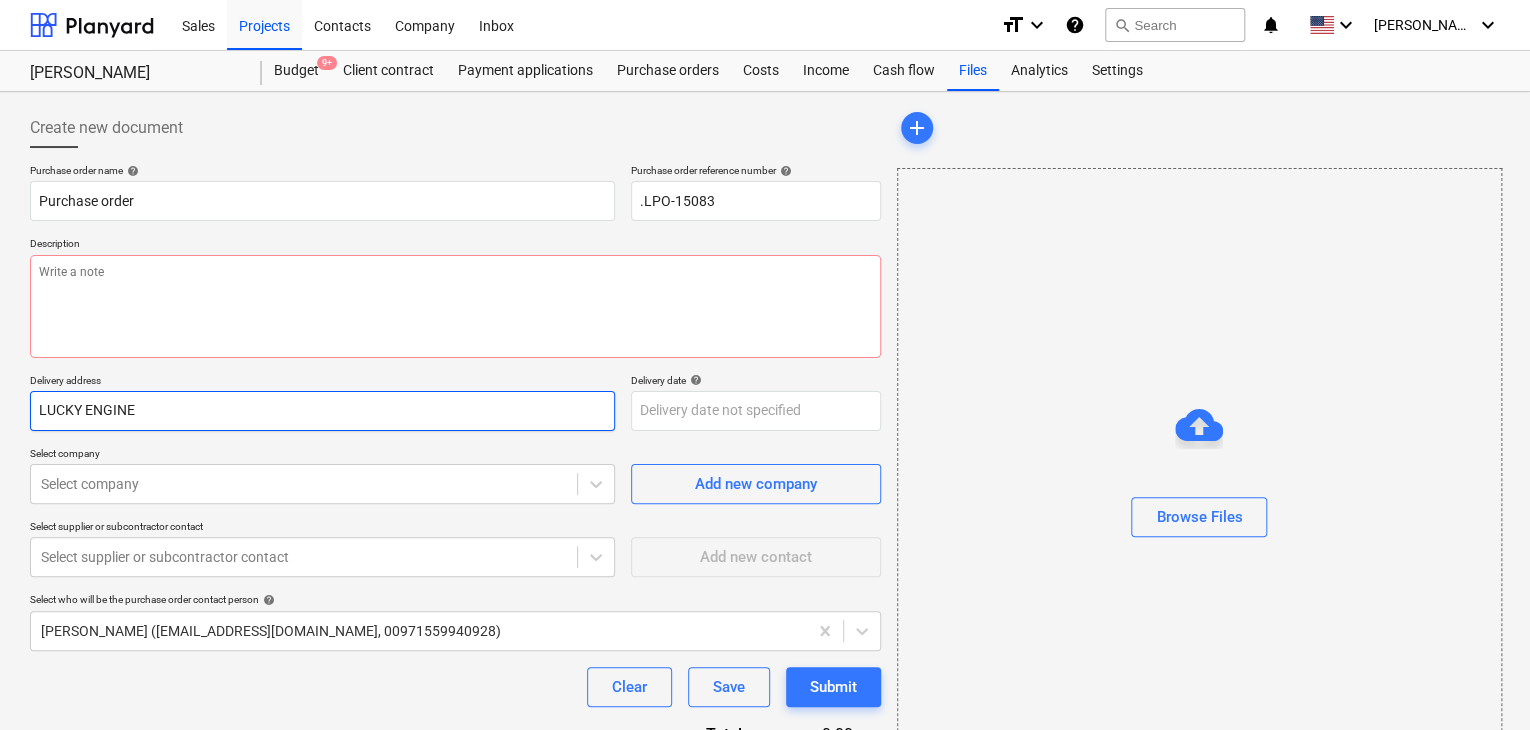 type on "x" 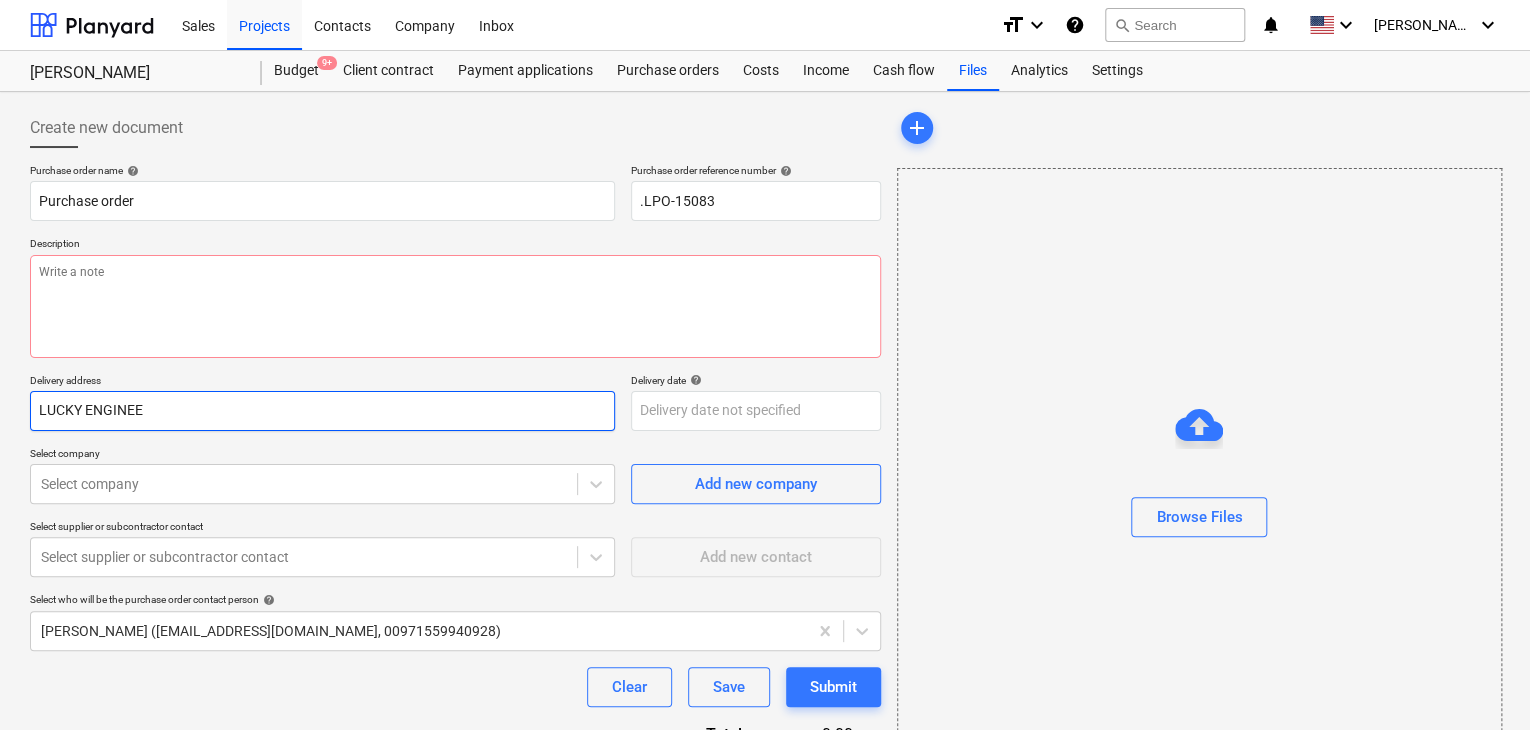 type on "x" 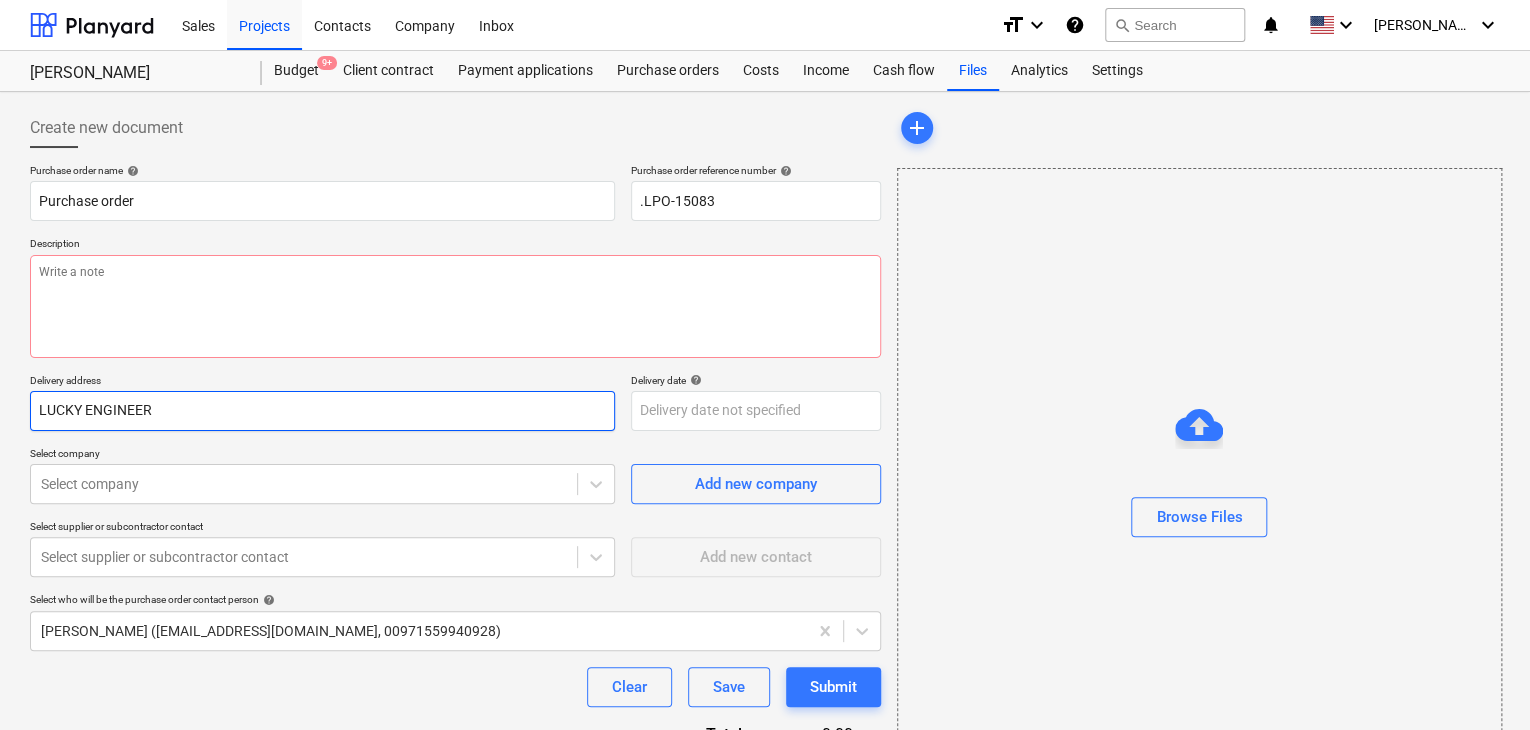 type on "x" 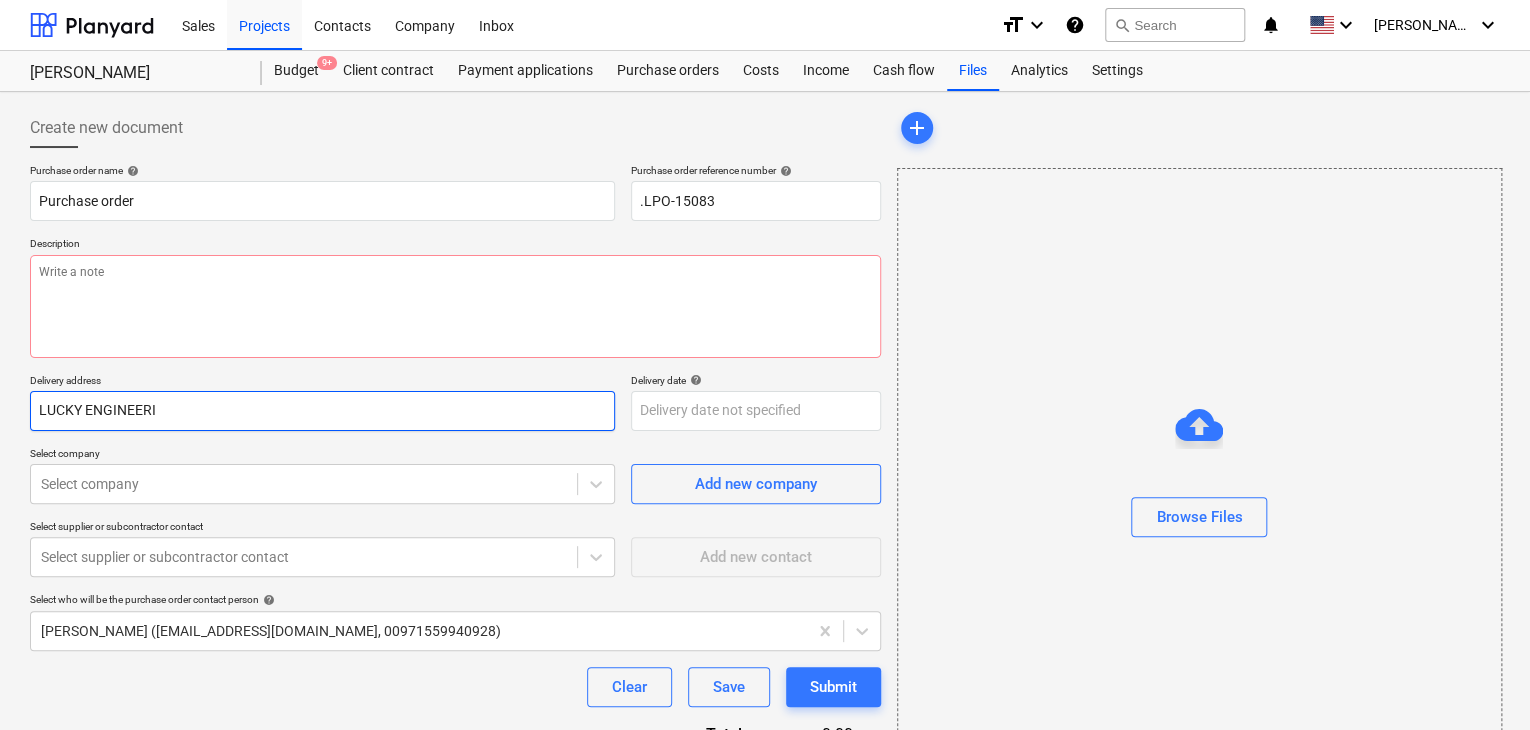 type on "x" 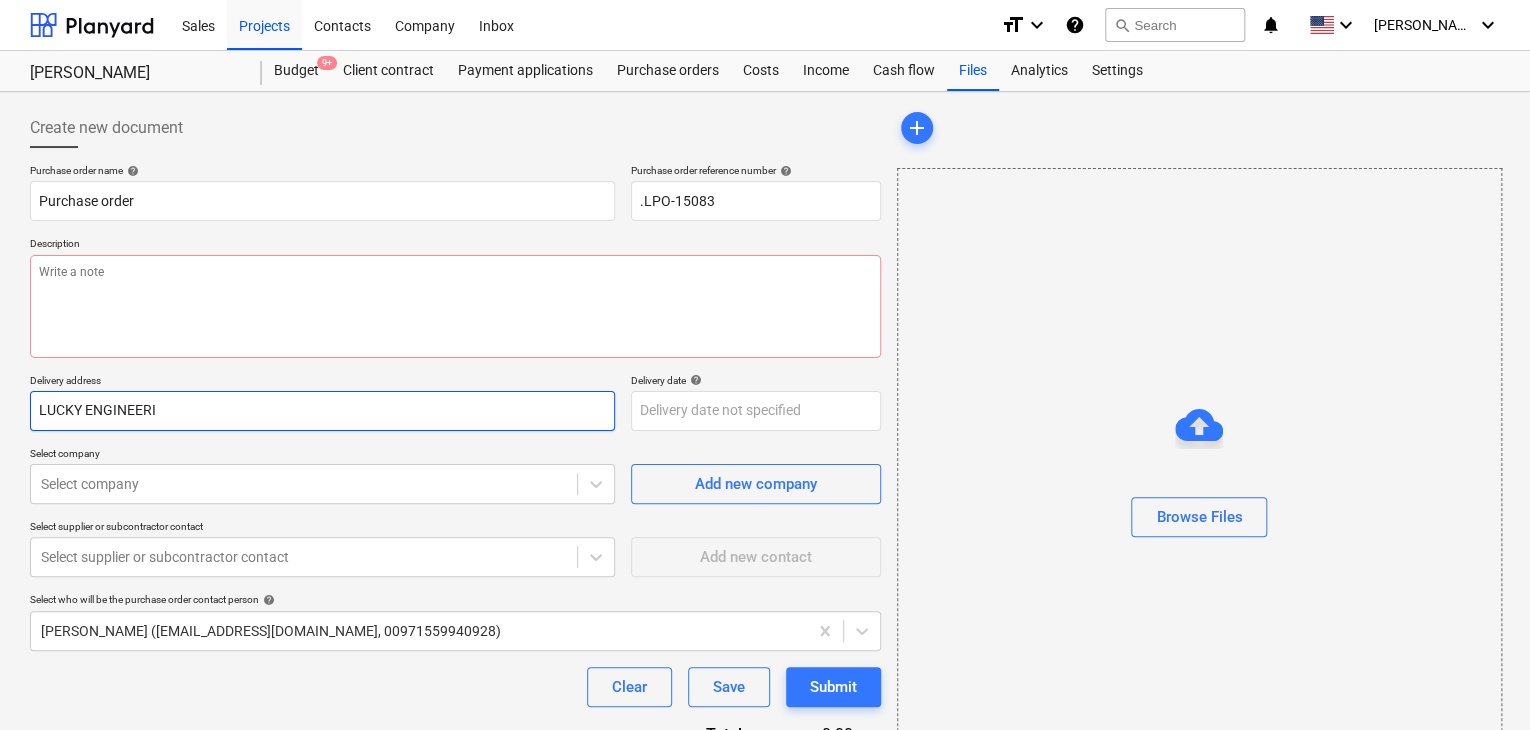 type on "LUCKY ENGINEERIN" 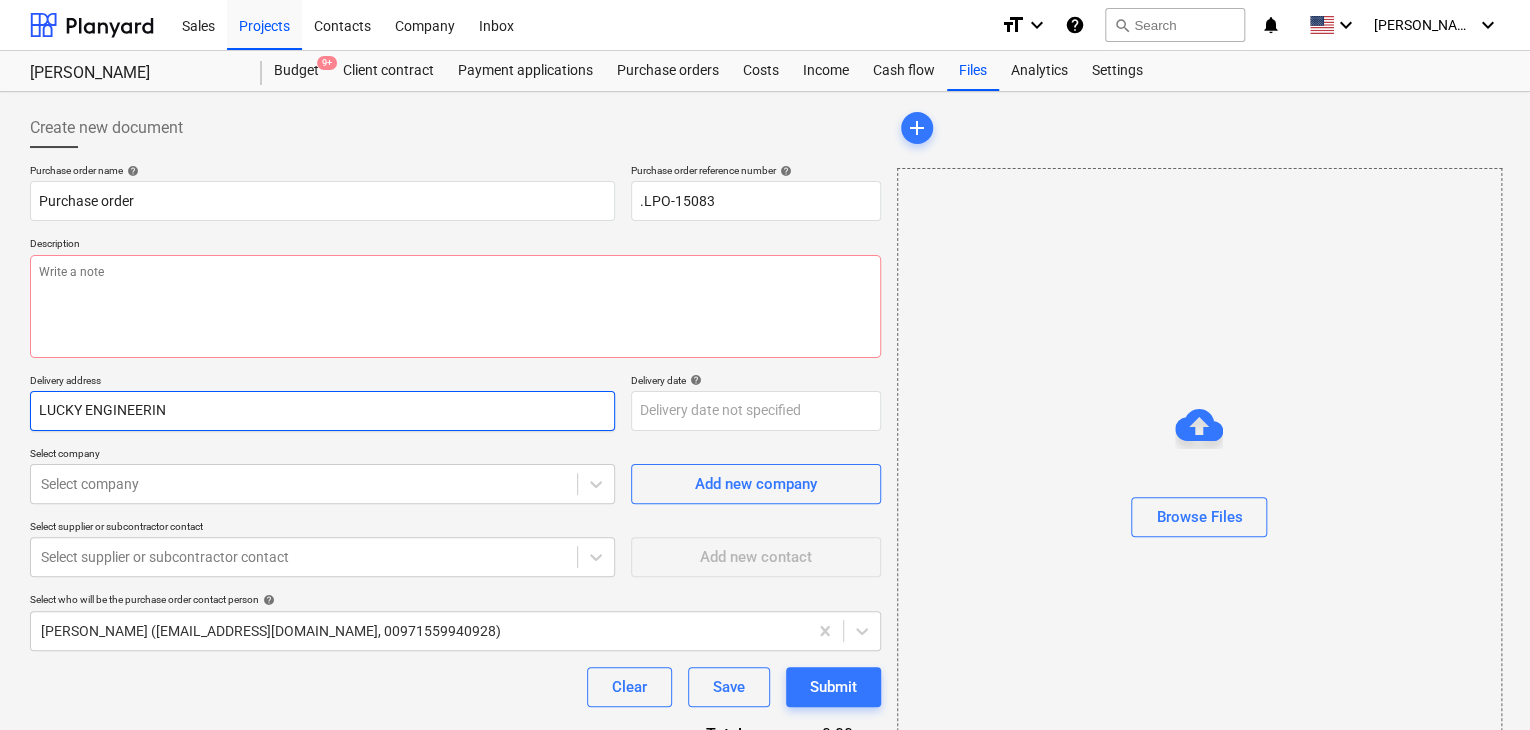 type on "x" 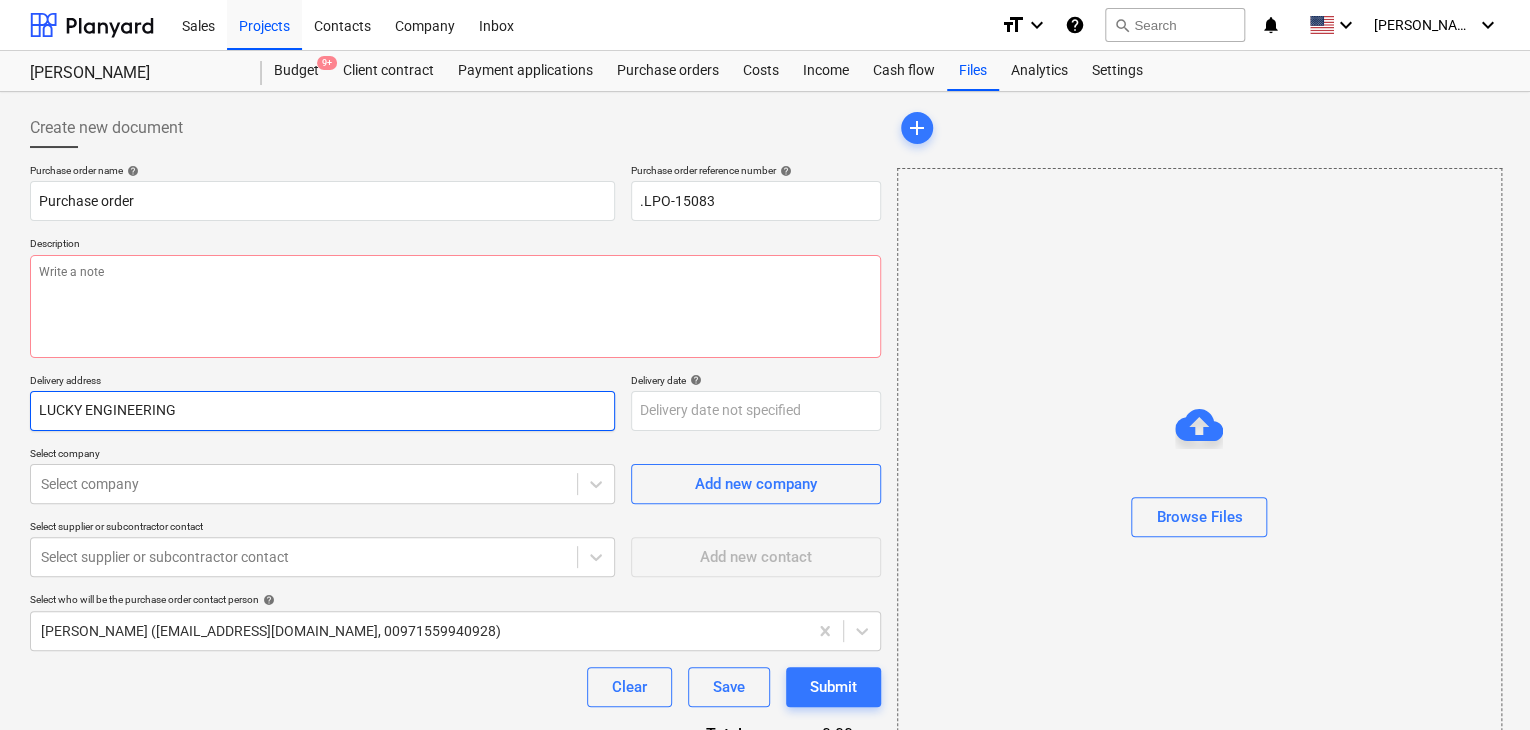 type on "x" 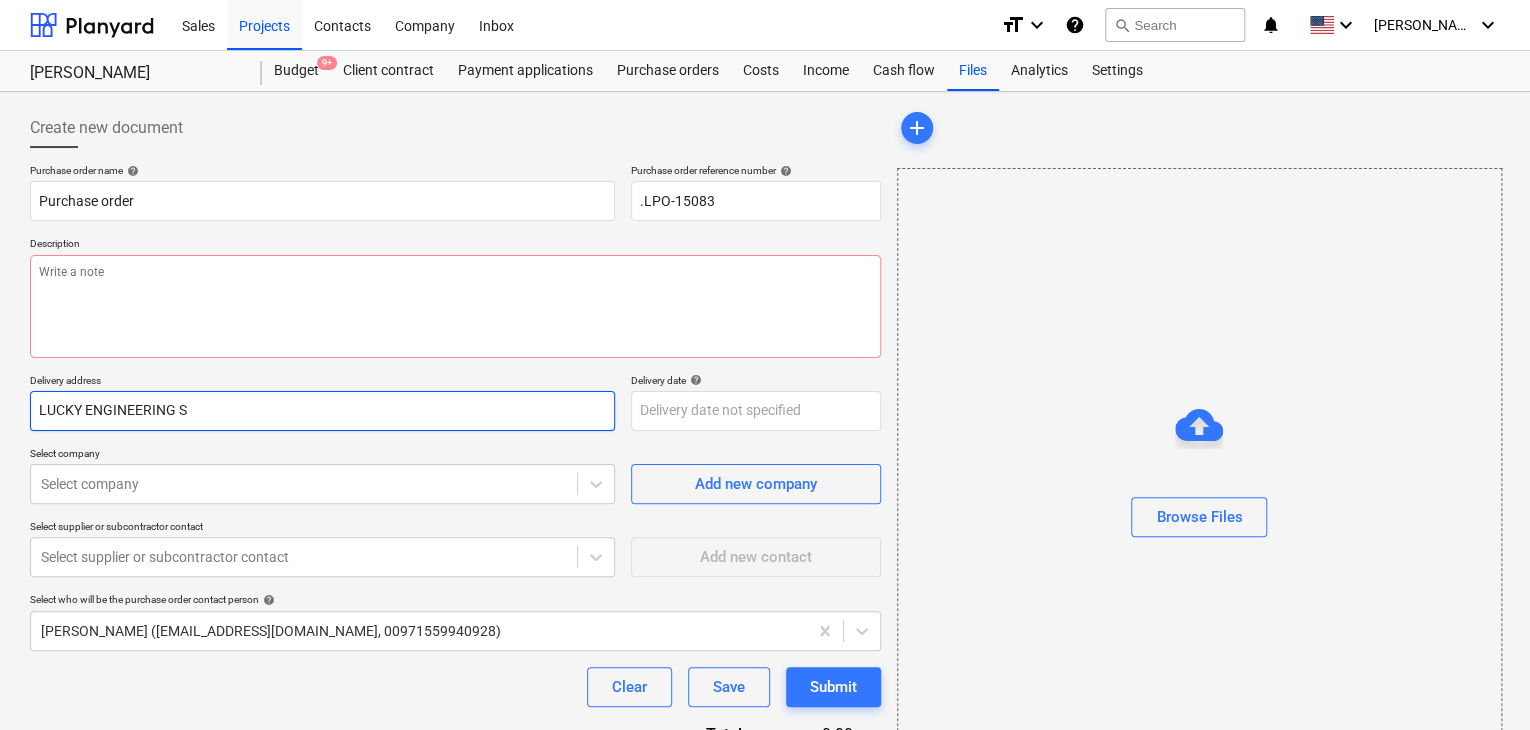 type on "x" 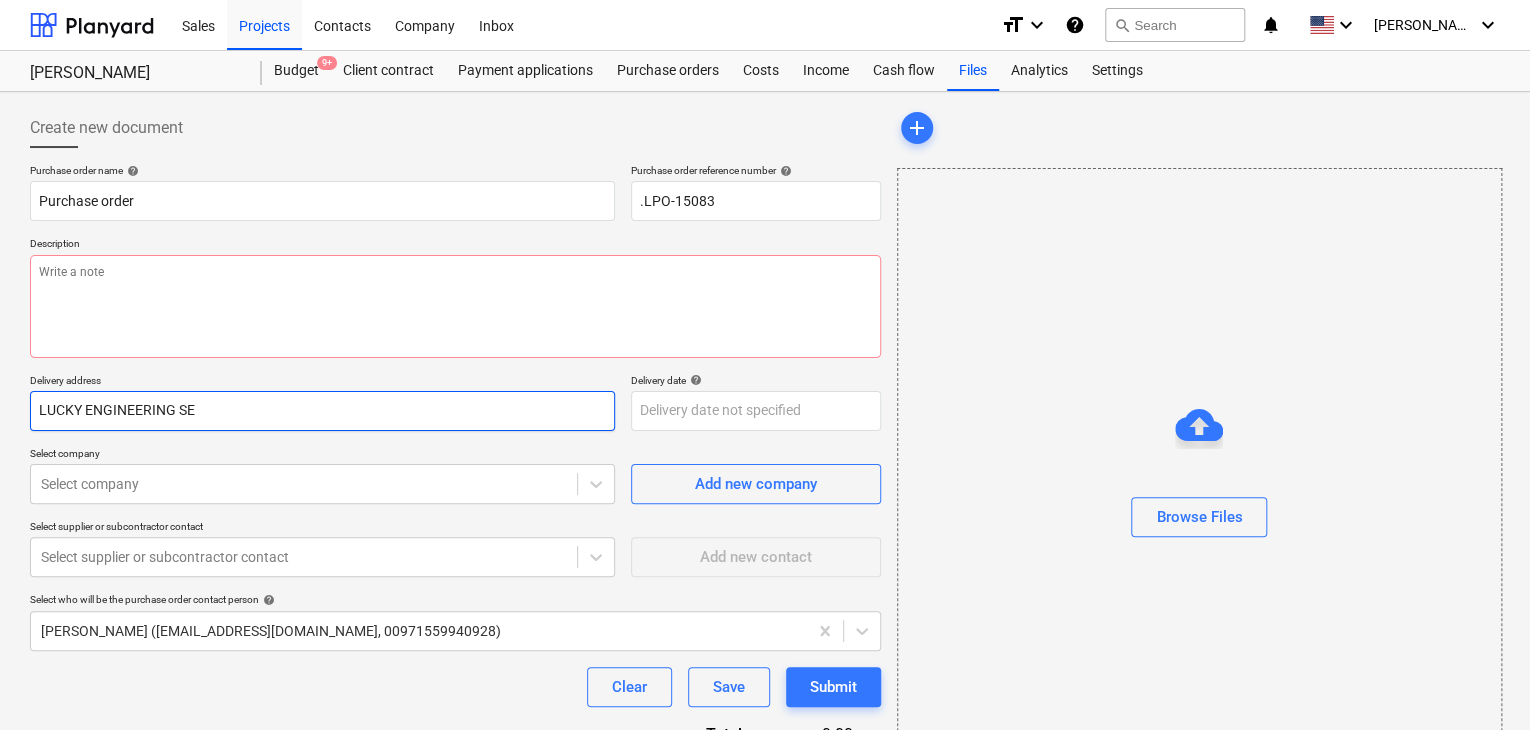 type on "x" 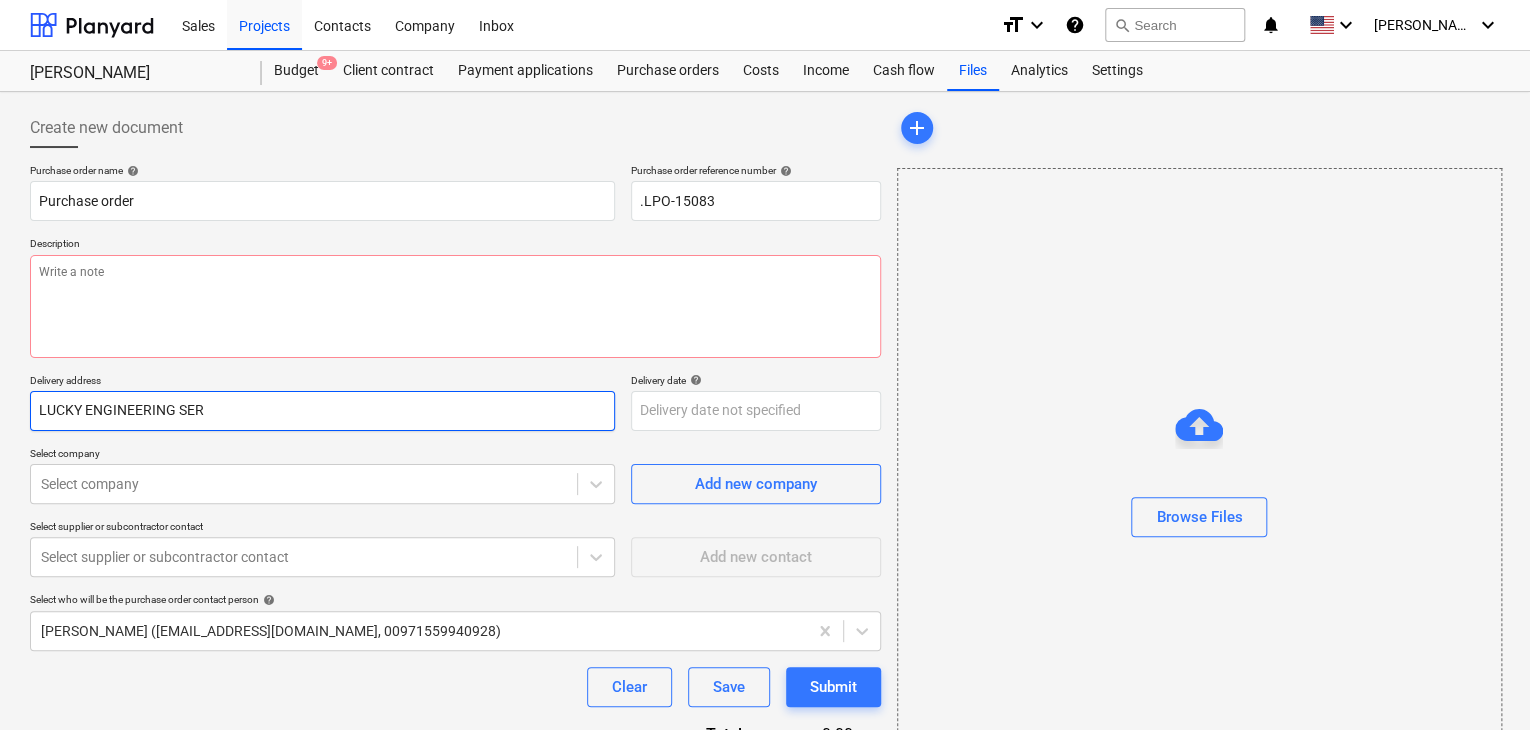 type on "x" 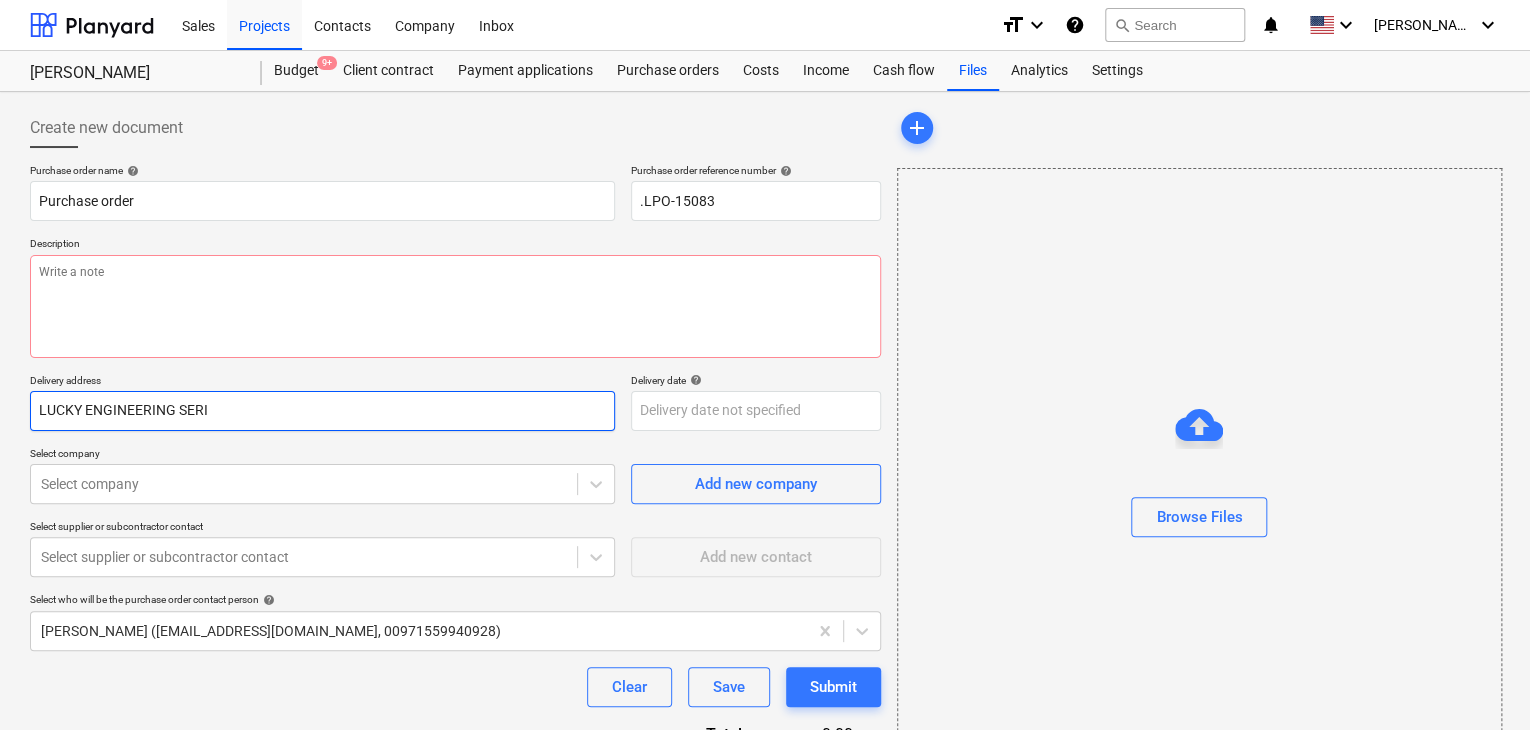 type on "x" 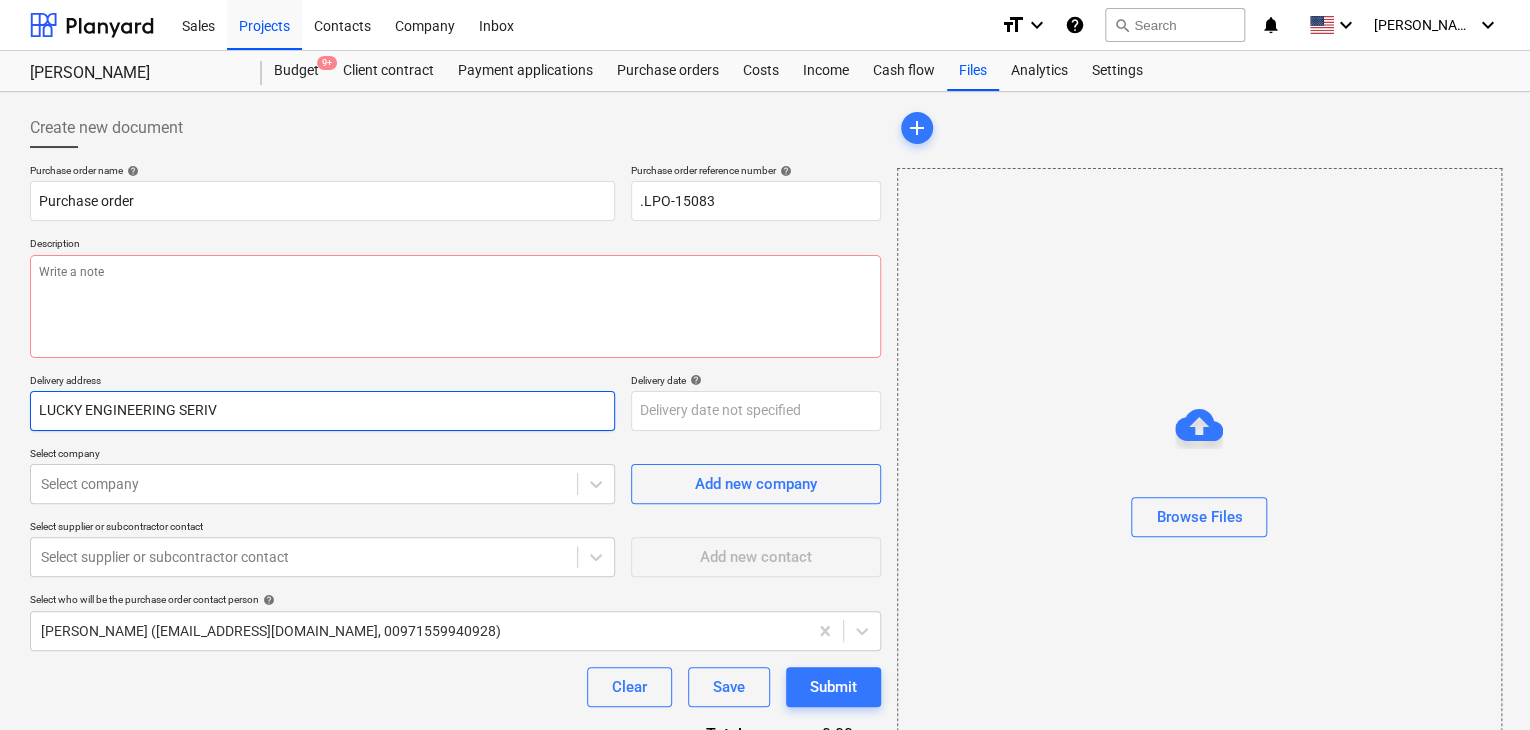 type on "x" 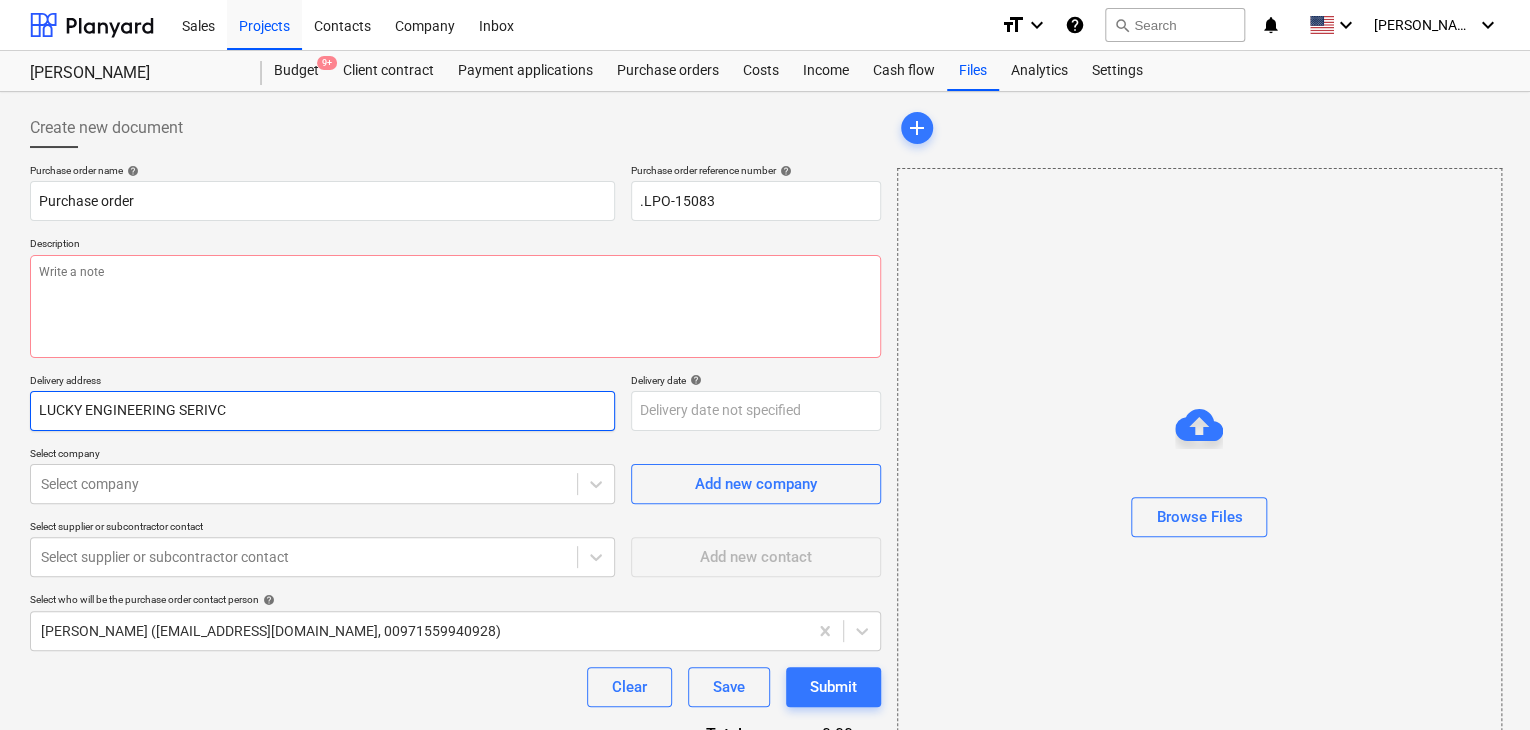 type on "x" 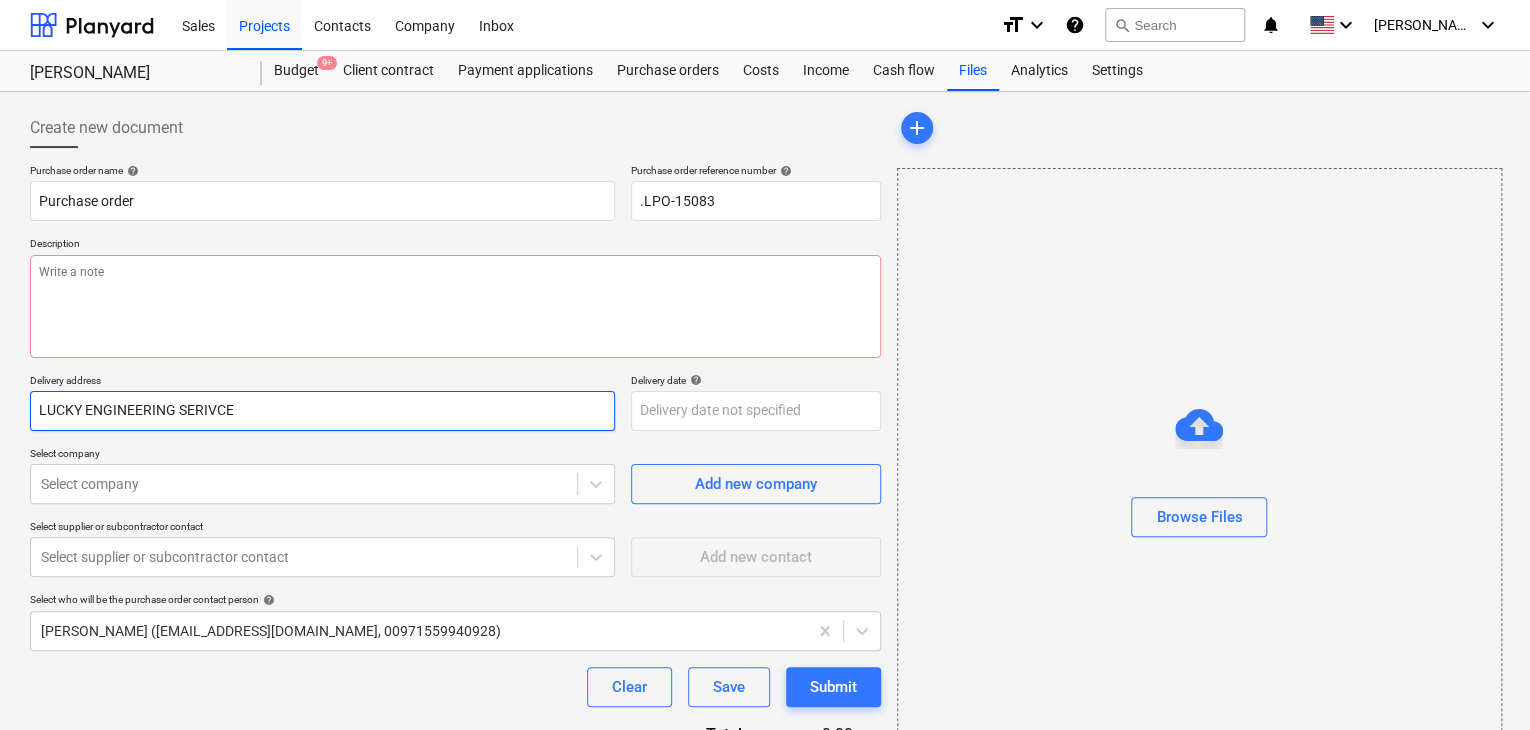 type on "x" 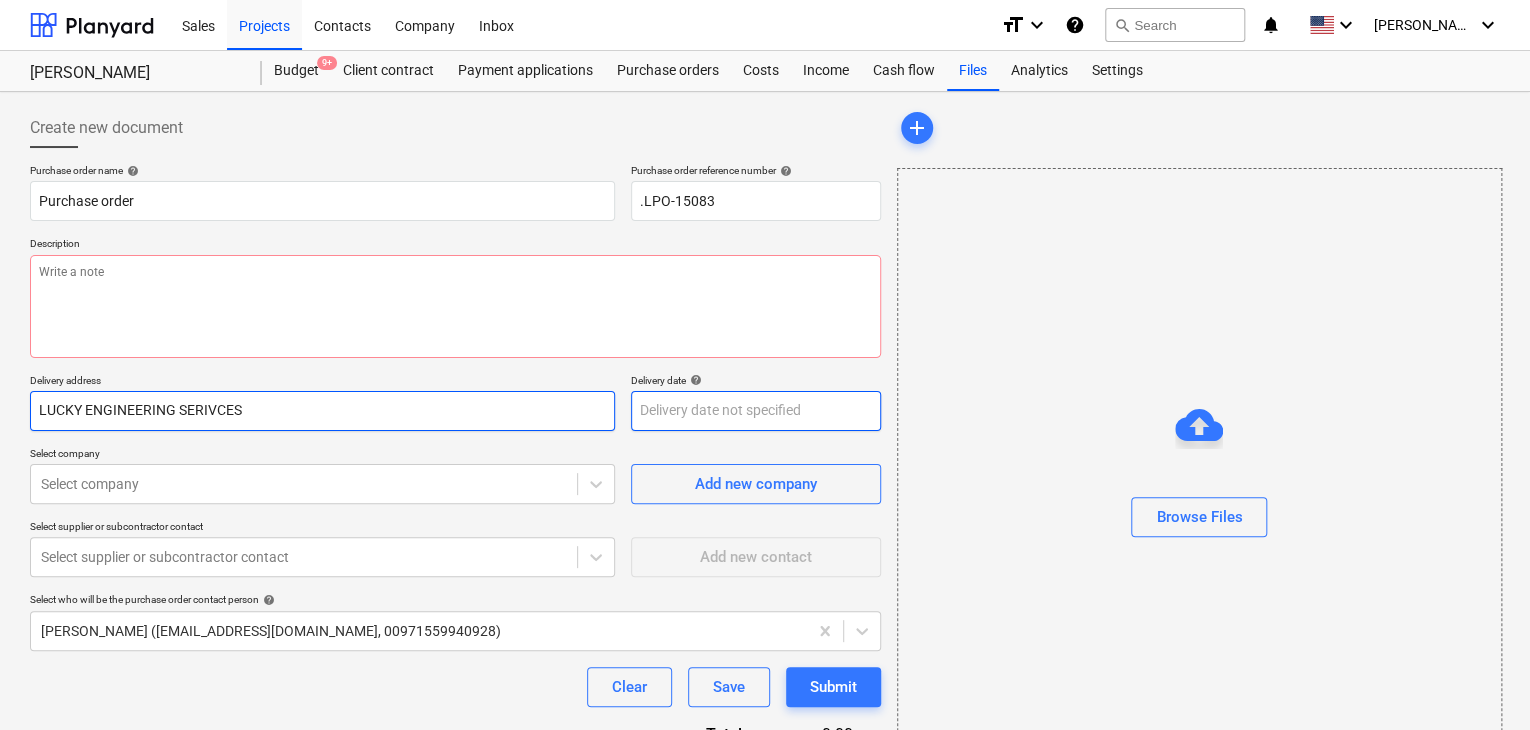 type on "LUCKY ENGINEERING SERIVCES" 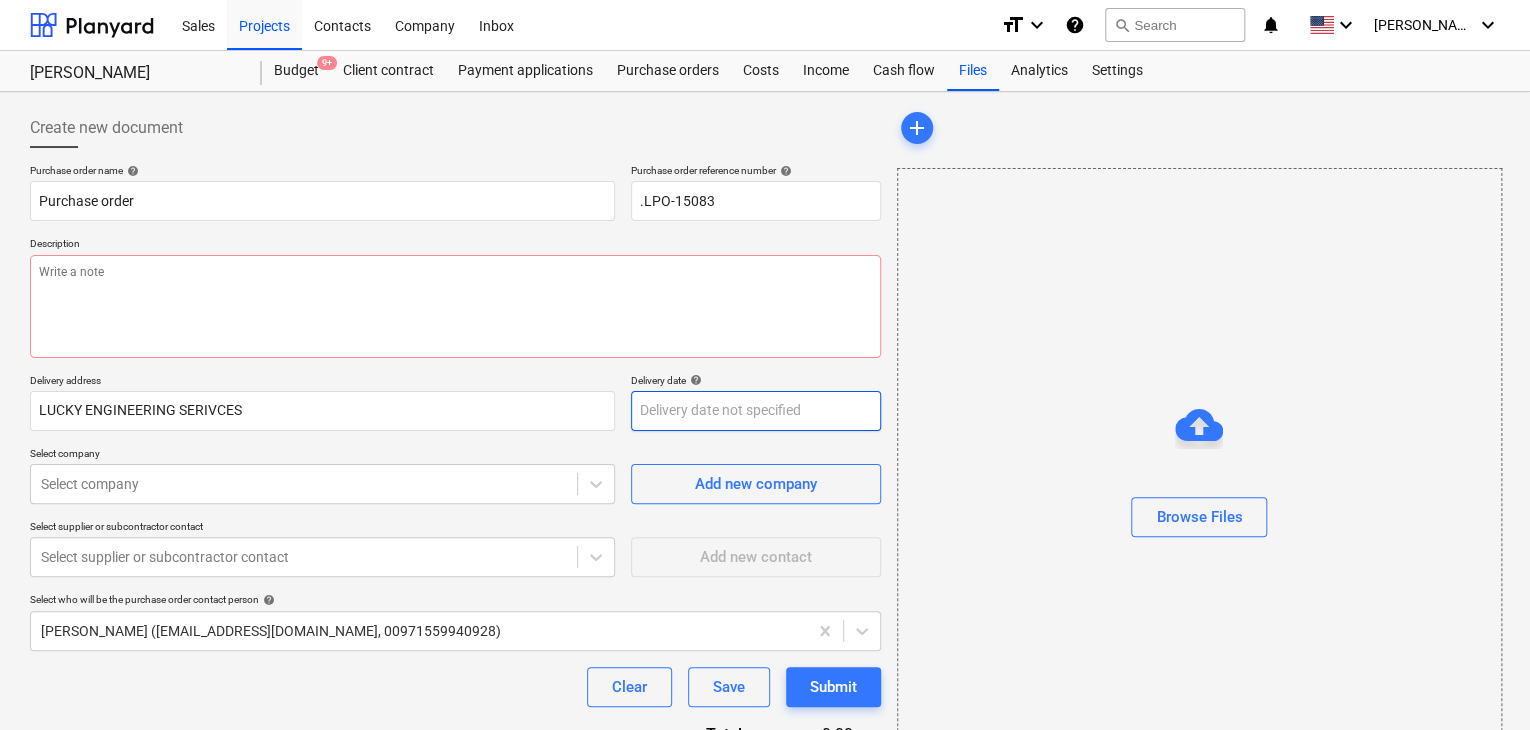 click on "Sales Projects Contacts Company Inbox format_size keyboard_arrow_down help search Search notifications 0 keyboard_arrow_down [PERSON_NAME] keyboard_arrow_down MARCO KSA Budget 9+ Client contract Payment applications Purchase orders Costs Income Cash flow Files Analytics Settings Create new document Purchase order name help Purchase order Purchase order reference number help .LPO-15083 Description Delivery address LUCKY ENGINEERING SERIVCES Delivery date help Press the down arrow key to interact with the calendar and
select a date. Press the question mark key to get the keyboard shortcuts for changing dates. Select company Select company Add new company Select supplier or subcontractor contact Select supplier or subcontractor contact Add new contact Select who will be the purchase order contact person help [PERSON_NAME] ([EMAIL_ADDRESS][DOMAIN_NAME], 00971559940928) Clear Save Submit Total 0.00د.إ.‏ Select line-items to add help Search or select a line-item Select in bulk add Browse Files
x" at bounding box center (765, 365) 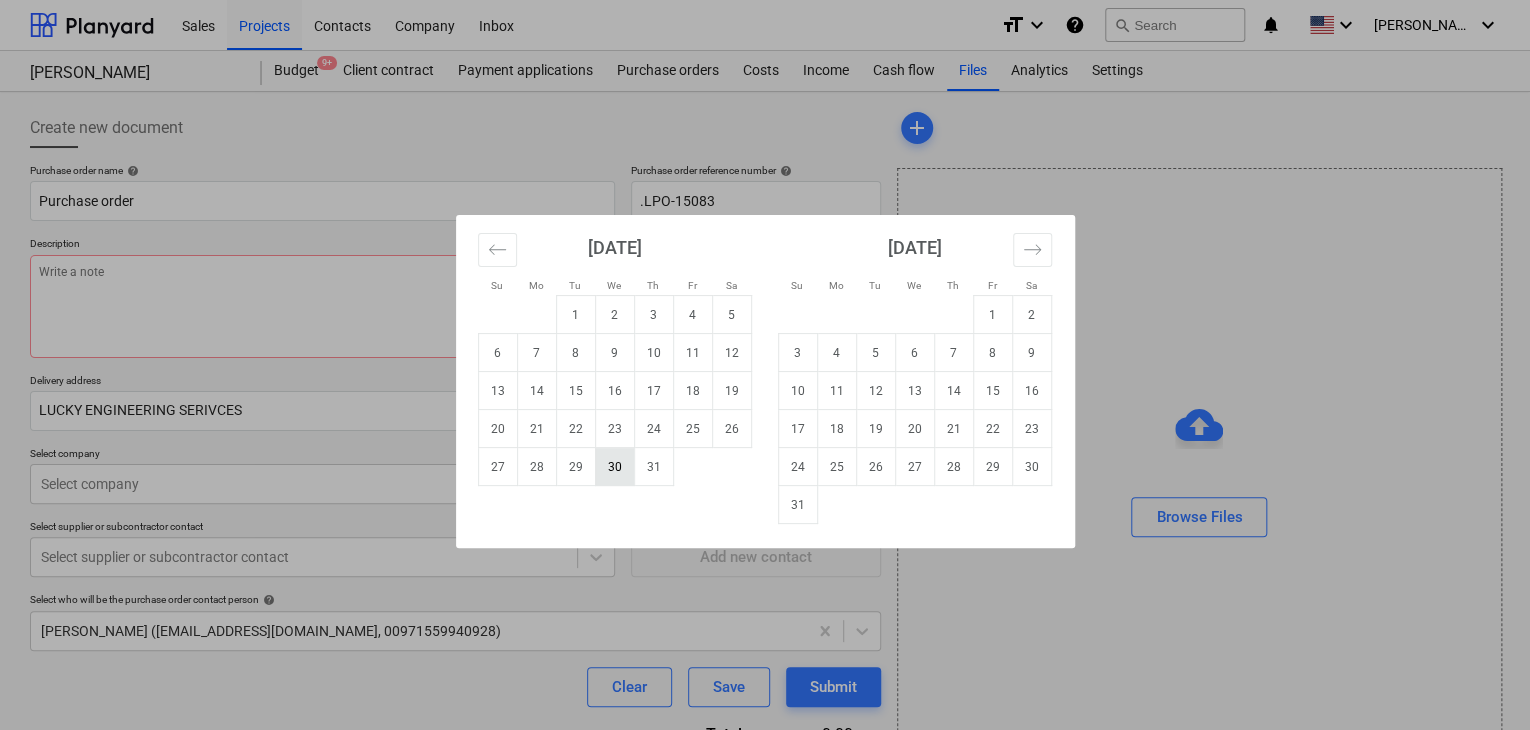click on "30" at bounding box center [614, 467] 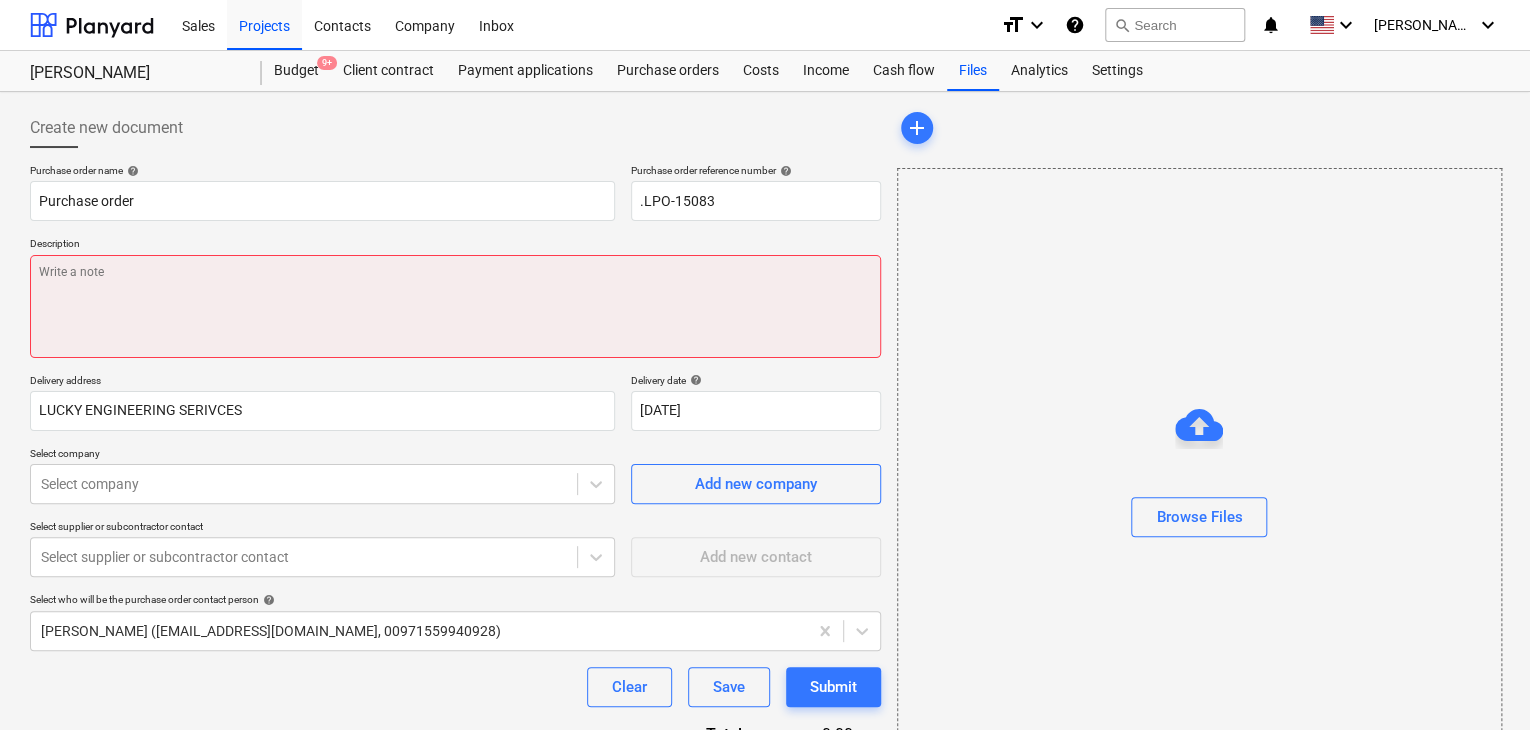 click at bounding box center [455, 306] 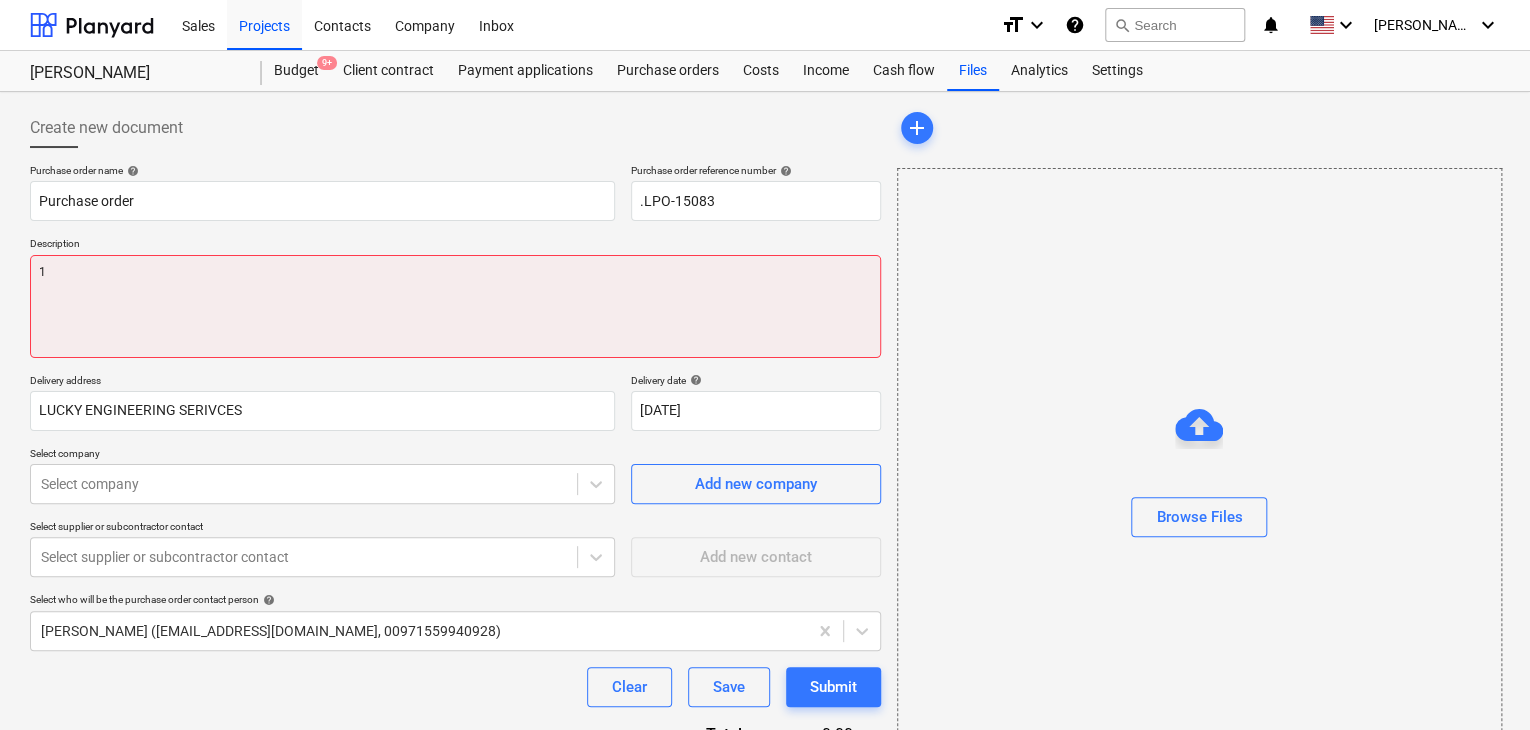type on "x" 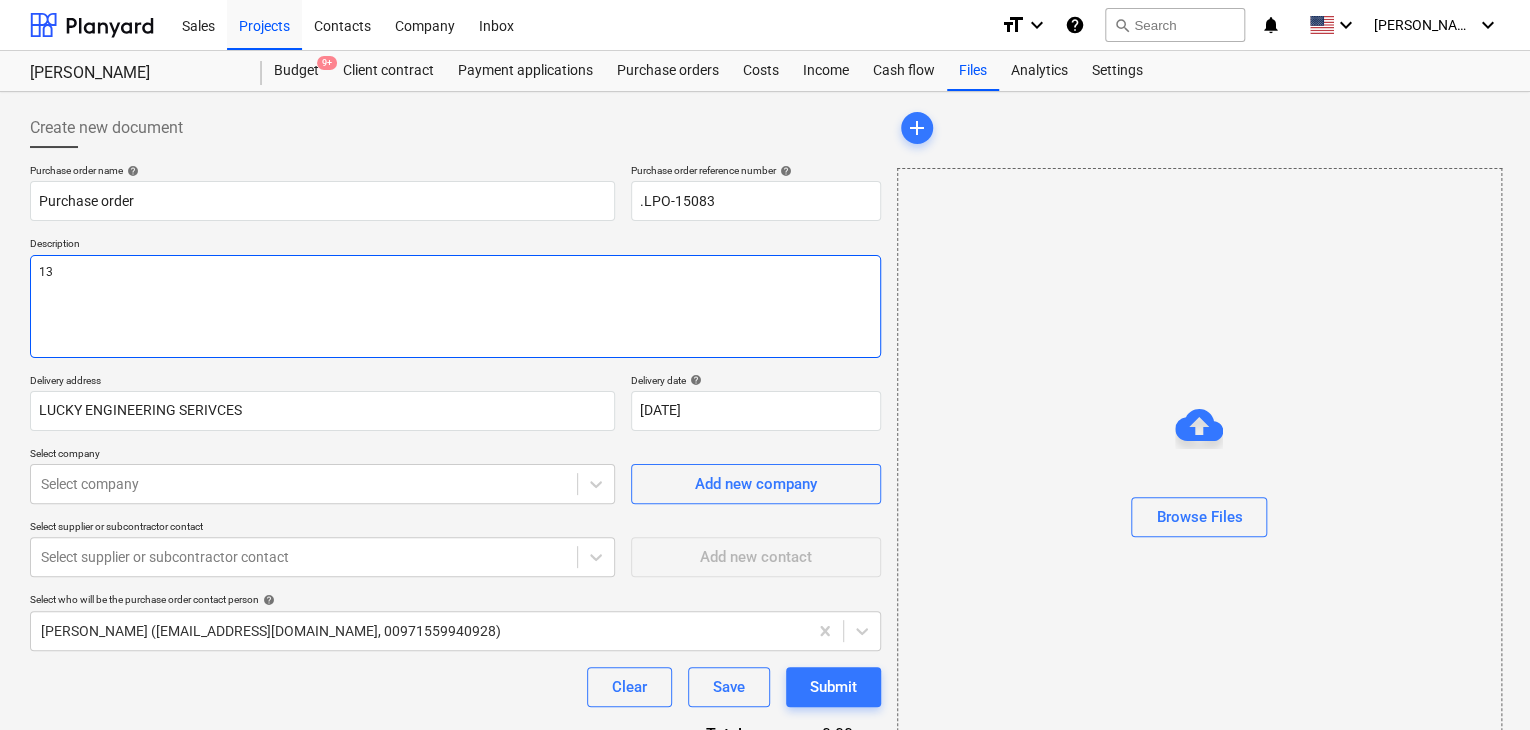 type on "x" 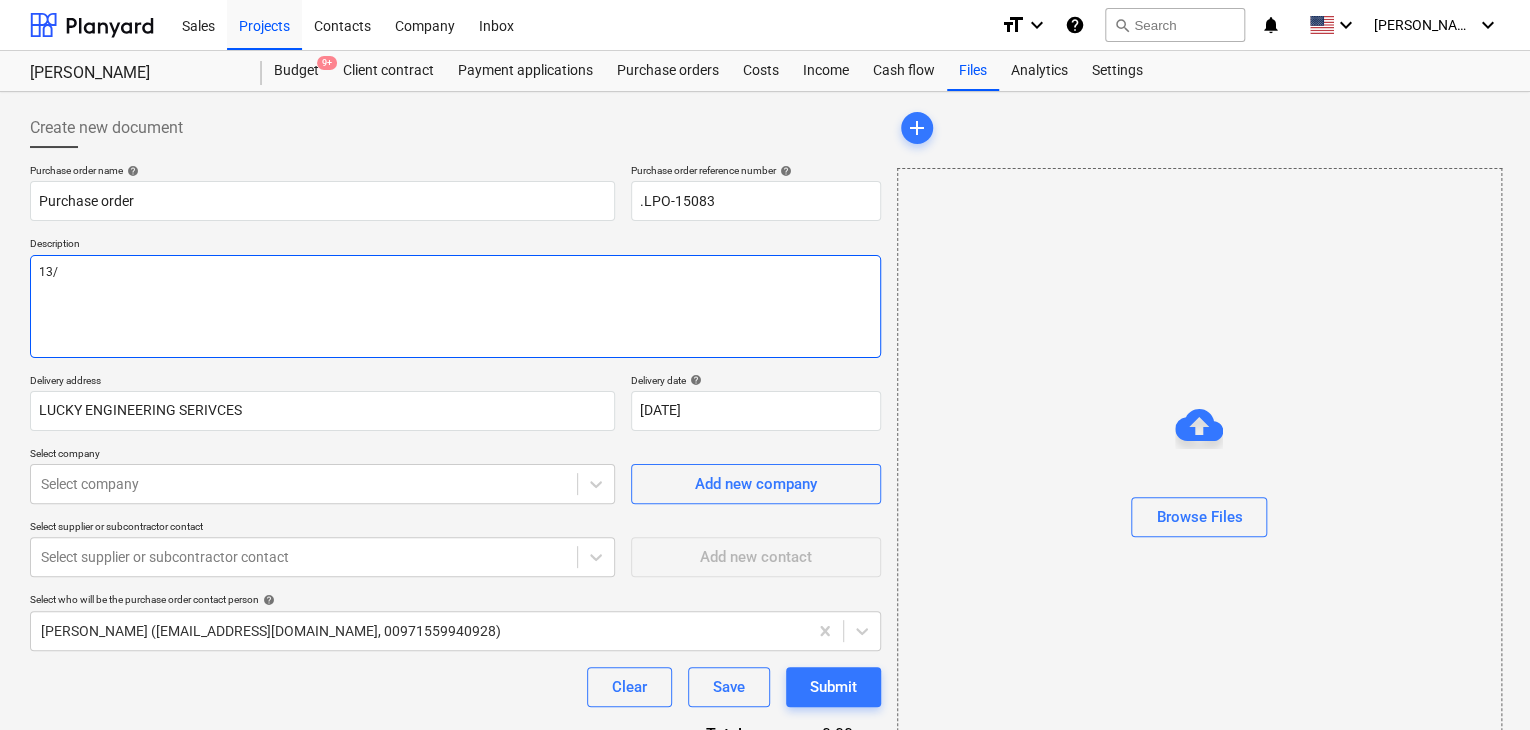 type on "x" 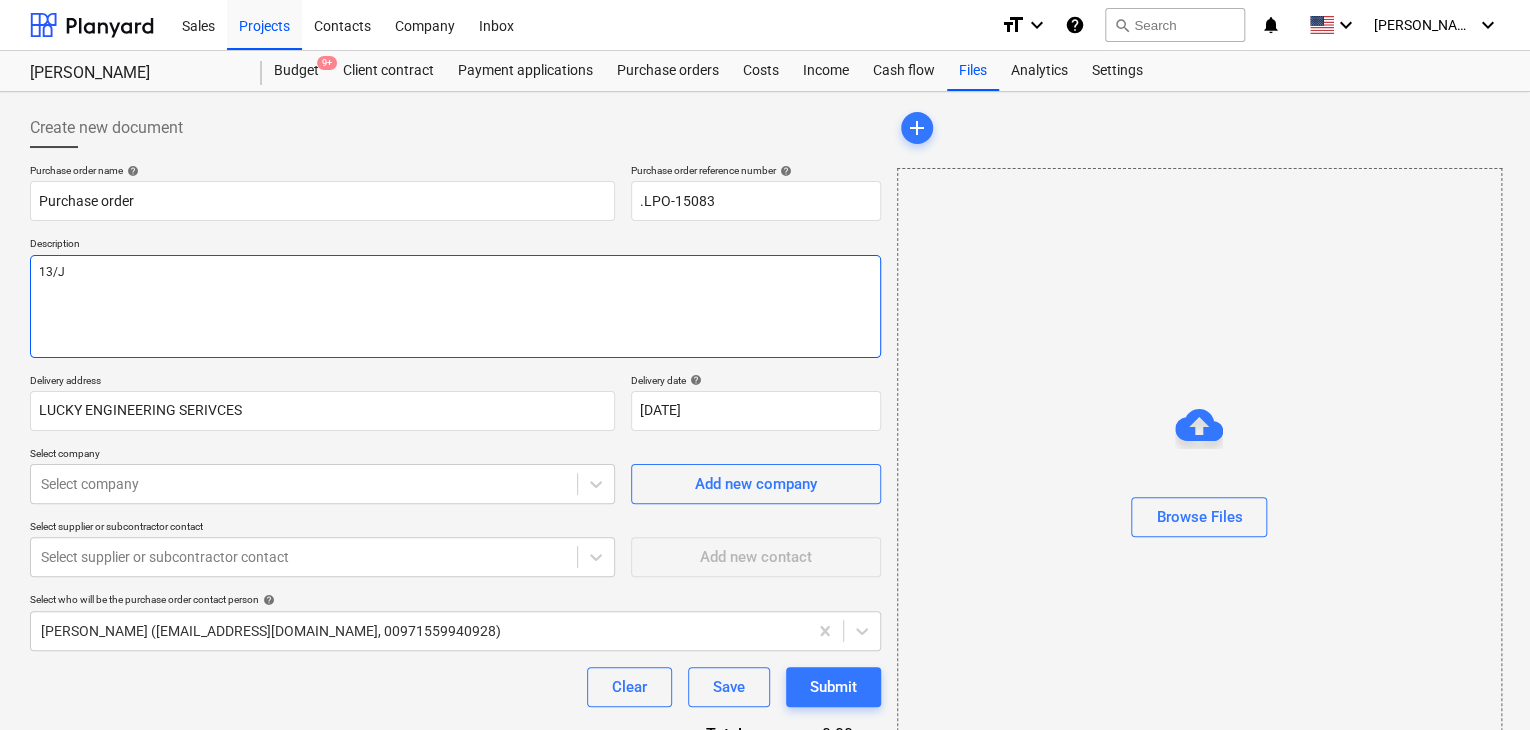 type on "x" 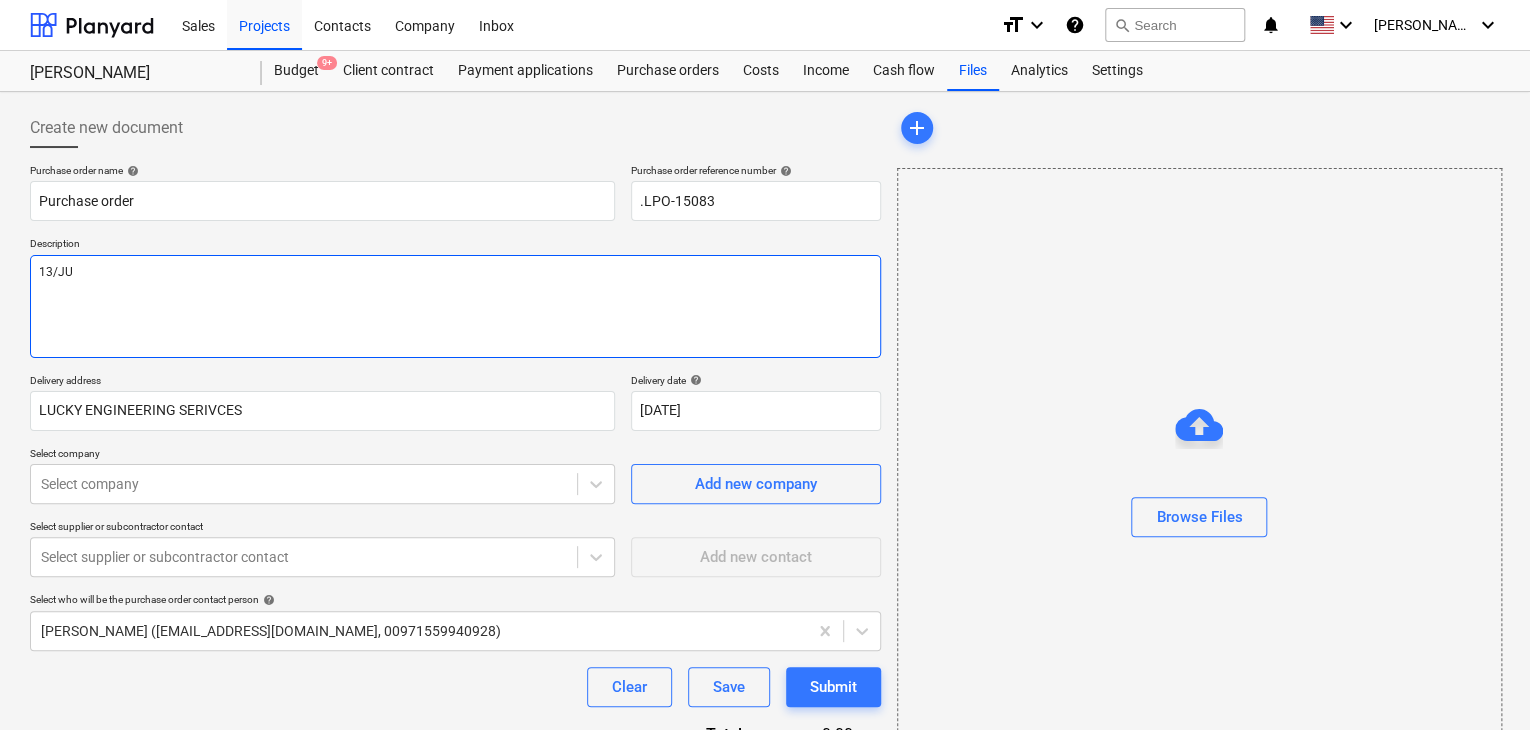 type on "x" 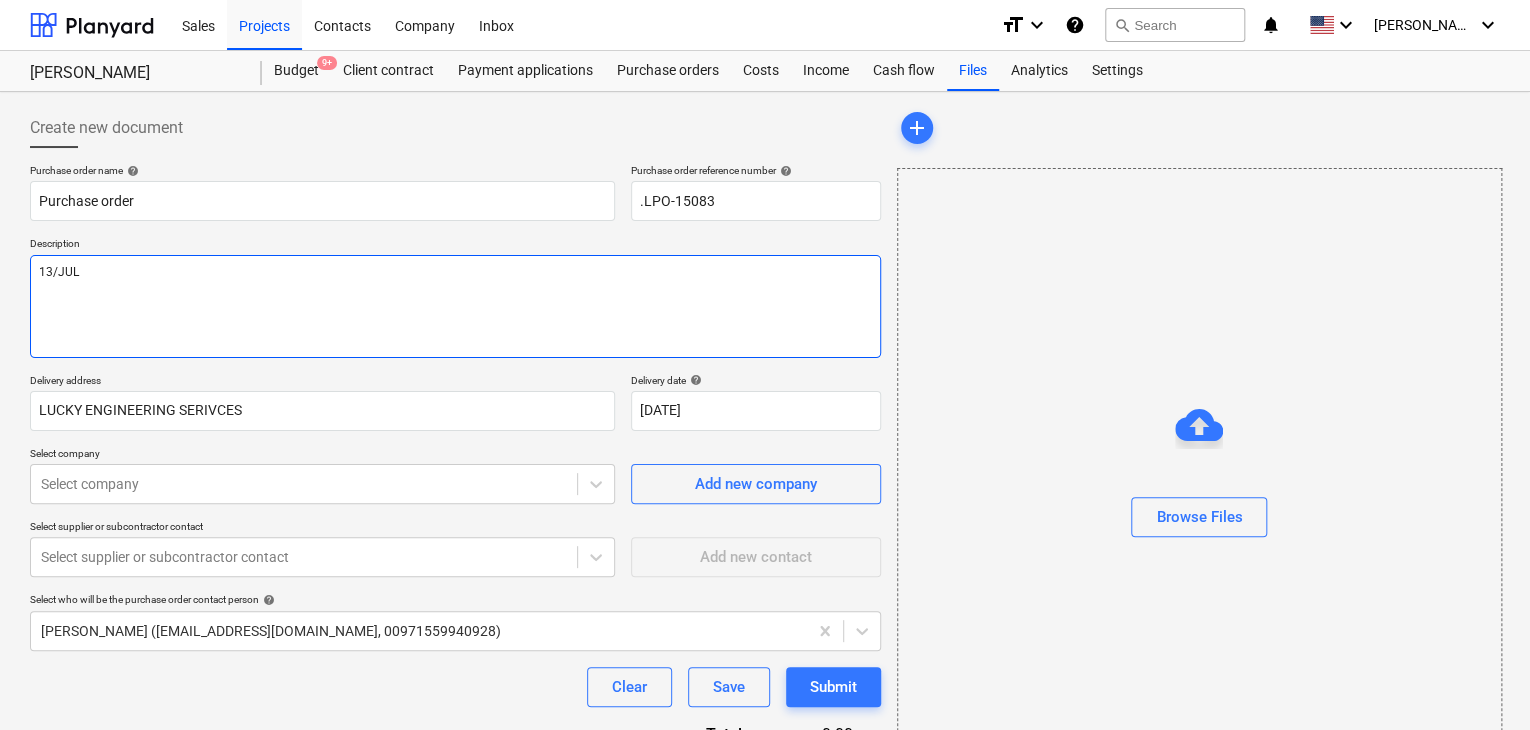 type on "x" 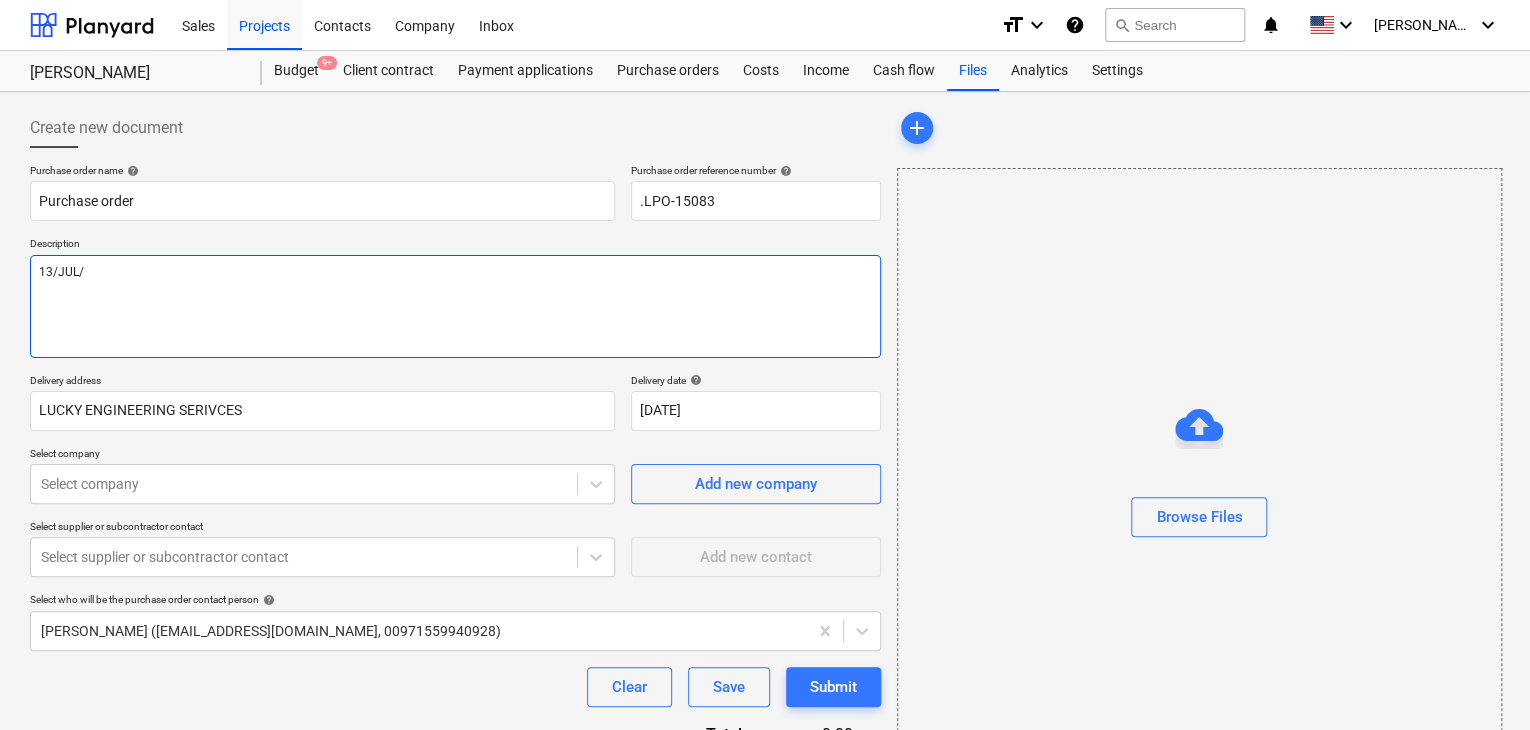type on "x" 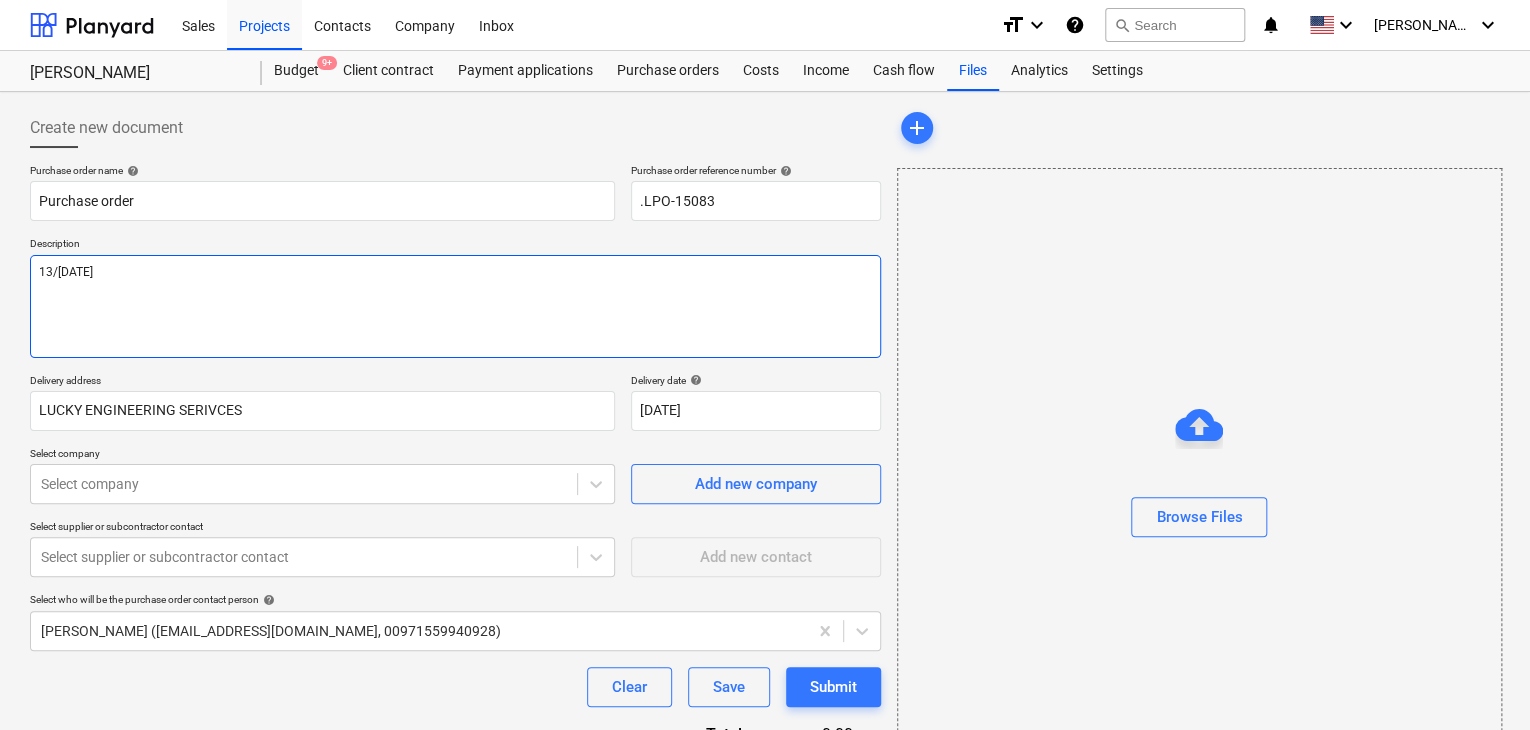 type on "x" 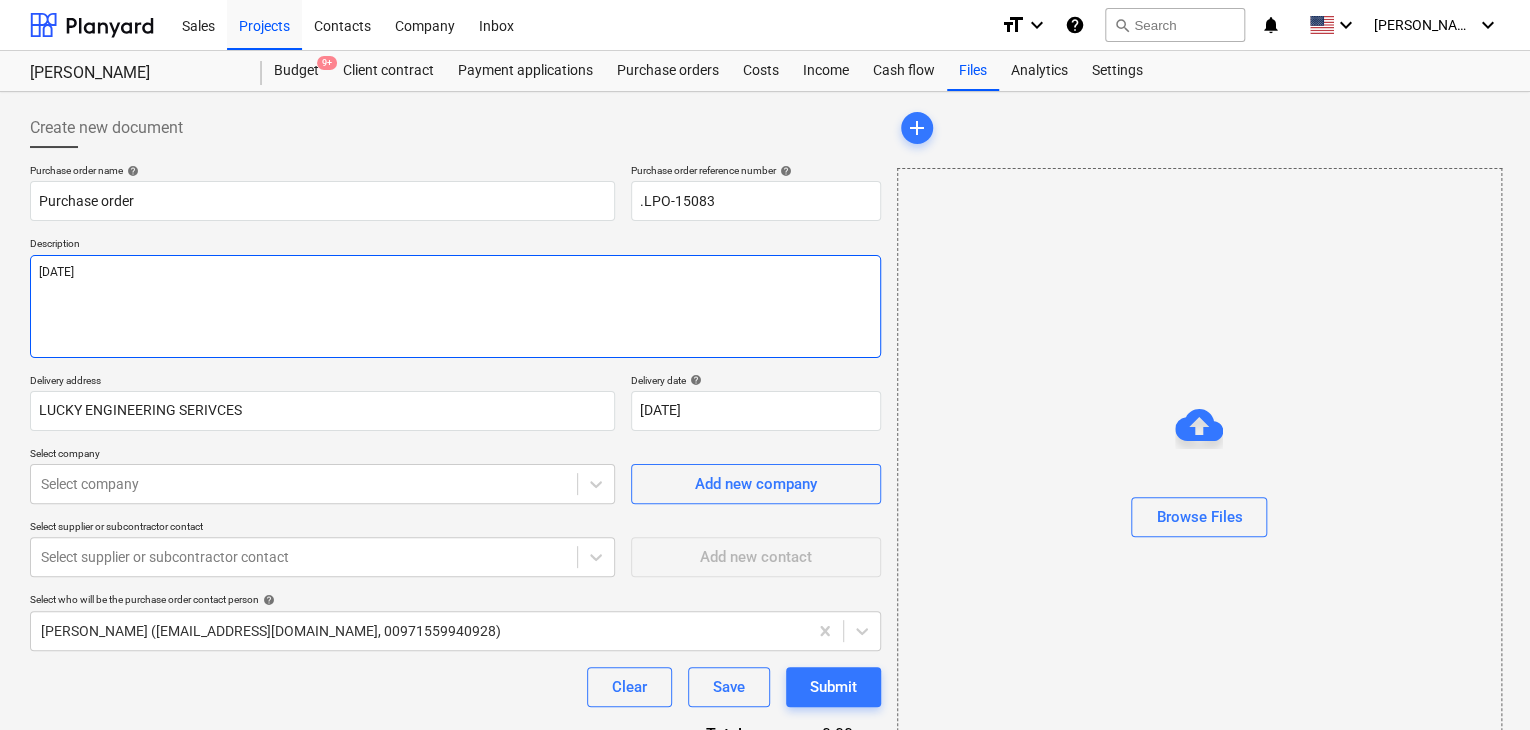 type on "x" 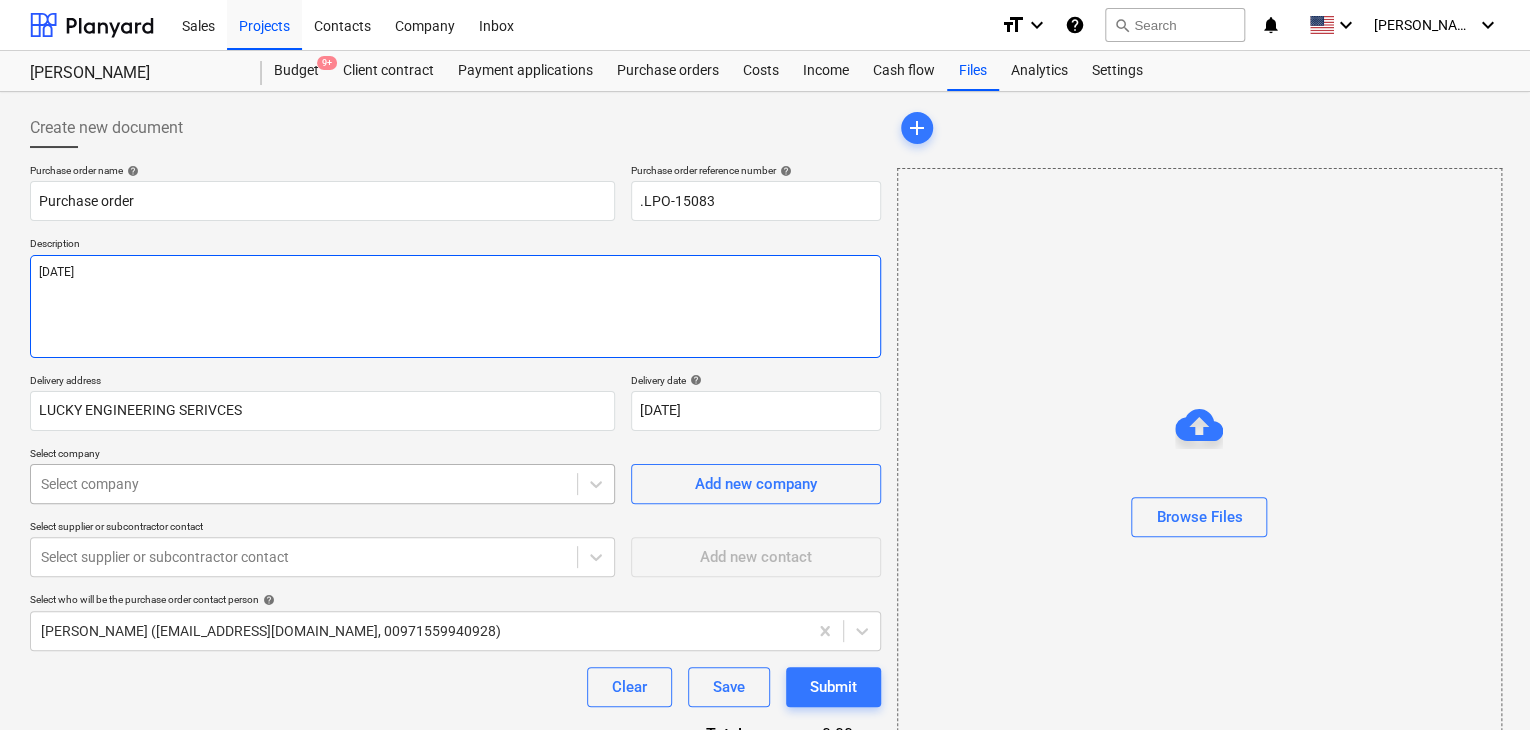 type on "[DATE]" 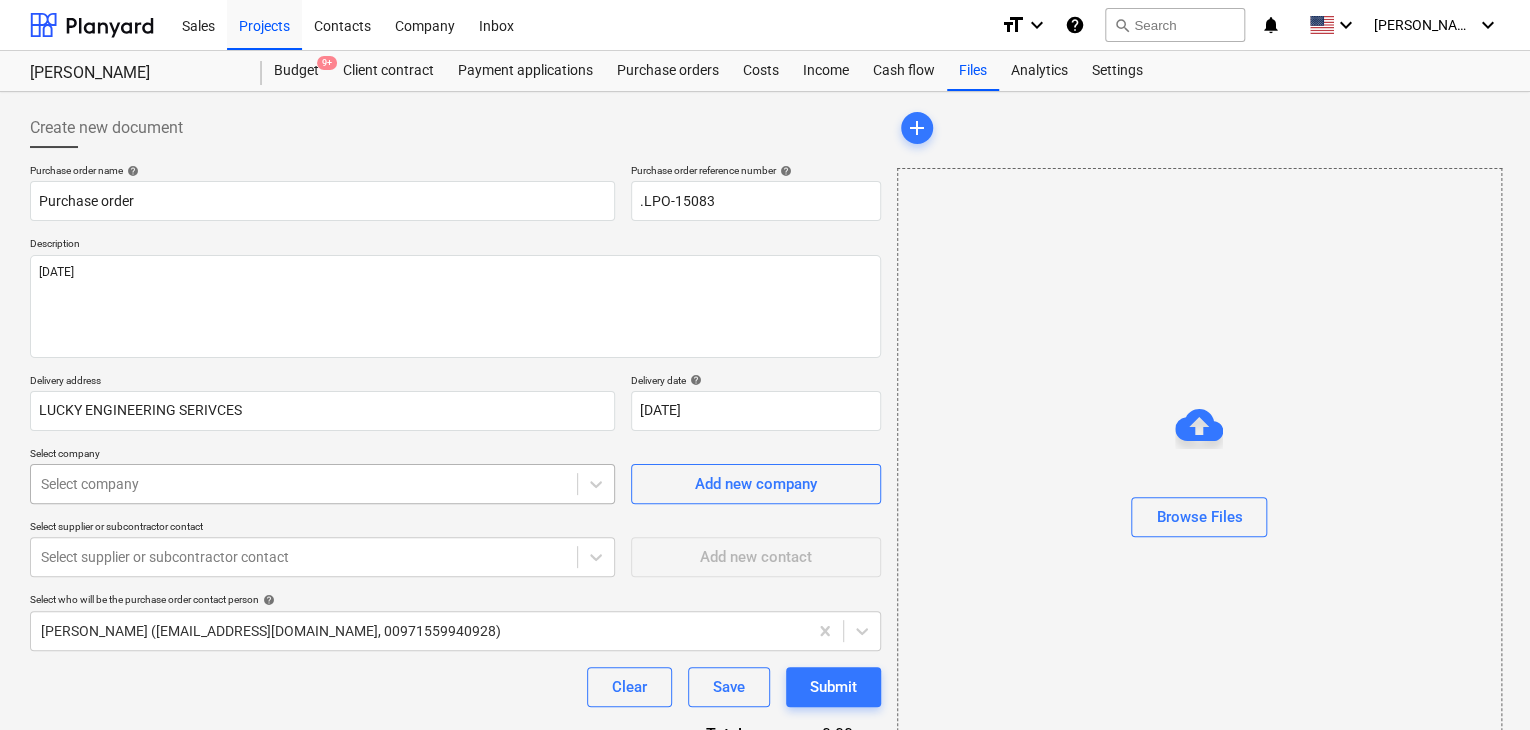 type on "x" 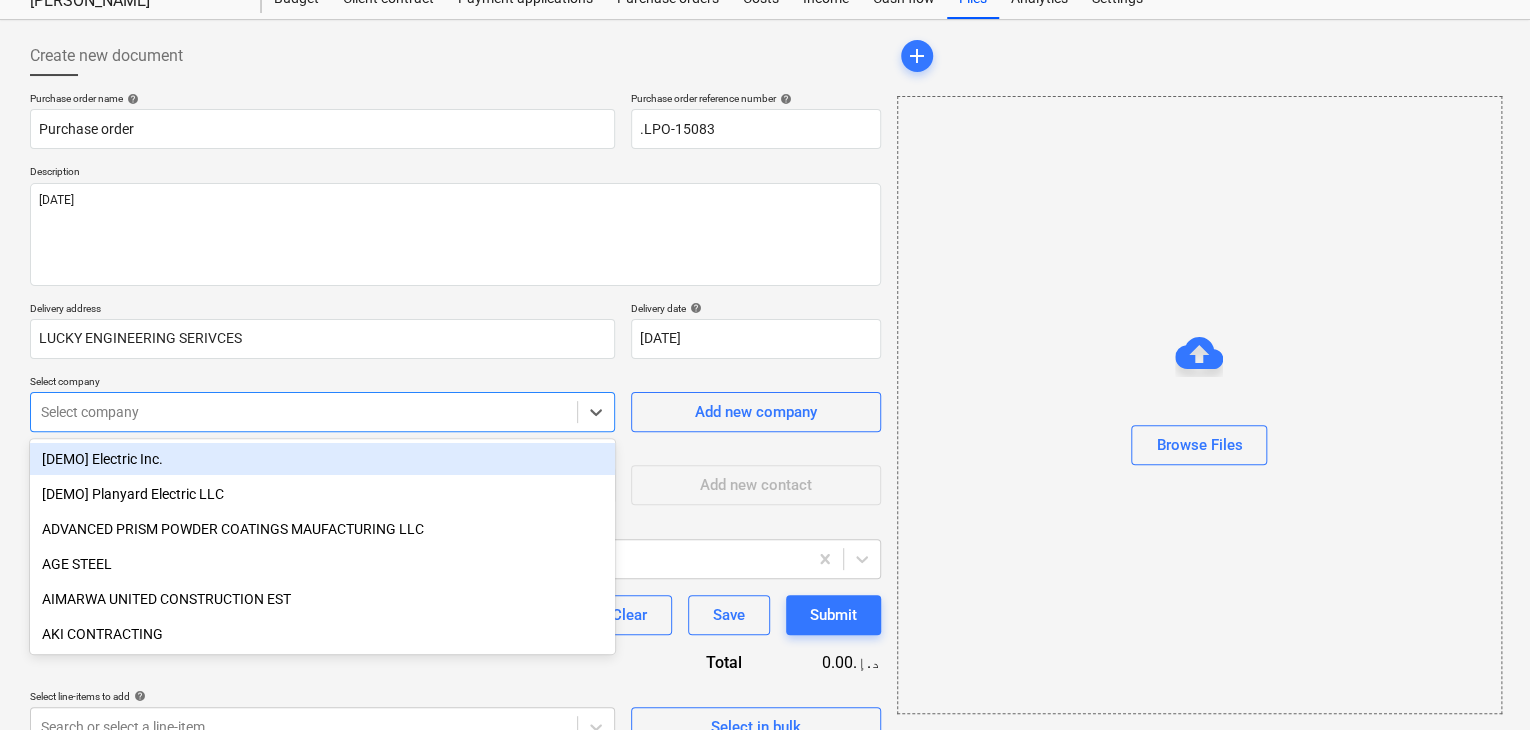 click on "Sales Projects Contacts Company Inbox format_size keyboard_arrow_down help search Search notifications 0 keyboard_arrow_down [PERSON_NAME] keyboard_arrow_down MARCO KSA Budget 9+ Client contract Payment applications Purchase orders Costs Income Cash flow Files Analytics Settings Create new document Purchase order name help Purchase order Purchase order reference number help .LPO-15083 Description [DATE] Delivery address LUCKY ENGINEERING SERIVCES Delivery date help [DATE] [DATE] Press the down arrow key to interact with the calendar and
select a date. Press the question mark key to get the keyboard shortcuts for changing dates. Select company option [DEMO] Electric Inc.   focused, 1 of 202. 202 results available. Use Up and Down to choose options, press Enter to select the currently focused option, press Escape to exit the menu, press Tab to select the option and exit the menu. Select company Add new company Select supplier or subcontractor contact Select supplier or subcontractor contact add" at bounding box center [765, 293] 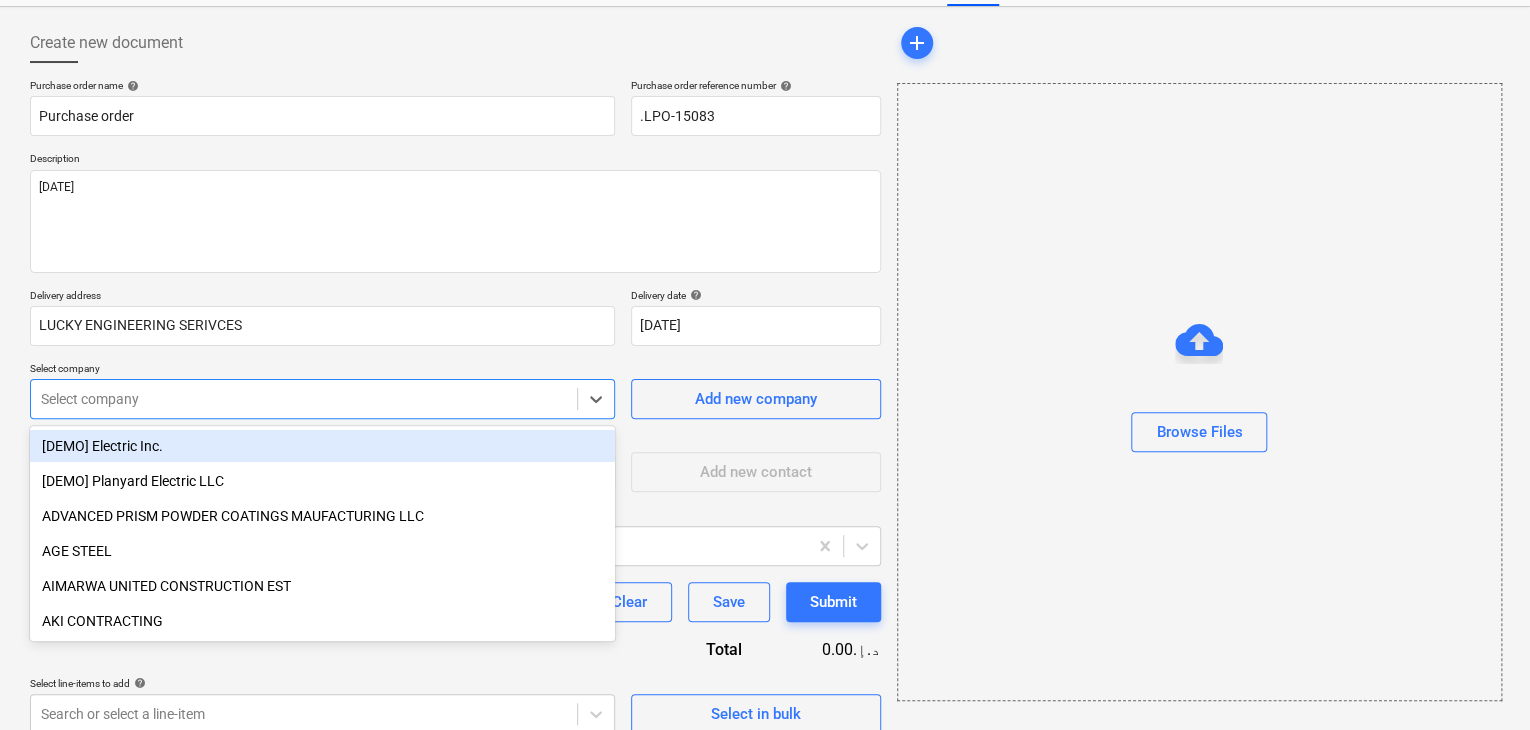 scroll, scrollTop: 93, scrollLeft: 0, axis: vertical 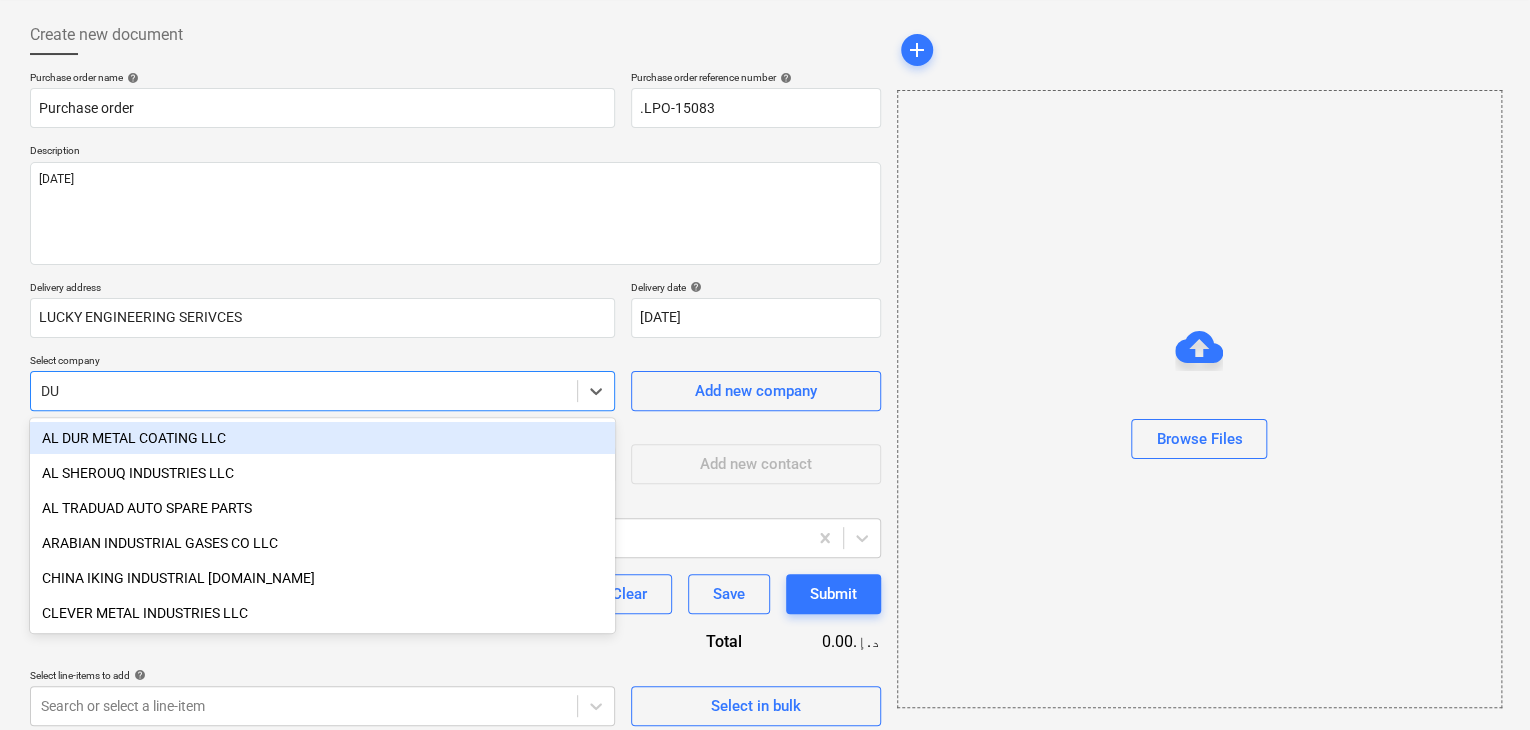 type on "DUB" 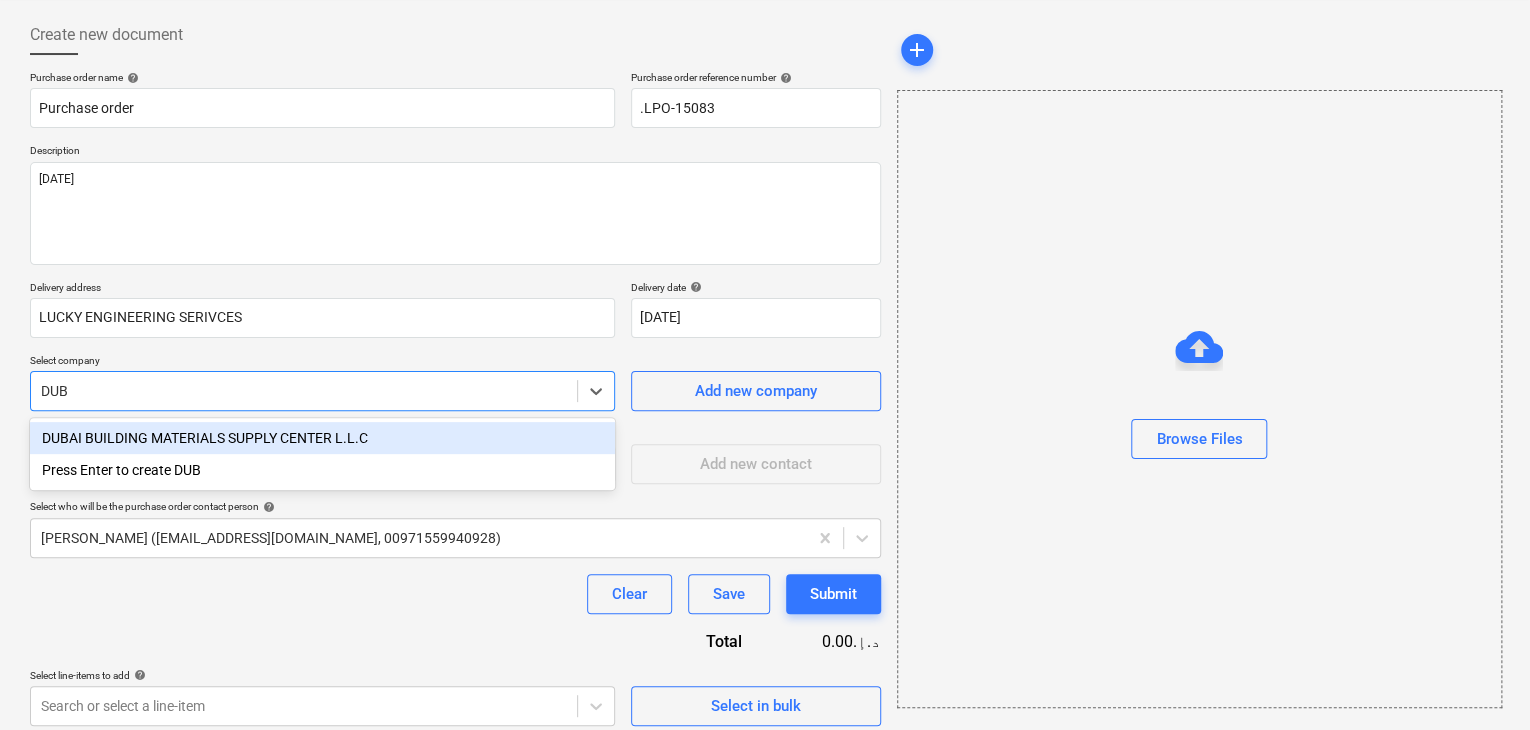click on "DUBAI BUILDING MATERIALS SUPPLY CENTER L.L.C" at bounding box center [322, 438] 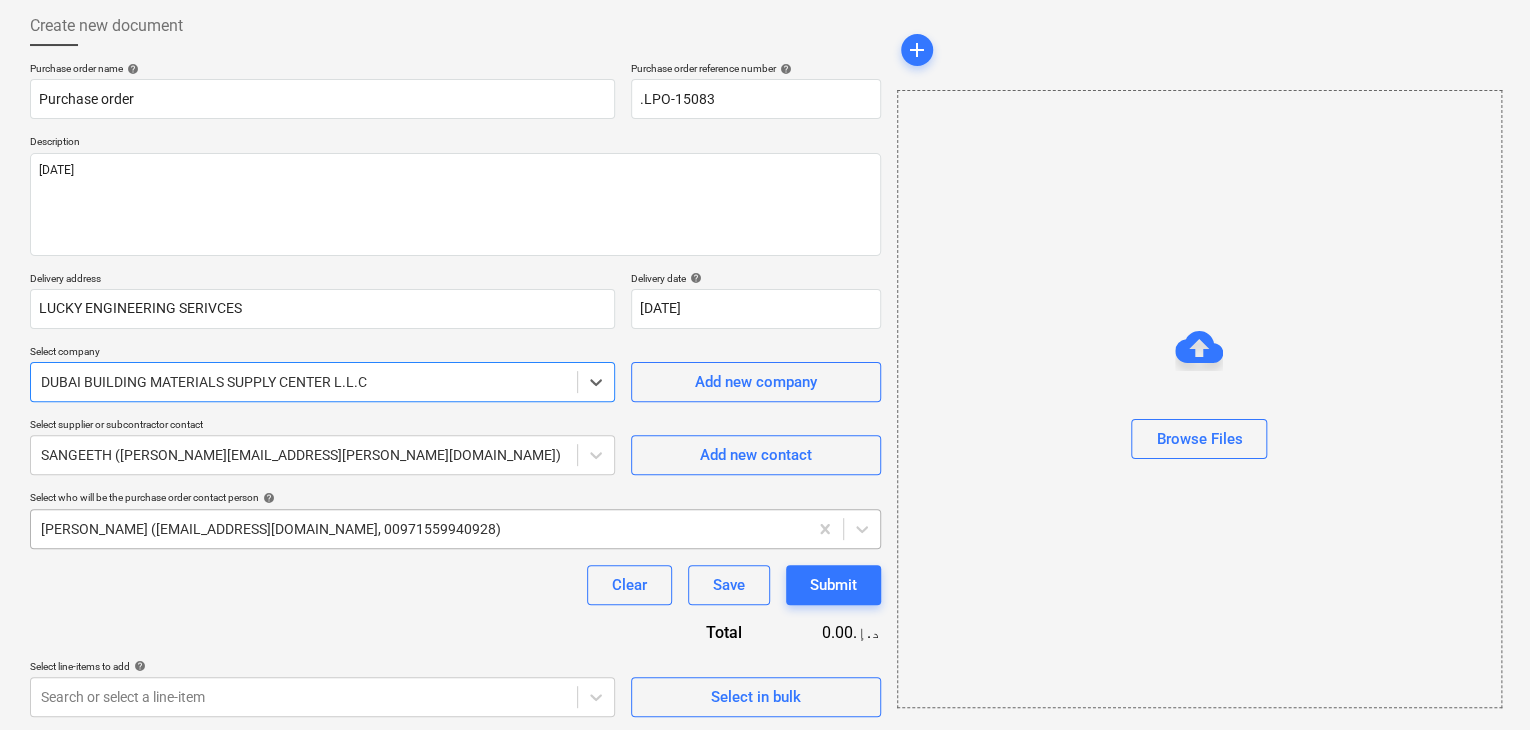 scroll, scrollTop: 104, scrollLeft: 0, axis: vertical 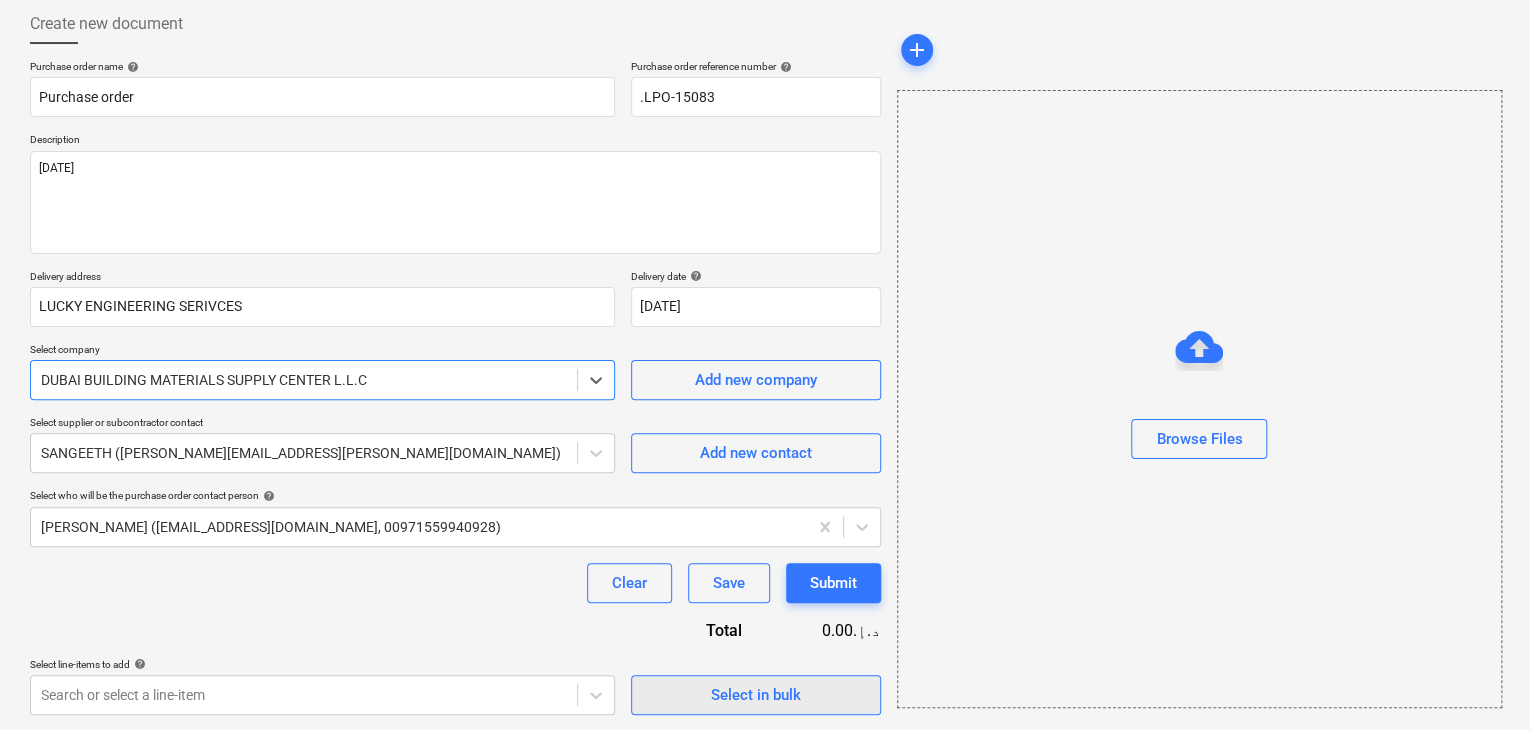 click on "Select in bulk" at bounding box center (756, 695) 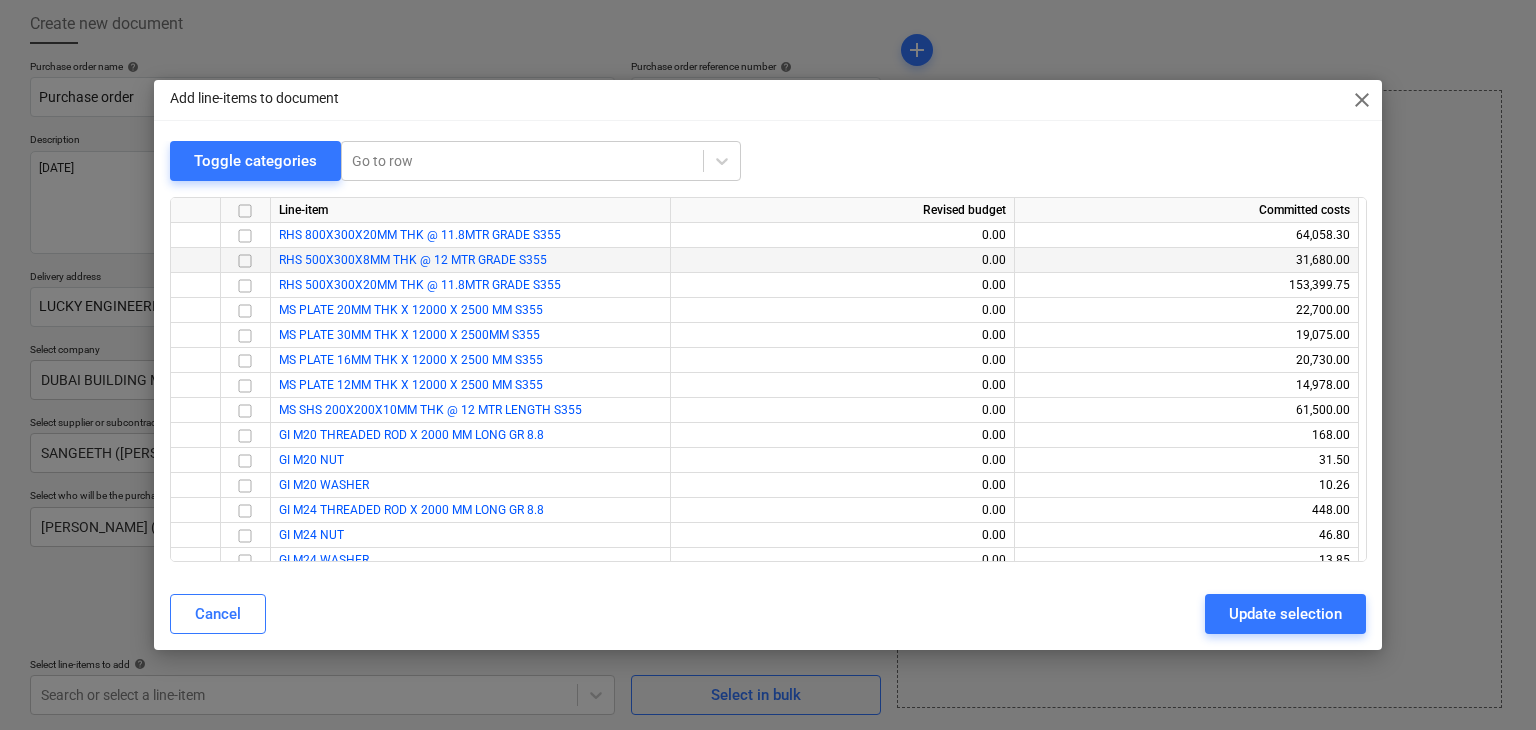 click at bounding box center (245, 261) 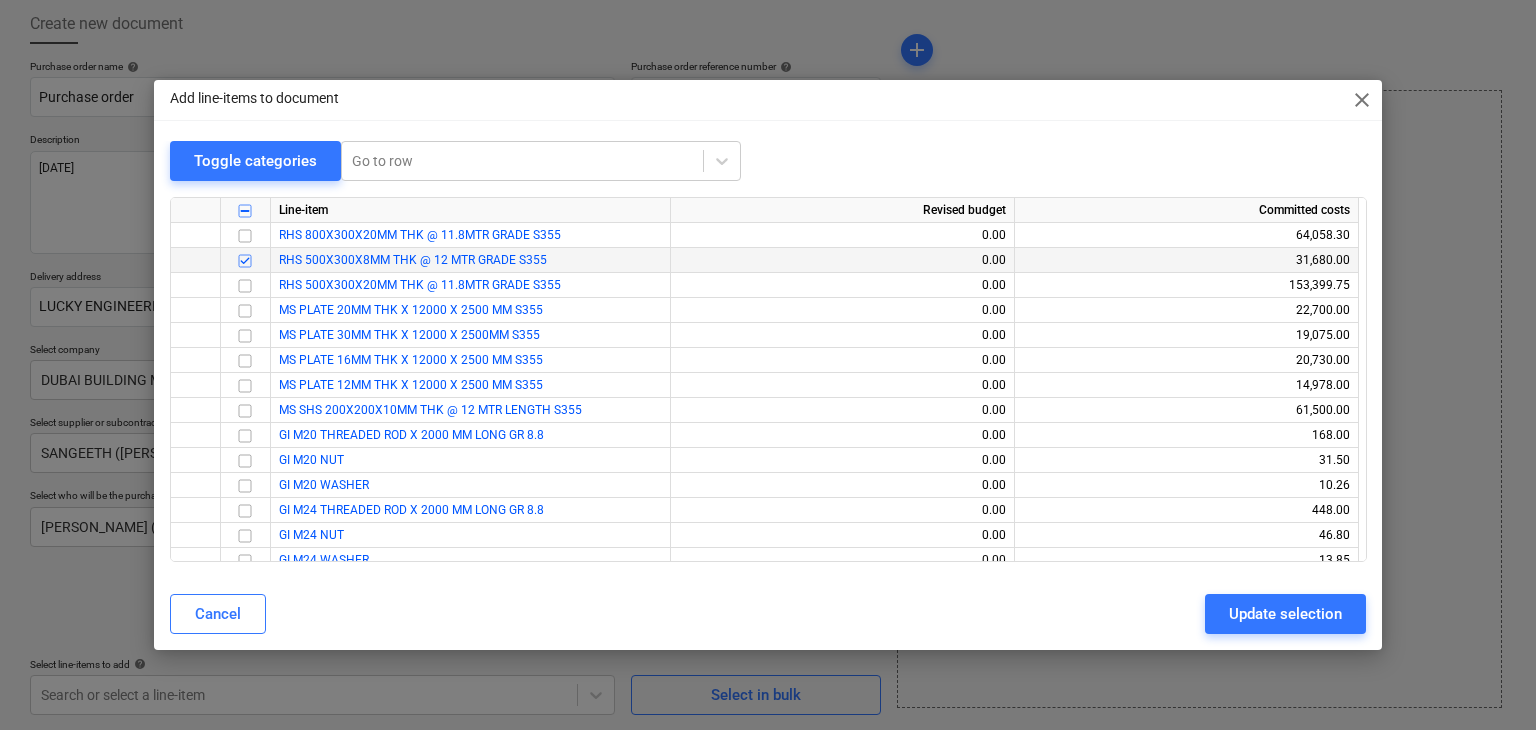 click on "Add line-items to document close Toggle categories Go to row Line-item Revised budget Committed costs  RHS 800X300X20MM THK @ 11.8MTR GRADE S355 0.00 64,058.30  RHS 500X300X8MM THK @ 12 MTR GRADE S355 0.00 31,680.00  RHS 500X300X20MM THK @ 11.8MTR GRADE S355 0.00 153,399.75  MS PLATE 20MM THK X  12000 X  2500 MM S355 0.00 22,700.00  MS PLATE 30MM THK X  12000 X 2500MM S355 0.00 19,075.00  MS PLATE 16MM THK X 12000 X 2500 MM S355 0.00 20,730.00  MS PLATE 12MM THK X  12000 X  2500 MM S355 0.00 14,978.00  MS SHS 200X200X10MM THK @ 12 MTR LENGTH S355 0.00 61,500.00  GI M20 THREADED ROD X  2000 MM LONG GR 8.8 0.00 168.00  GI M20 NUT 0.00 31.50  GI M20 WASHER 0.00 10.26  GI M24 THREADED ROD X  2000 MM LONG GR 8.8 0.00 448.00  GI M24 NUT 0.00 46.80  GI M24 WASHER 0.00 13.85  GI M30 THREADED ROD X  2000 MM LONG GR 8.8 0.00 954.00  GI M30 NUT 0.00 119.00  GI M30 WASHER 0.00 45.50  UC 356*368*177 @ 12 MTR LENGTH S355 0.00 55,800.00 Cancel Update selection" at bounding box center [768, 365] 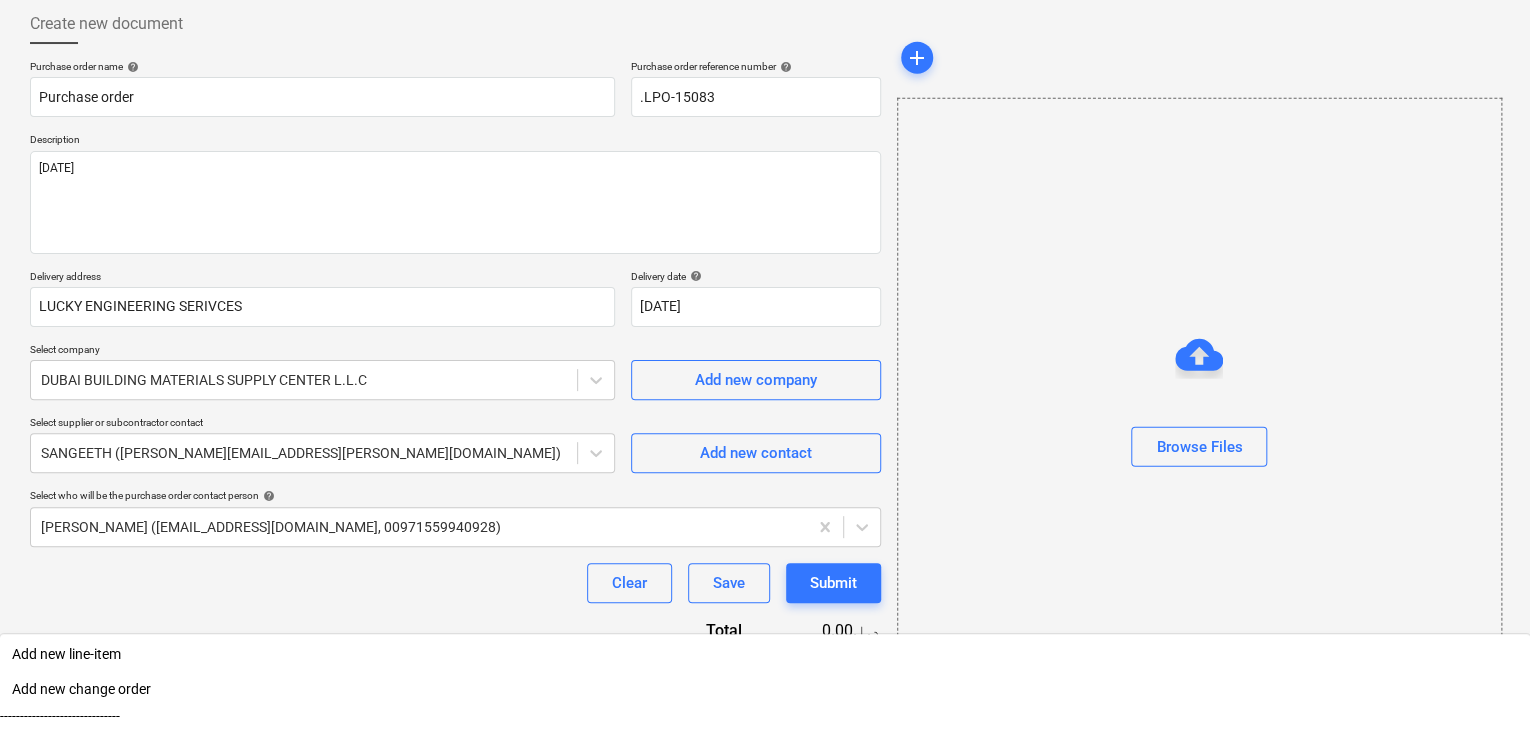scroll, scrollTop: 400, scrollLeft: 0, axis: vertical 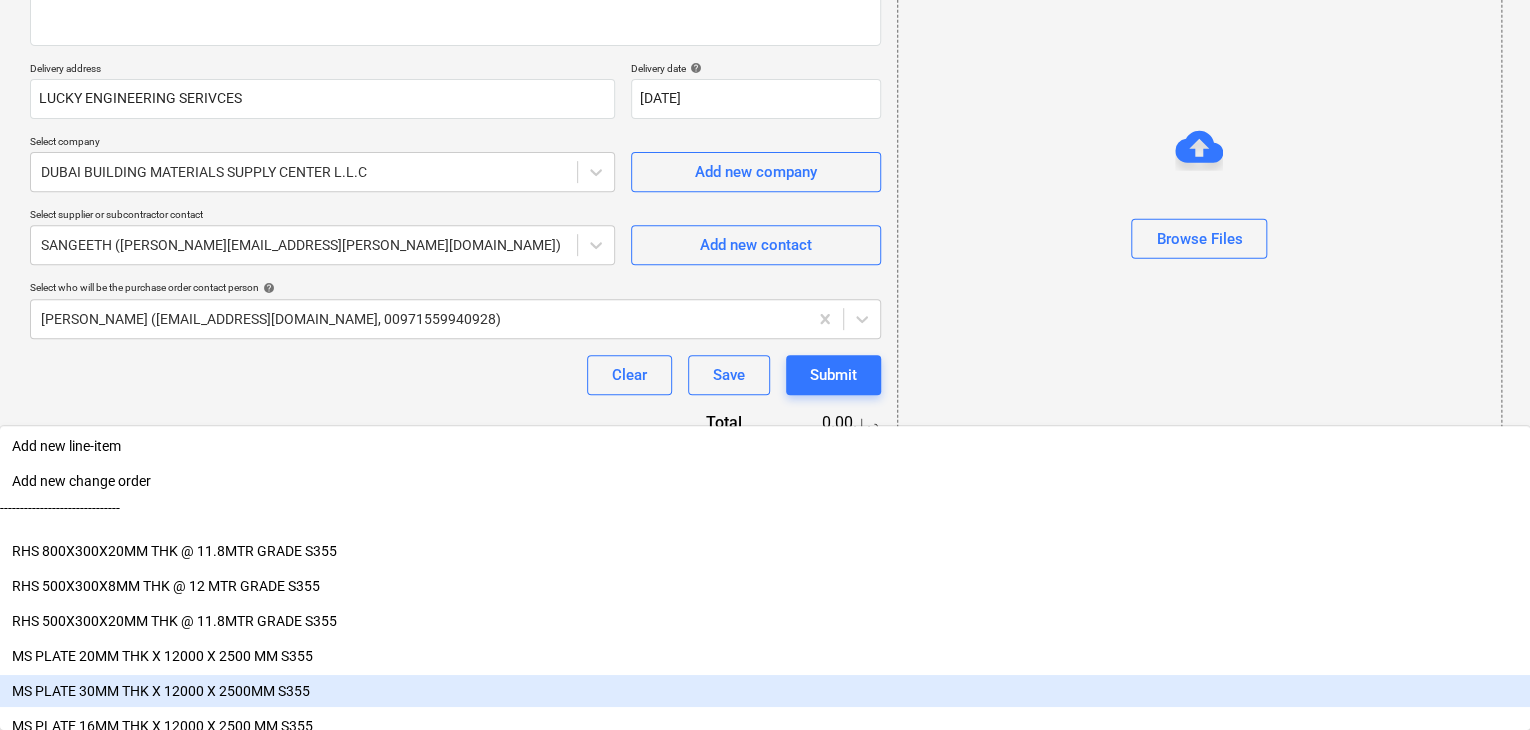 click on "Sales Projects Contacts Company Inbox format_size keyboard_arrow_down help search Search notifications 0 keyboard_arrow_down [PERSON_NAME] keyboard_arrow_down MARCO KSA Budget 9+ Client contract Payment applications Purchase orders Costs Income Cash flow Files Analytics Settings Create new document Purchase order name help Purchase order Purchase order reference number help .LPO-15083 Description [DATE] Delivery address LUCKY ENGINEERING SERIVCES Delivery date help [DATE] [DATE] Press the down arrow key to interact with the calendar and
select a date. Press the question mark key to get the keyboard shortcuts for changing dates. Select company DUBAI BUILDING MATERIALS SUPPLY CENTER L.L.C   Add new company Select supplier or subcontractor contact [PERSON_NAME]  ([PERSON_NAME][EMAIL_ADDRESS][PERSON_NAME][DOMAIN_NAME]) Add new contact Select who will be the purchase order contact person help [PERSON_NAME] ([EMAIL_ADDRESS][DOMAIN_NAME], 00971559940928) Clear Save Submit Total 0.00د.إ.‏ Select line-items to add help Select in bulk" at bounding box center (765, 53) 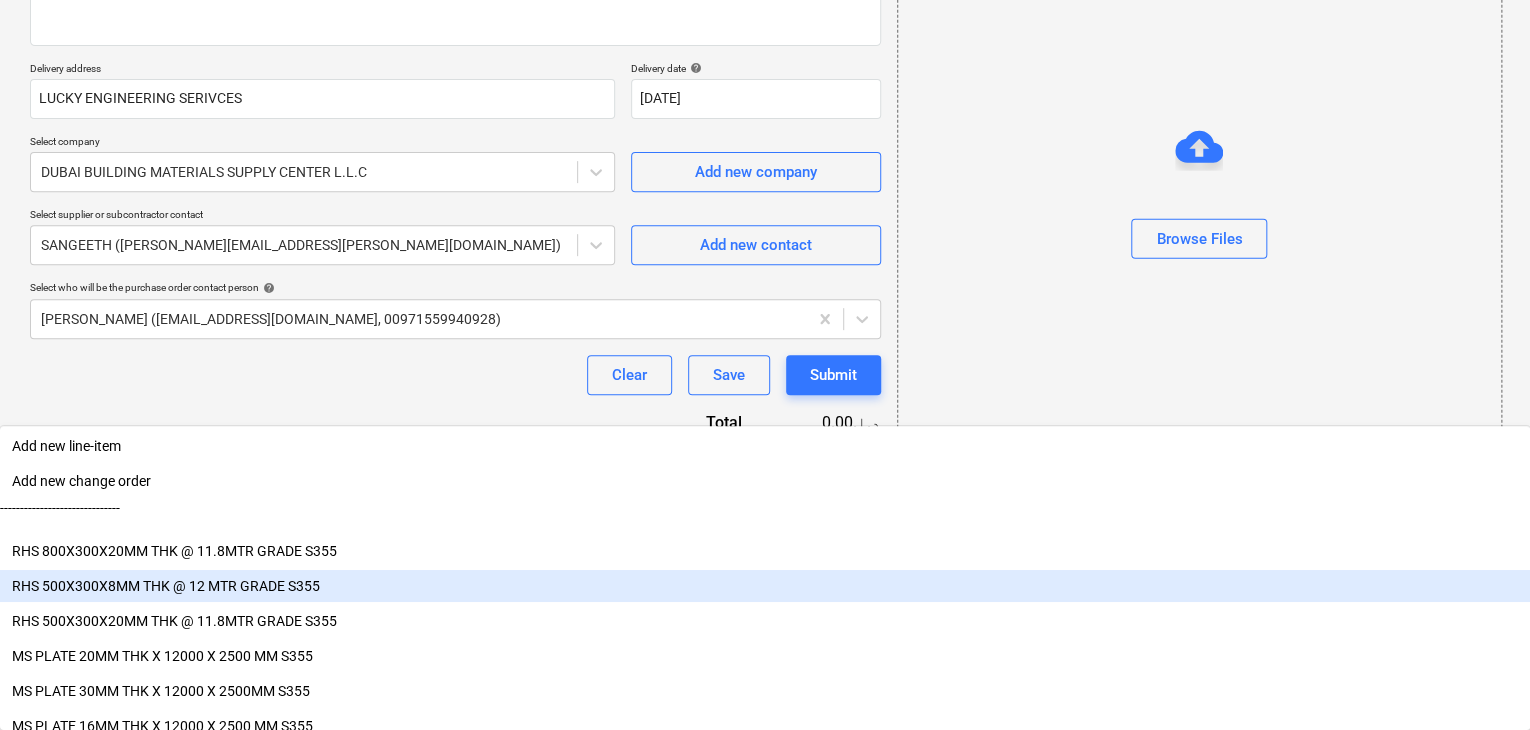 click on "RHS 500X300X8MM THK @ 12 MTR GRADE S355" at bounding box center (765, 586) 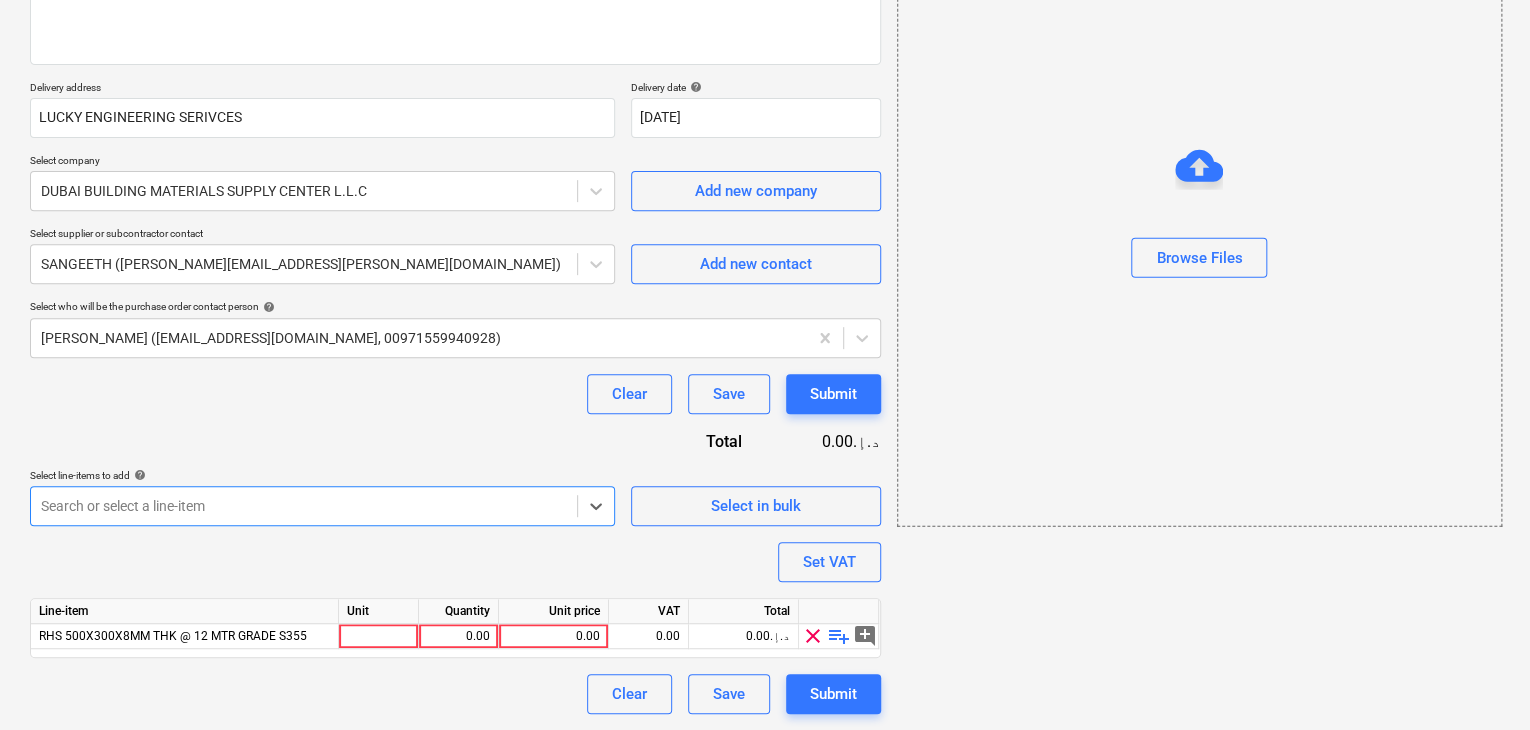 scroll, scrollTop: 292, scrollLeft: 0, axis: vertical 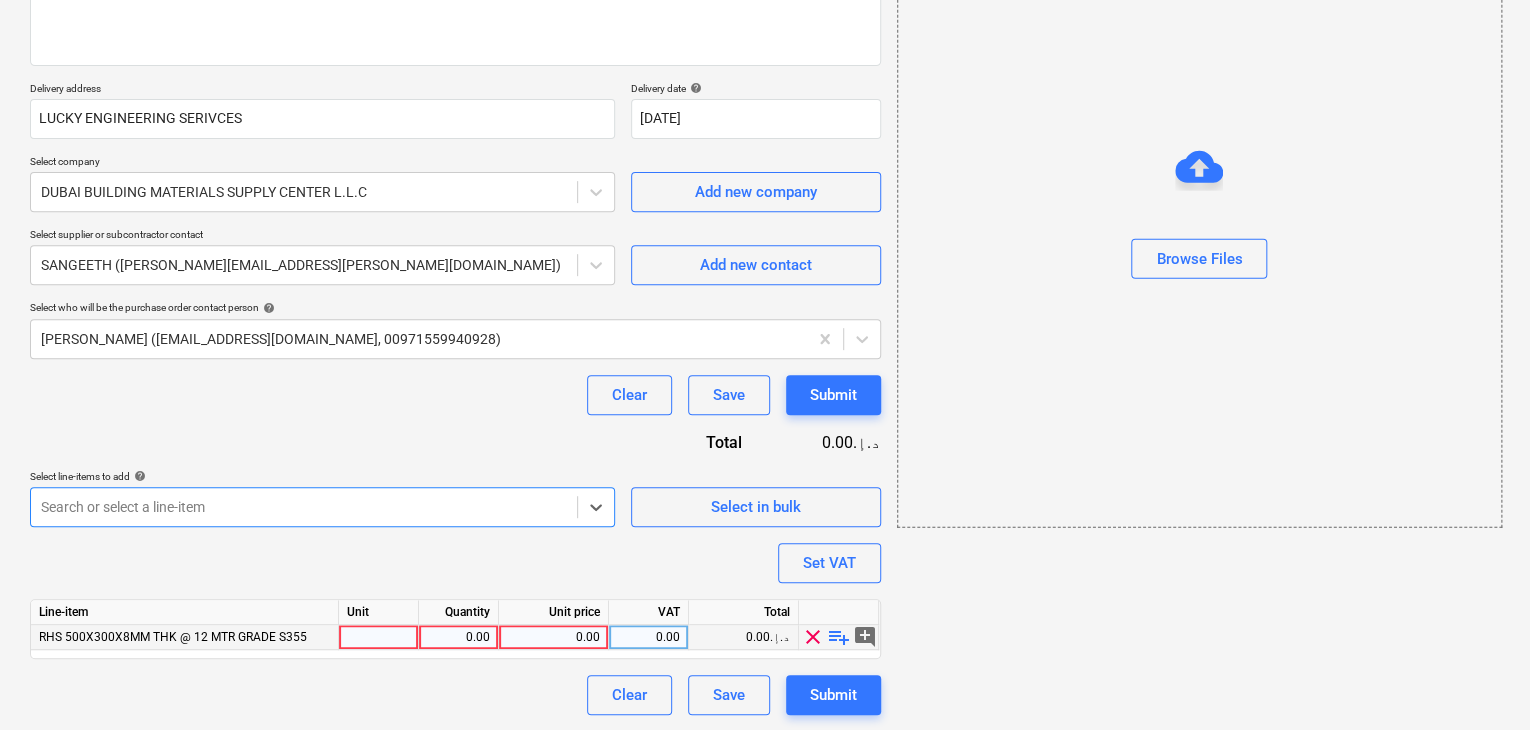 type on "x" 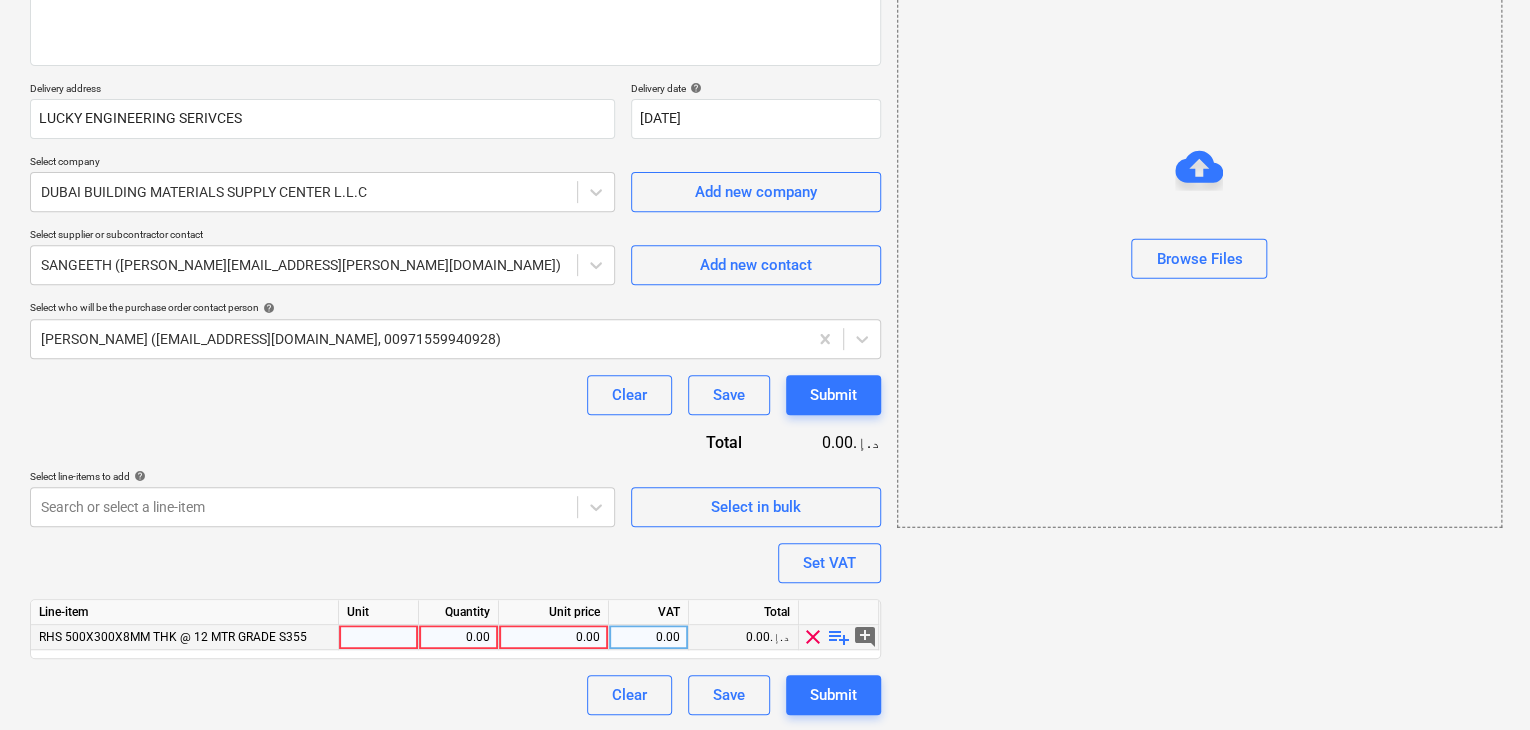 click at bounding box center [379, 637] 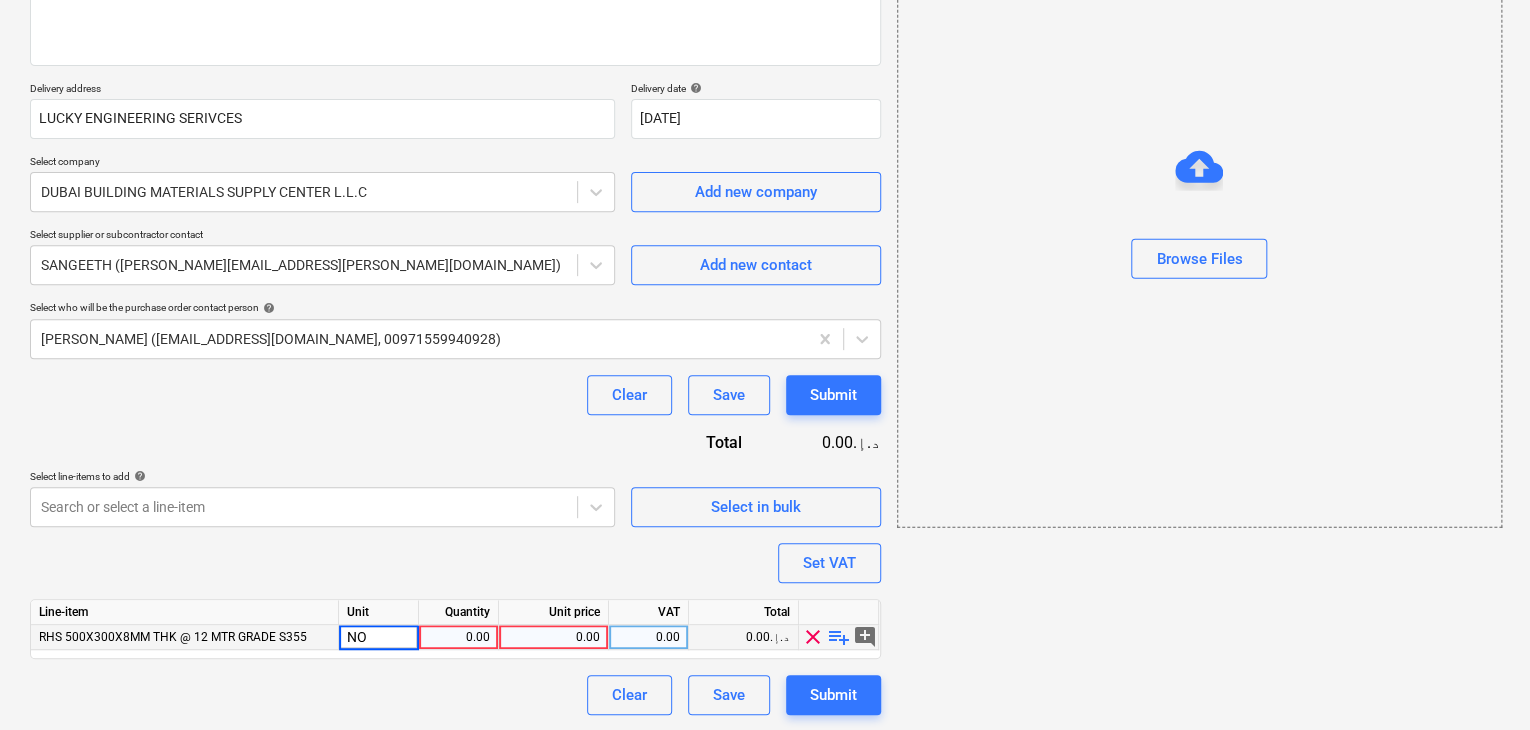type on "NOS" 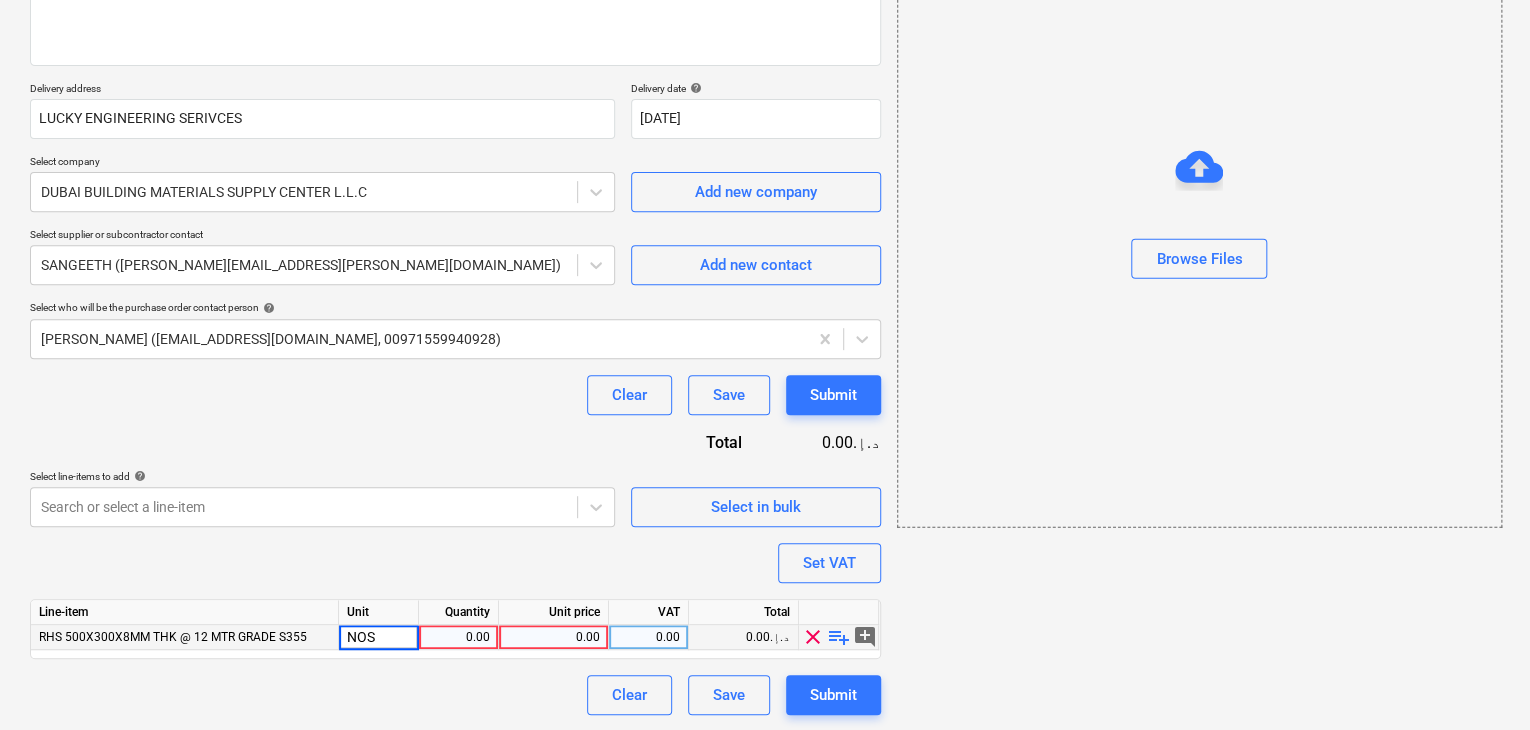 type on "x" 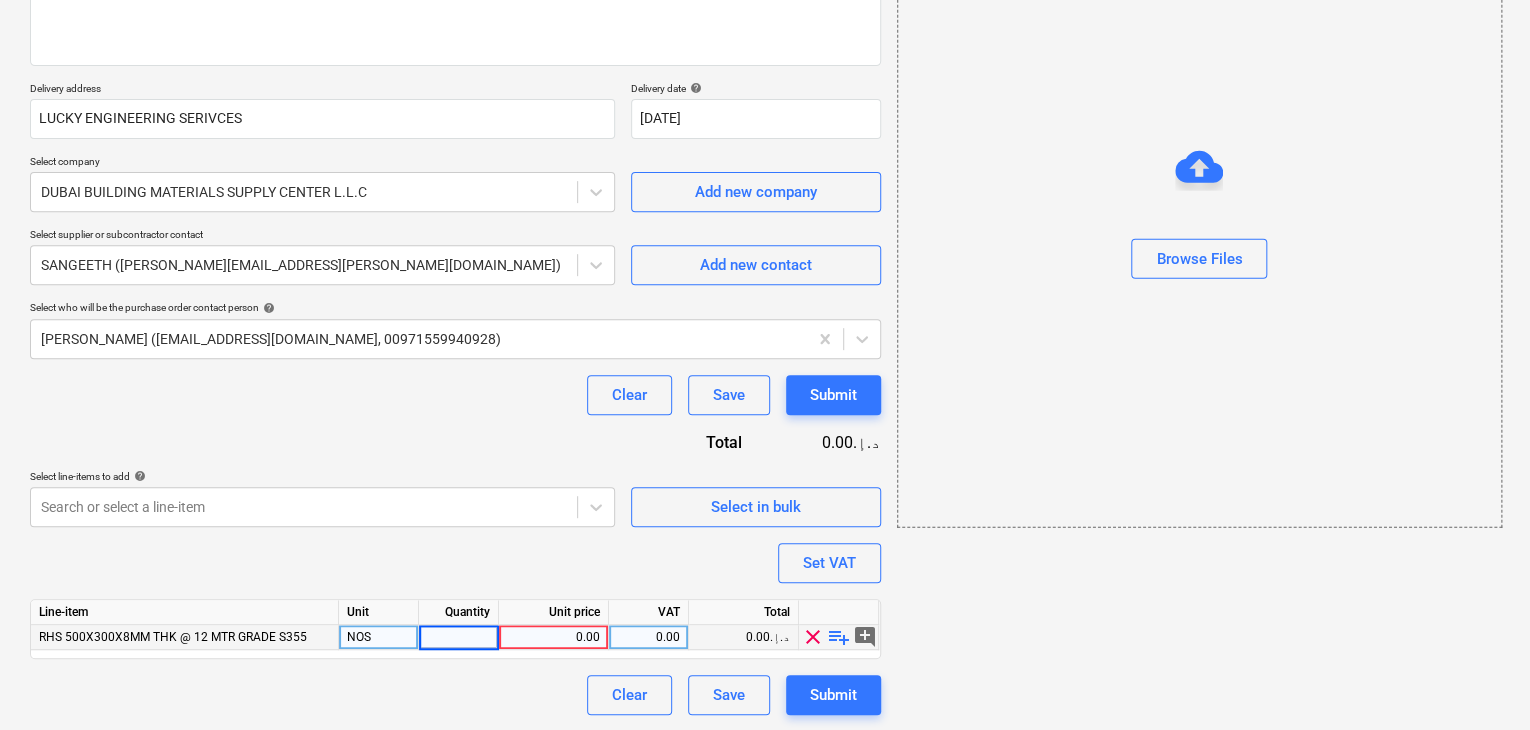 type on "6" 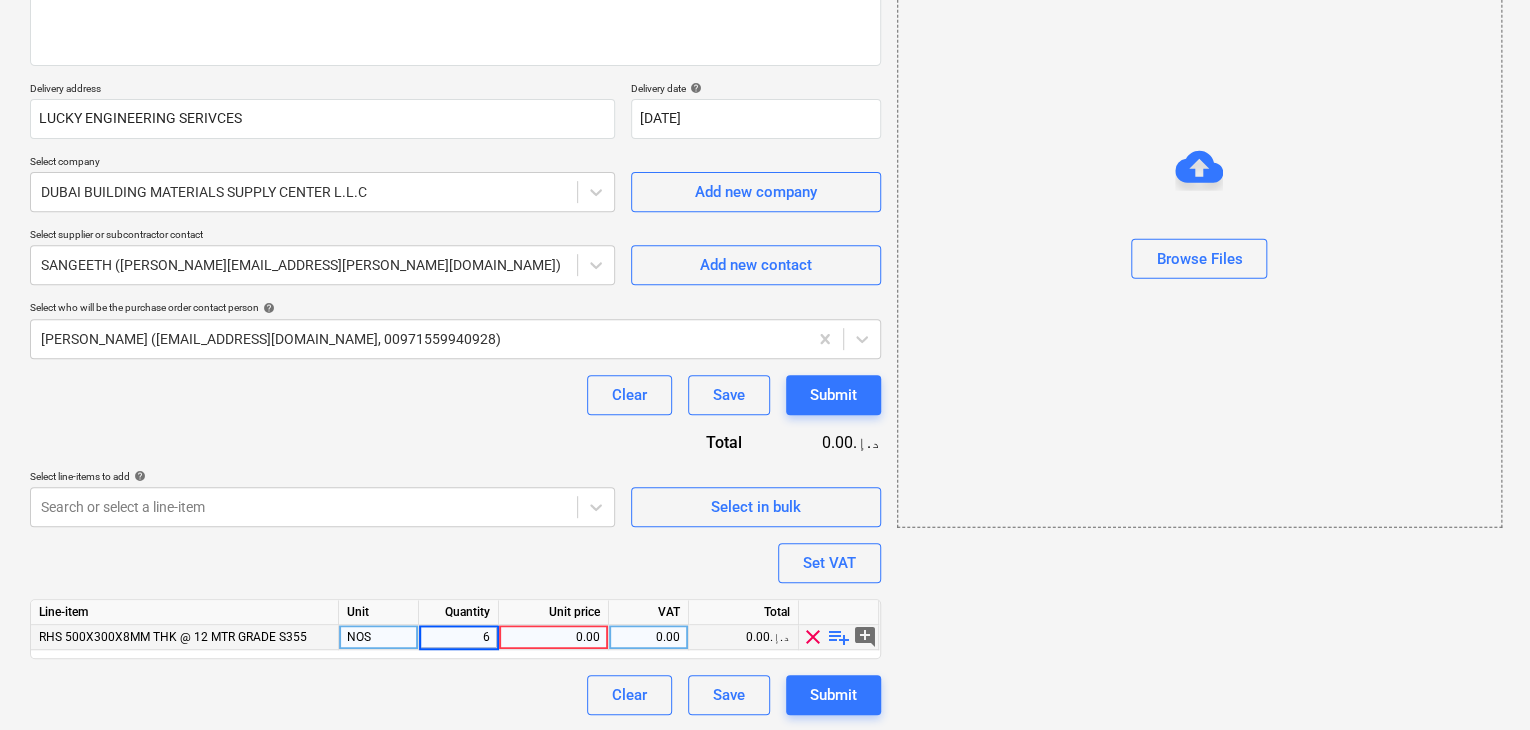 type on "x" 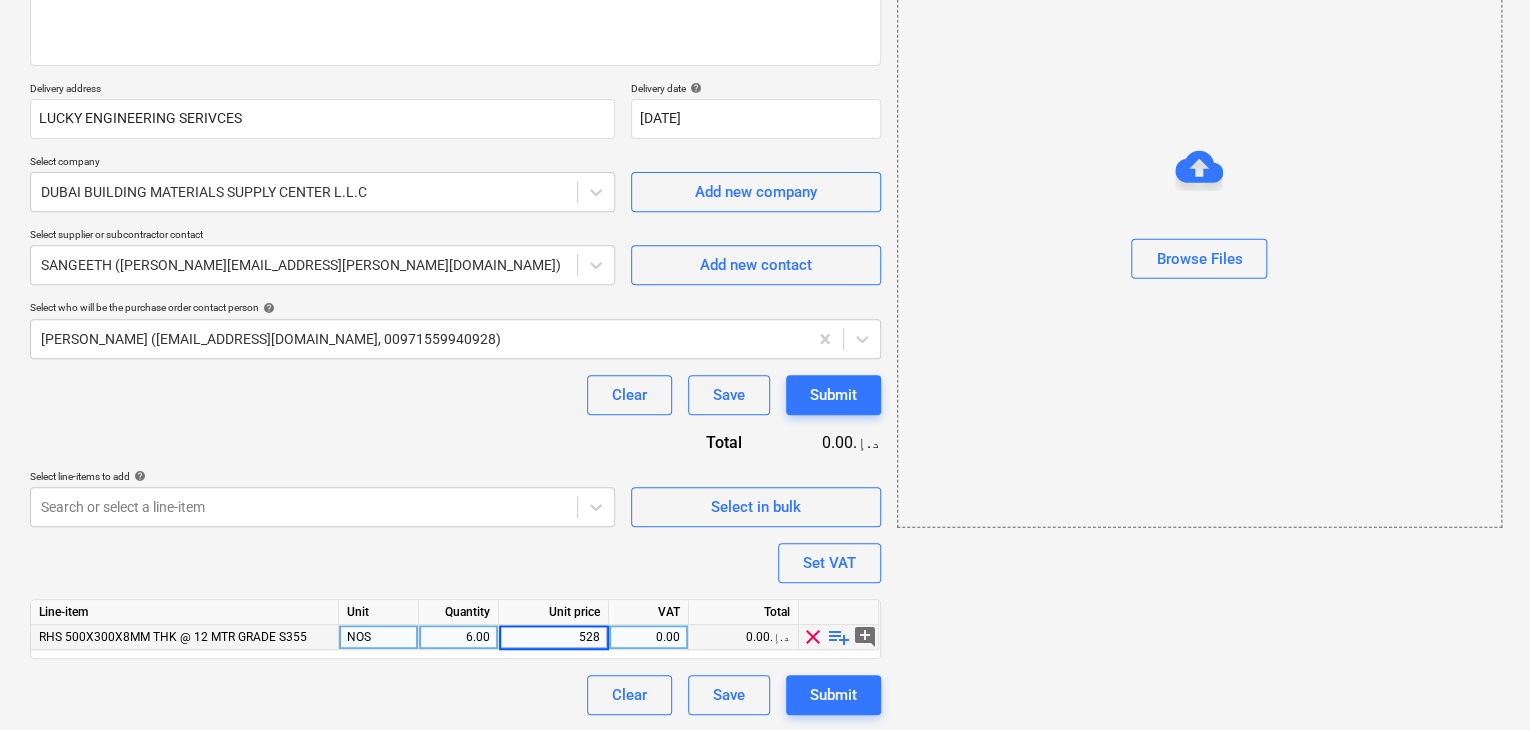 type on "5280" 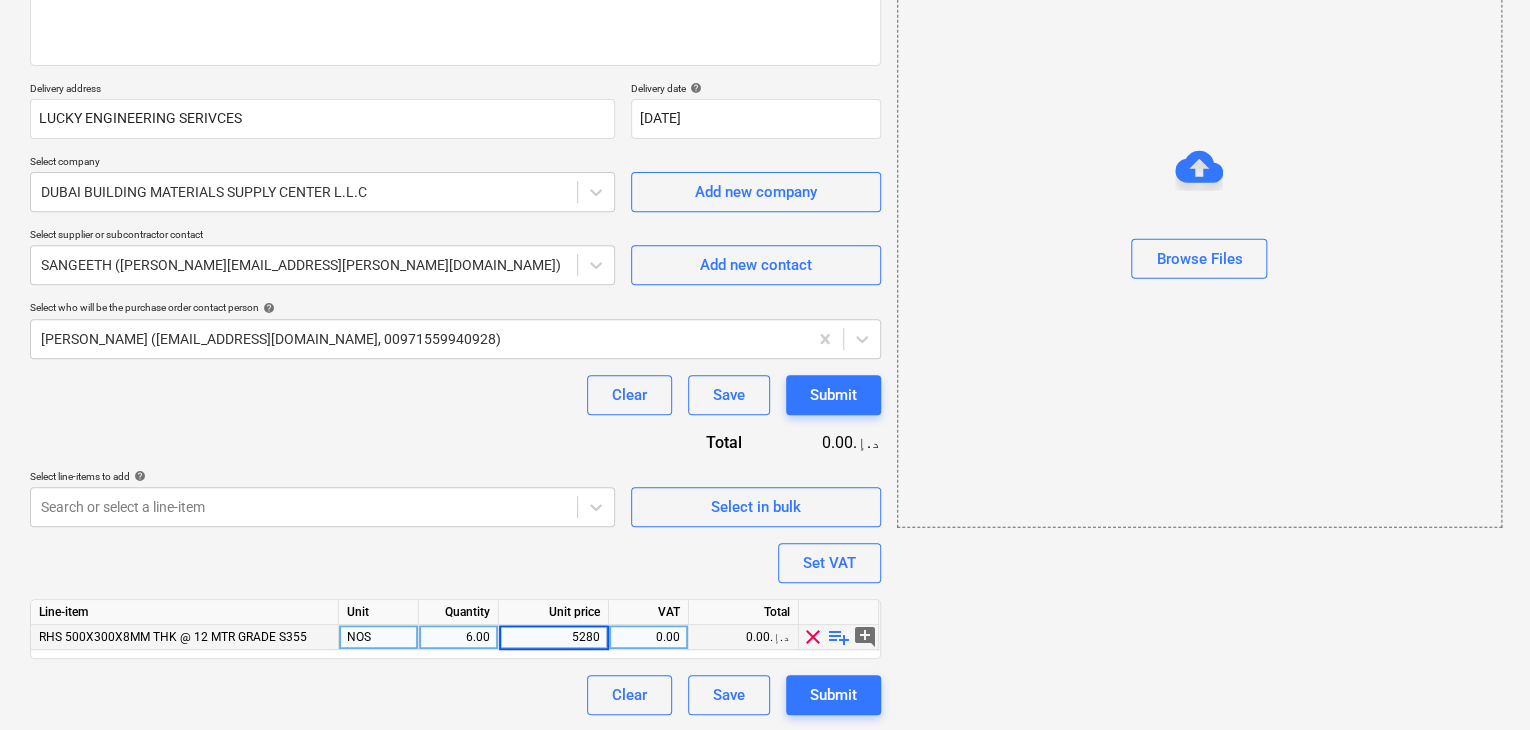 type on "x" 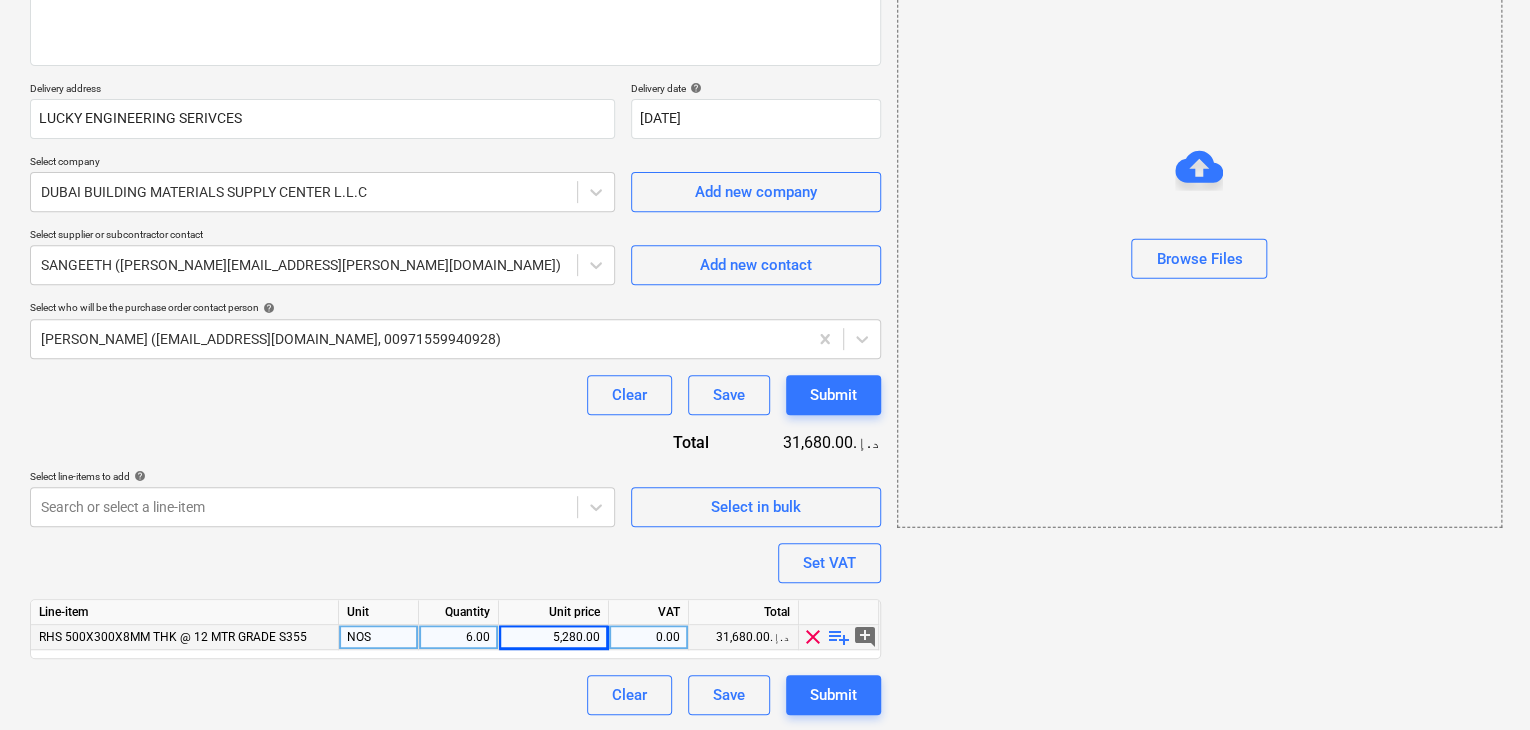 click on "add Browse Files" at bounding box center (1198, 265) 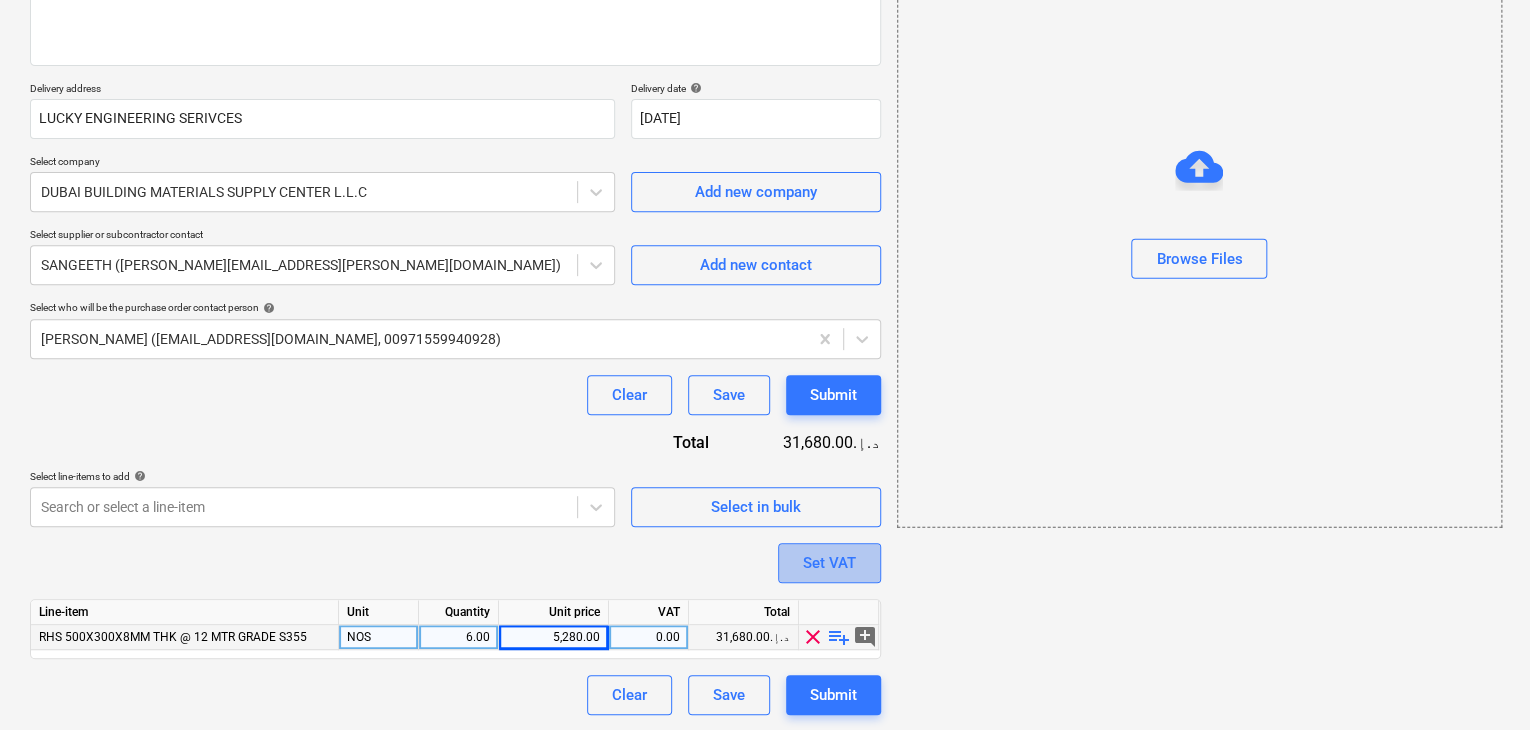 click on "Set VAT" at bounding box center (829, 563) 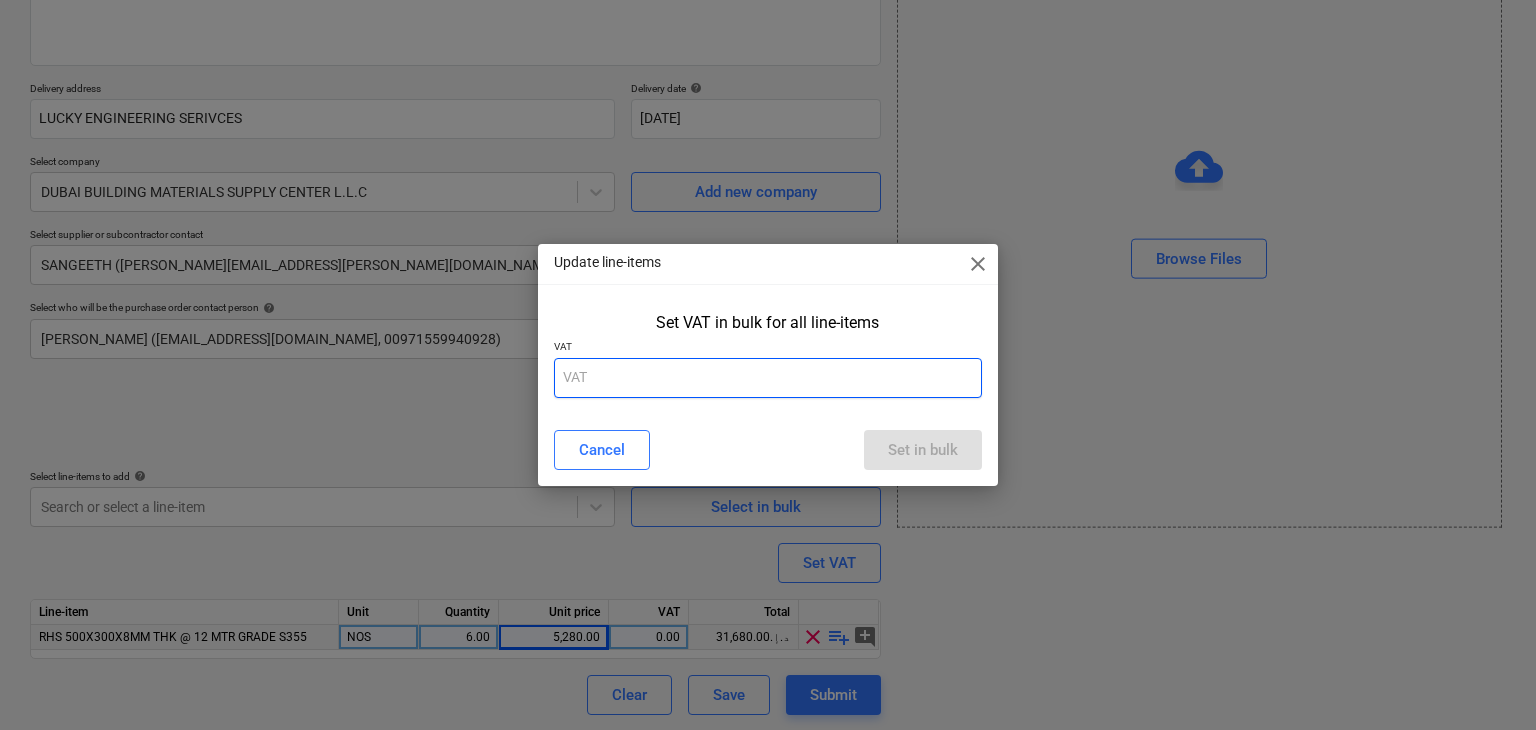 click at bounding box center [768, 378] 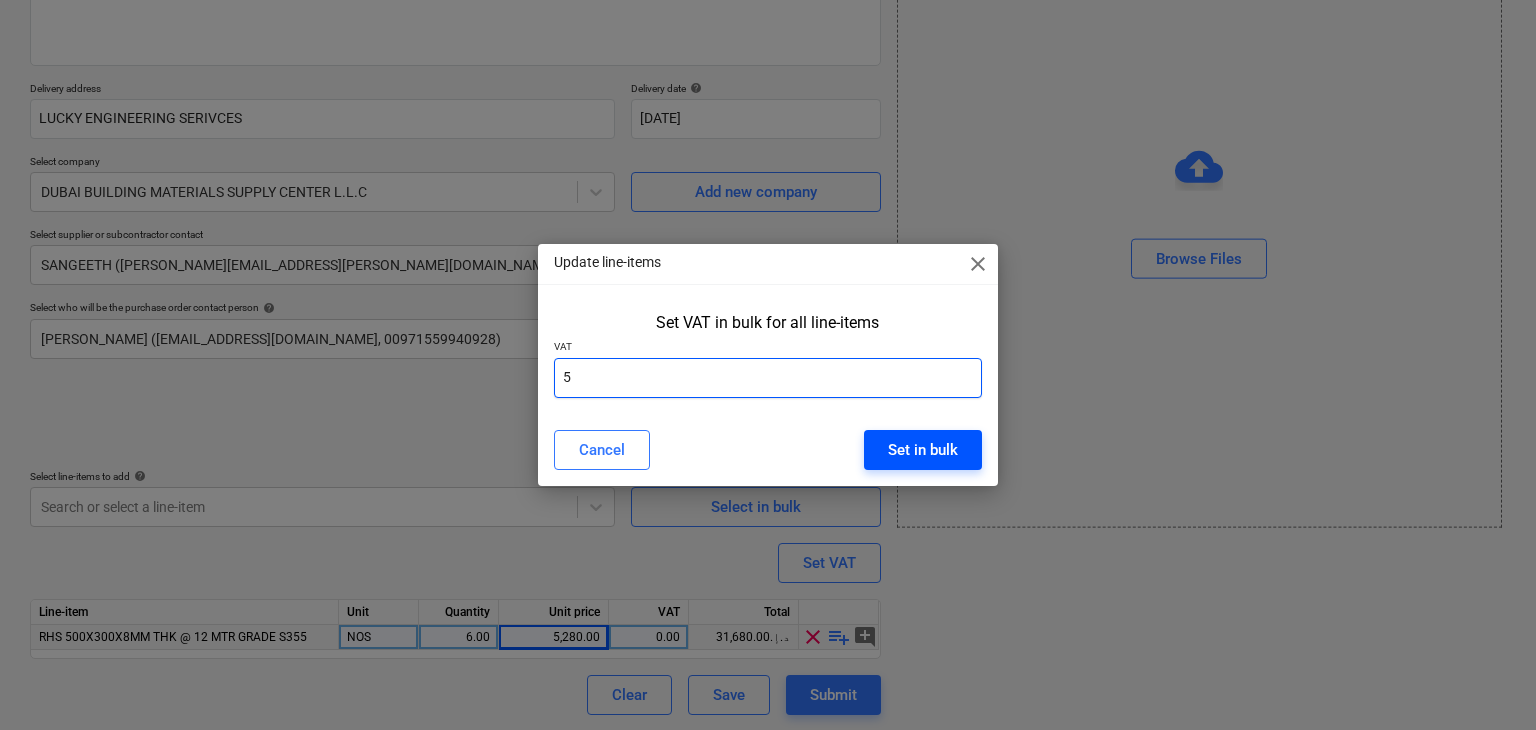 type on "5" 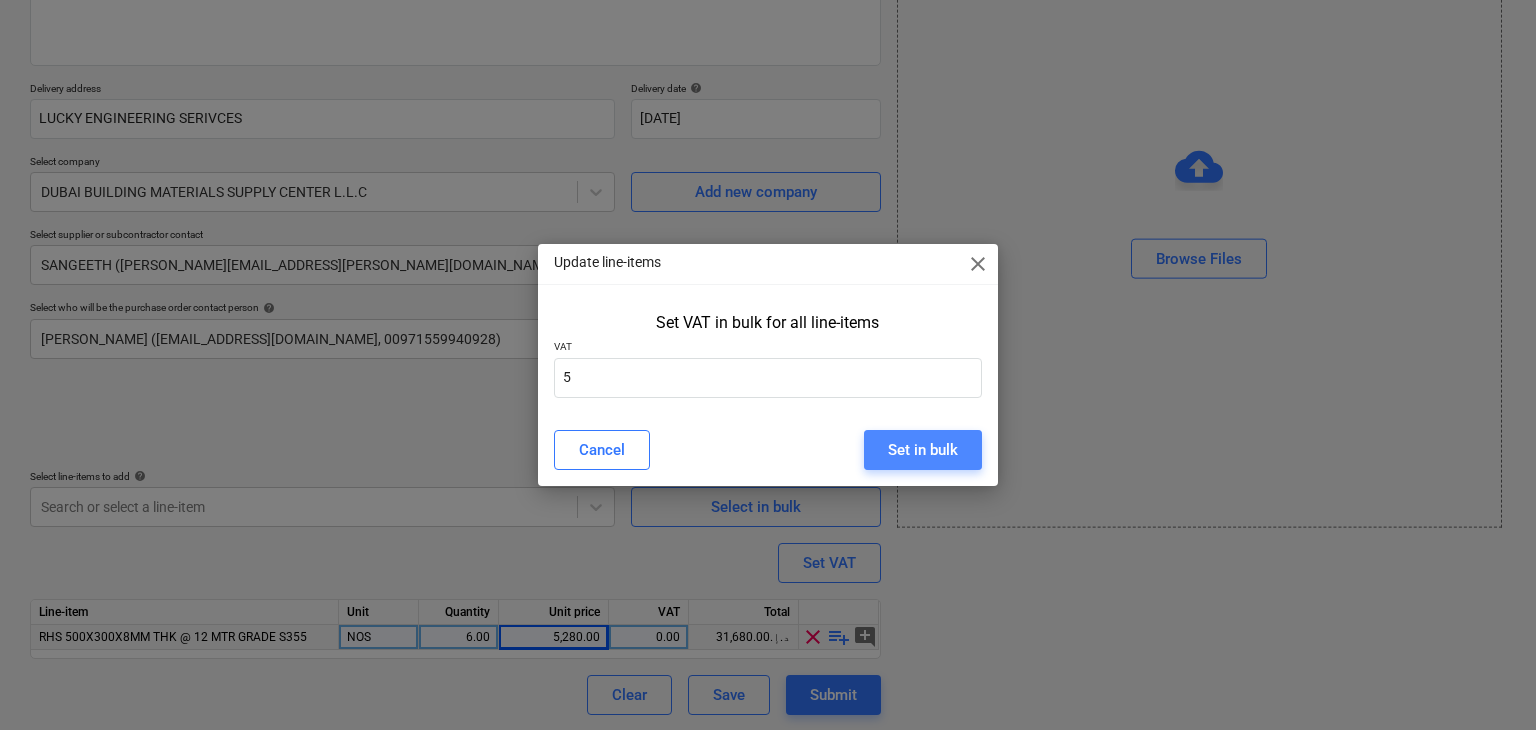 click on "Set in bulk" at bounding box center (923, 450) 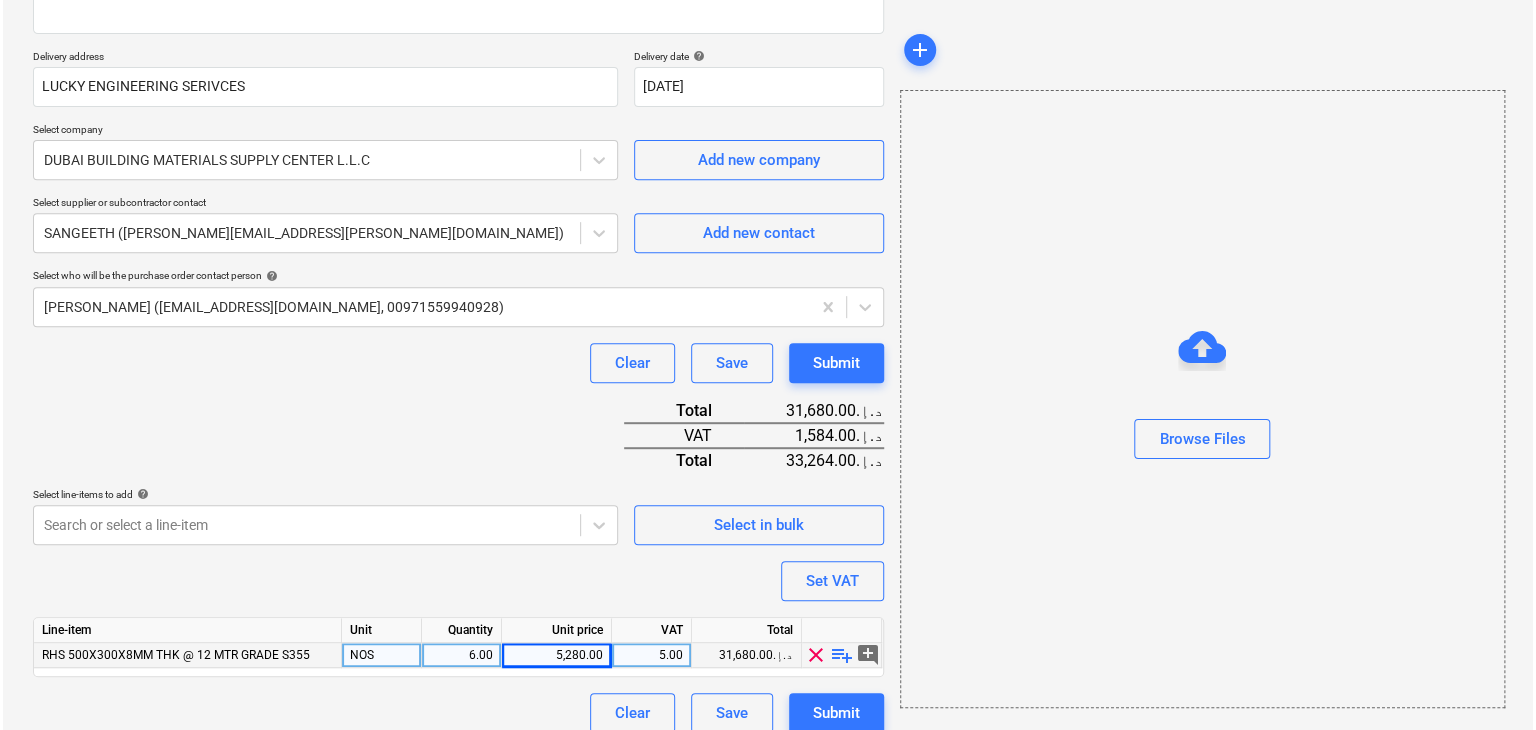 scroll, scrollTop: 342, scrollLeft: 0, axis: vertical 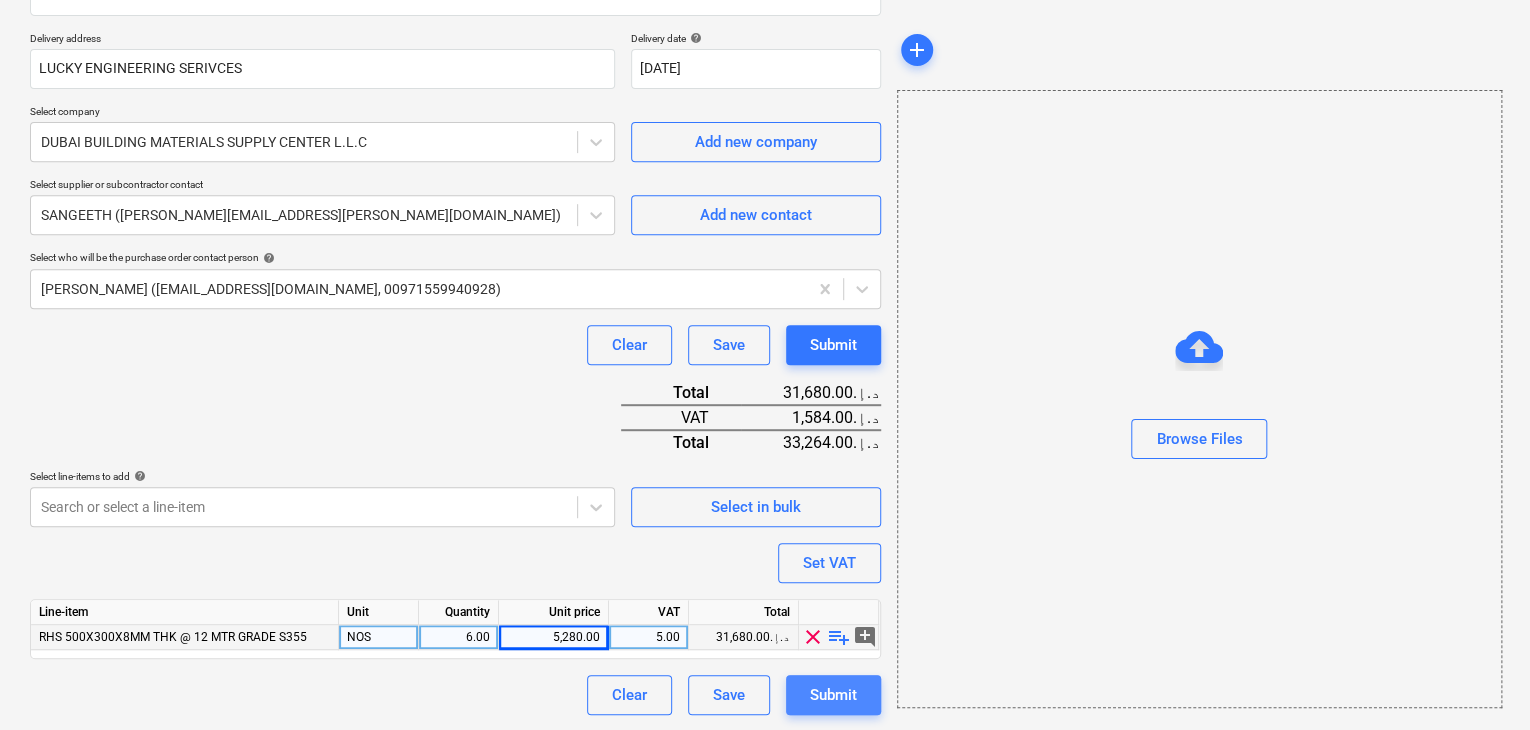 click on "Submit" at bounding box center [833, 695] 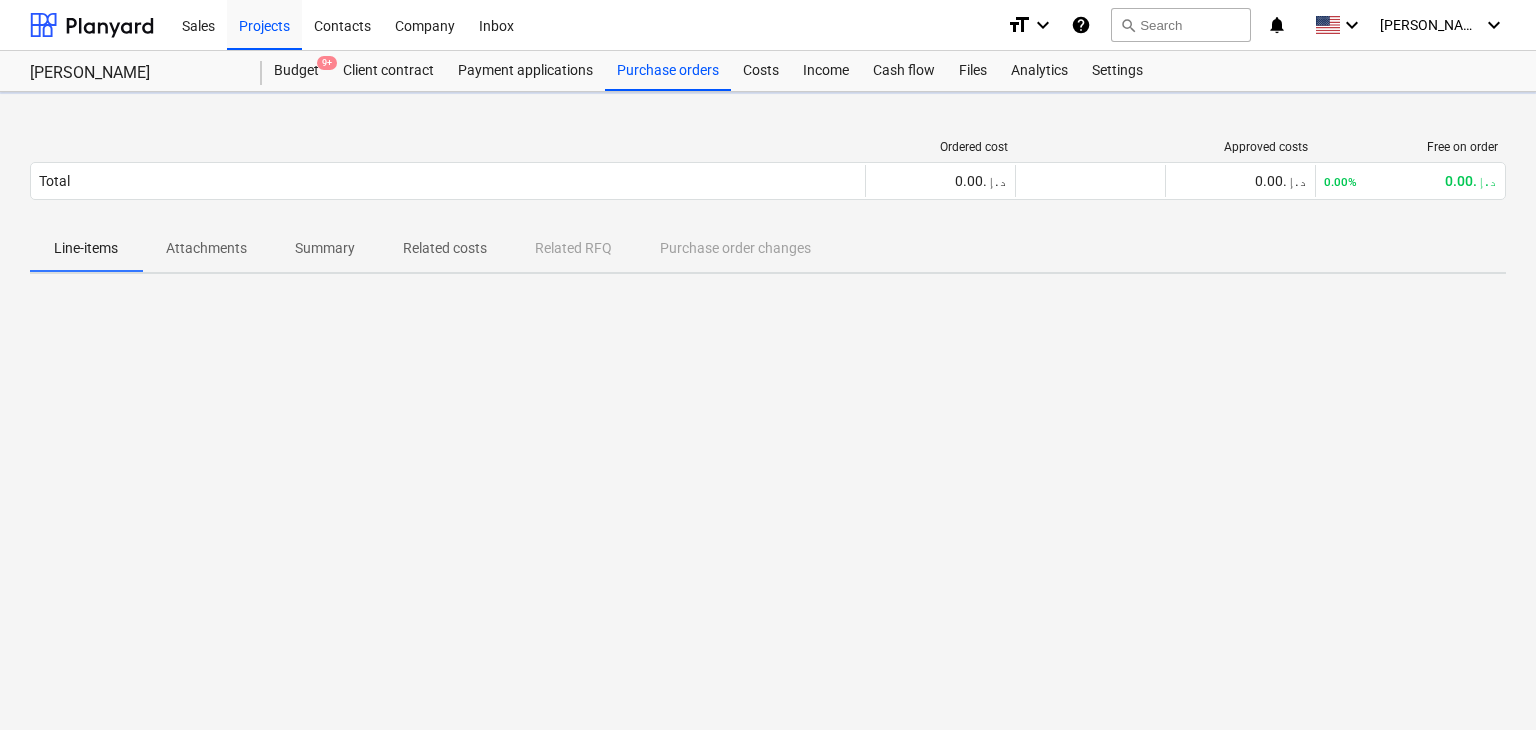 scroll, scrollTop: 0, scrollLeft: 0, axis: both 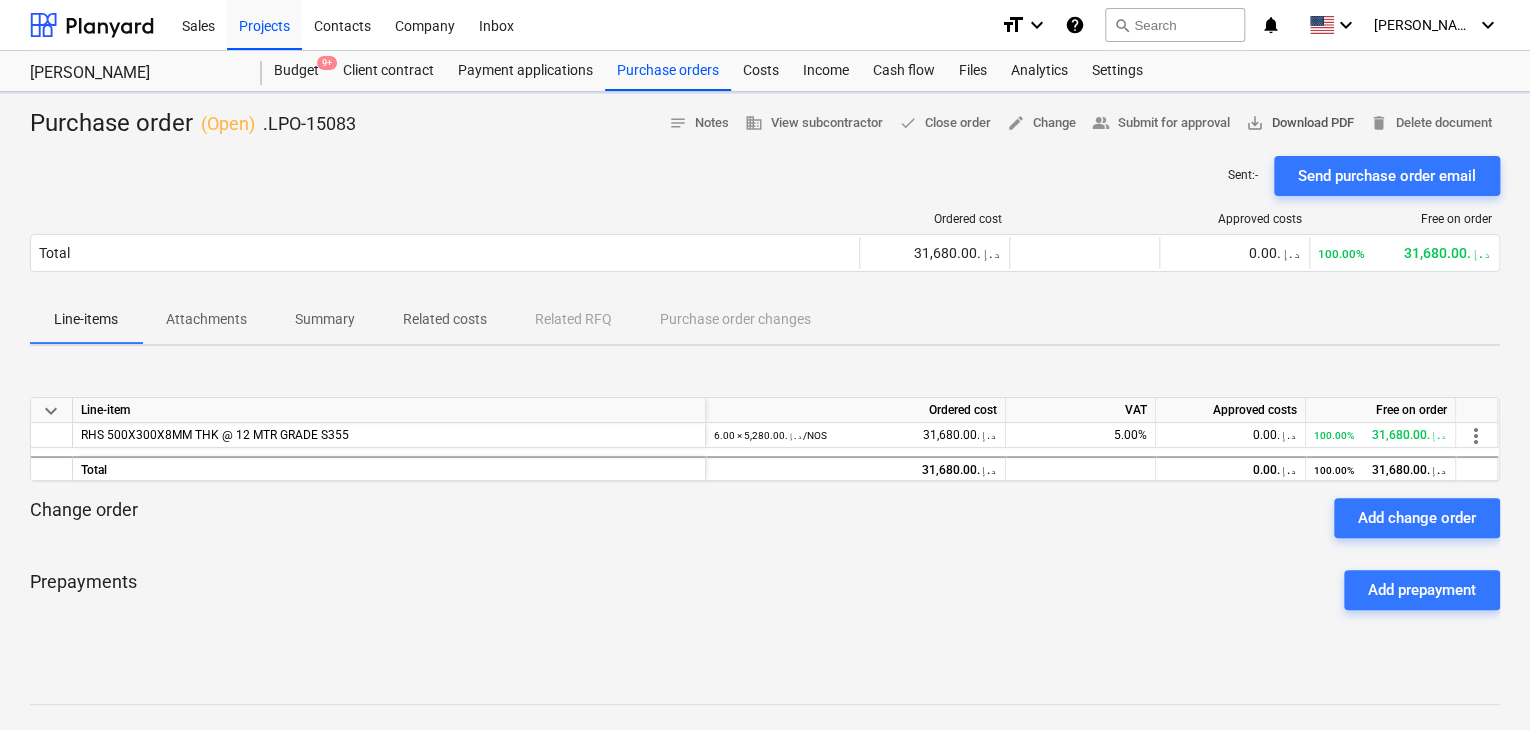 click on "save_alt Download PDF" at bounding box center (1300, 123) 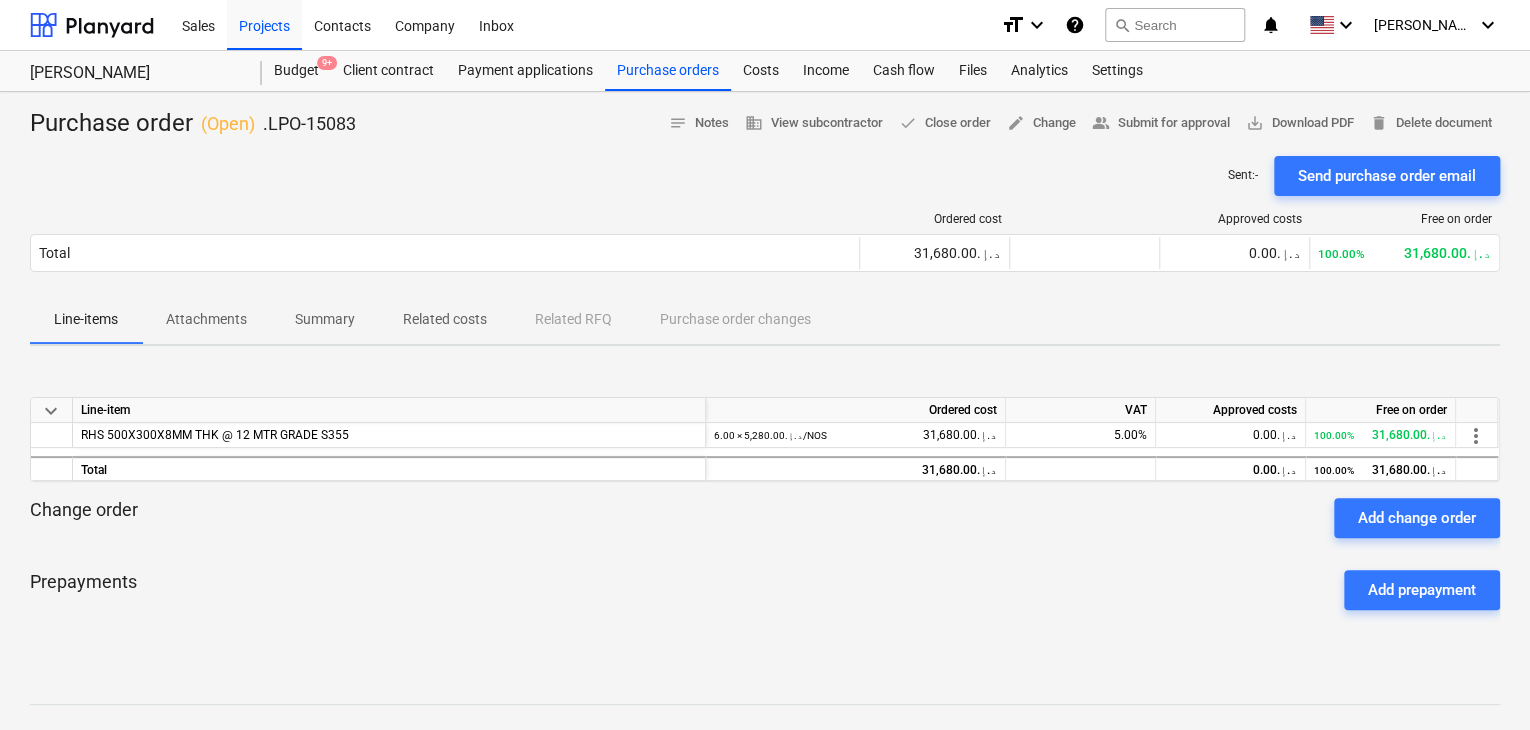 click on "Purchase order ( Open ) .LPO-15083 notes Notes business View subcontractor done Close order edit Change people_alt Submit for approval save_alt Download PDF delete Delete document" at bounding box center (765, 124) 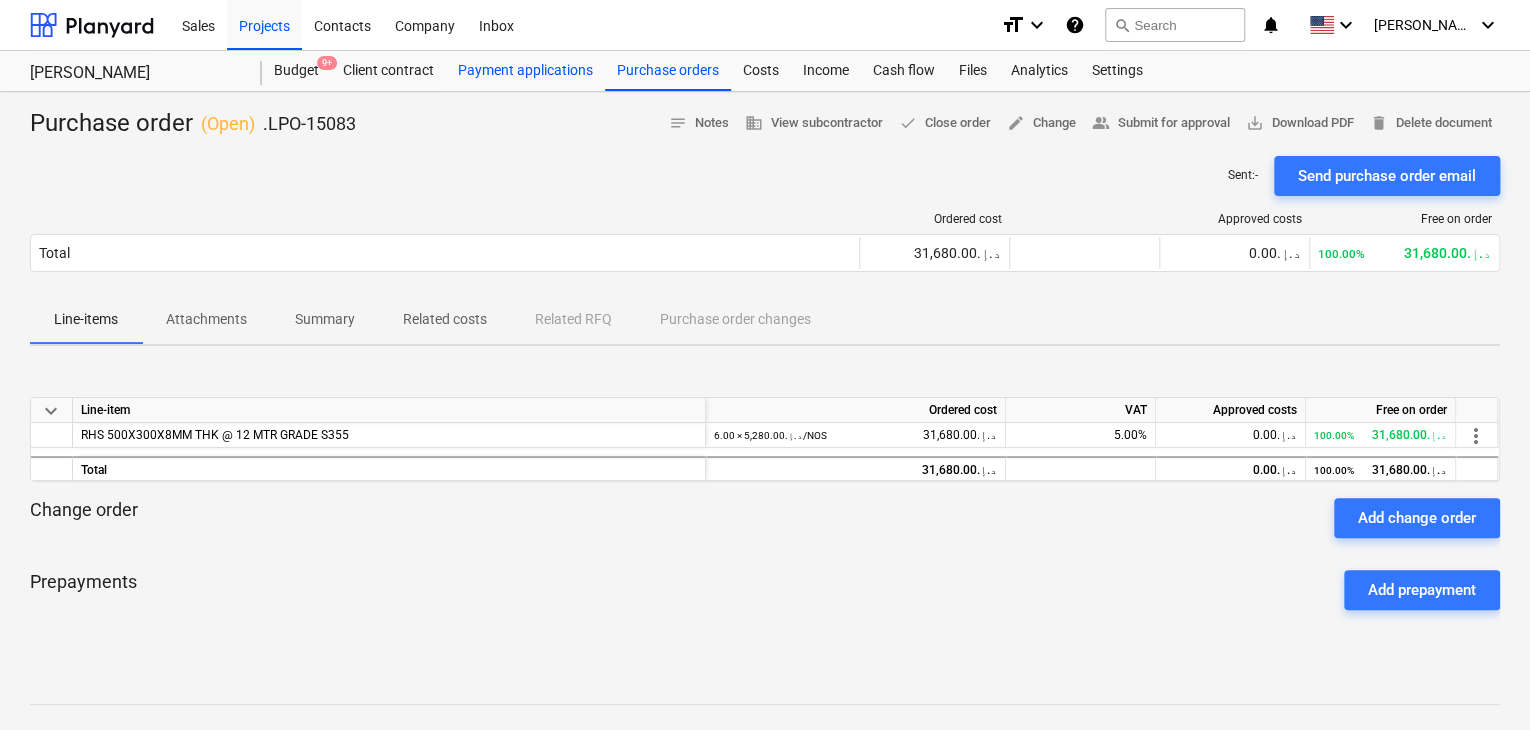 click on "Payment applications" at bounding box center [525, 71] 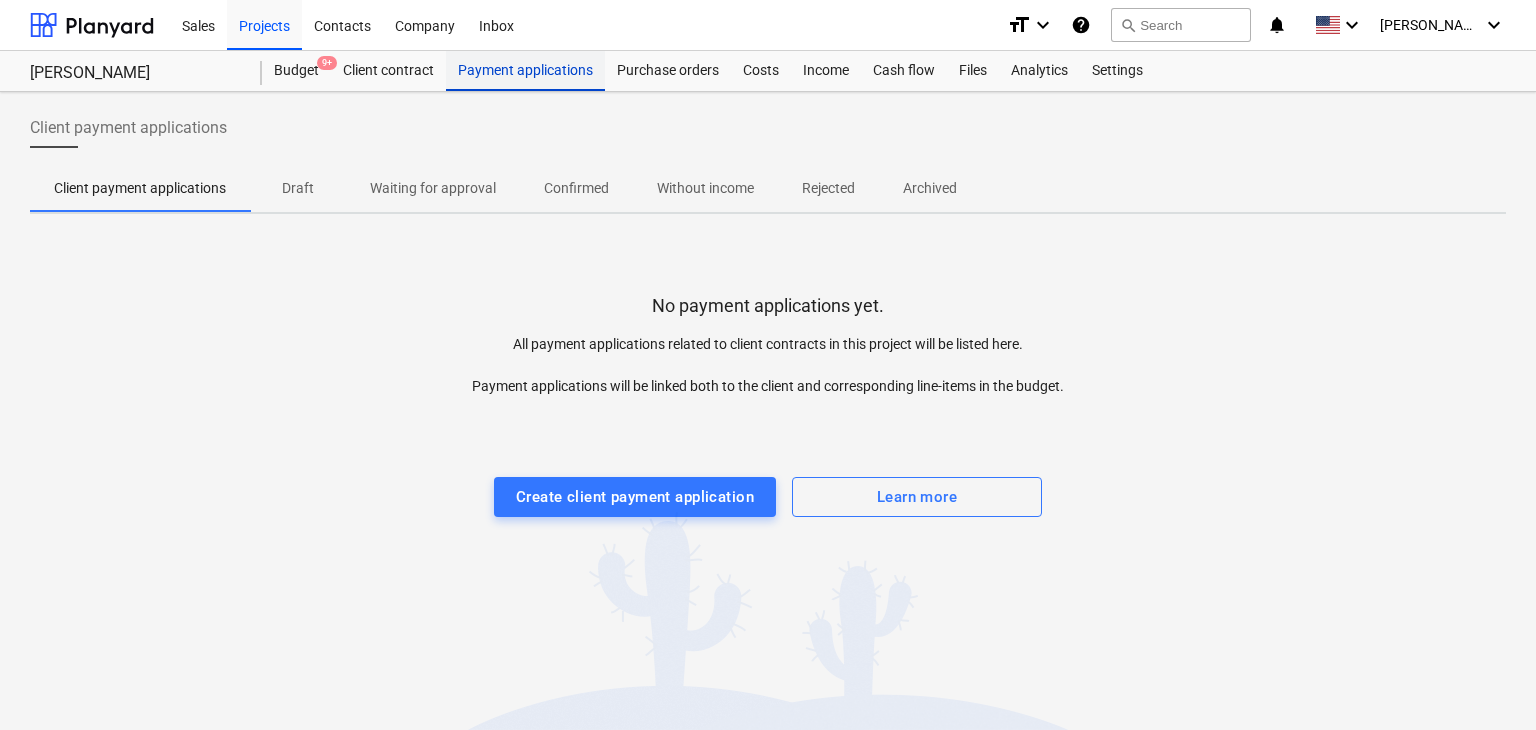 click on "Payment applications" at bounding box center [525, 71] 